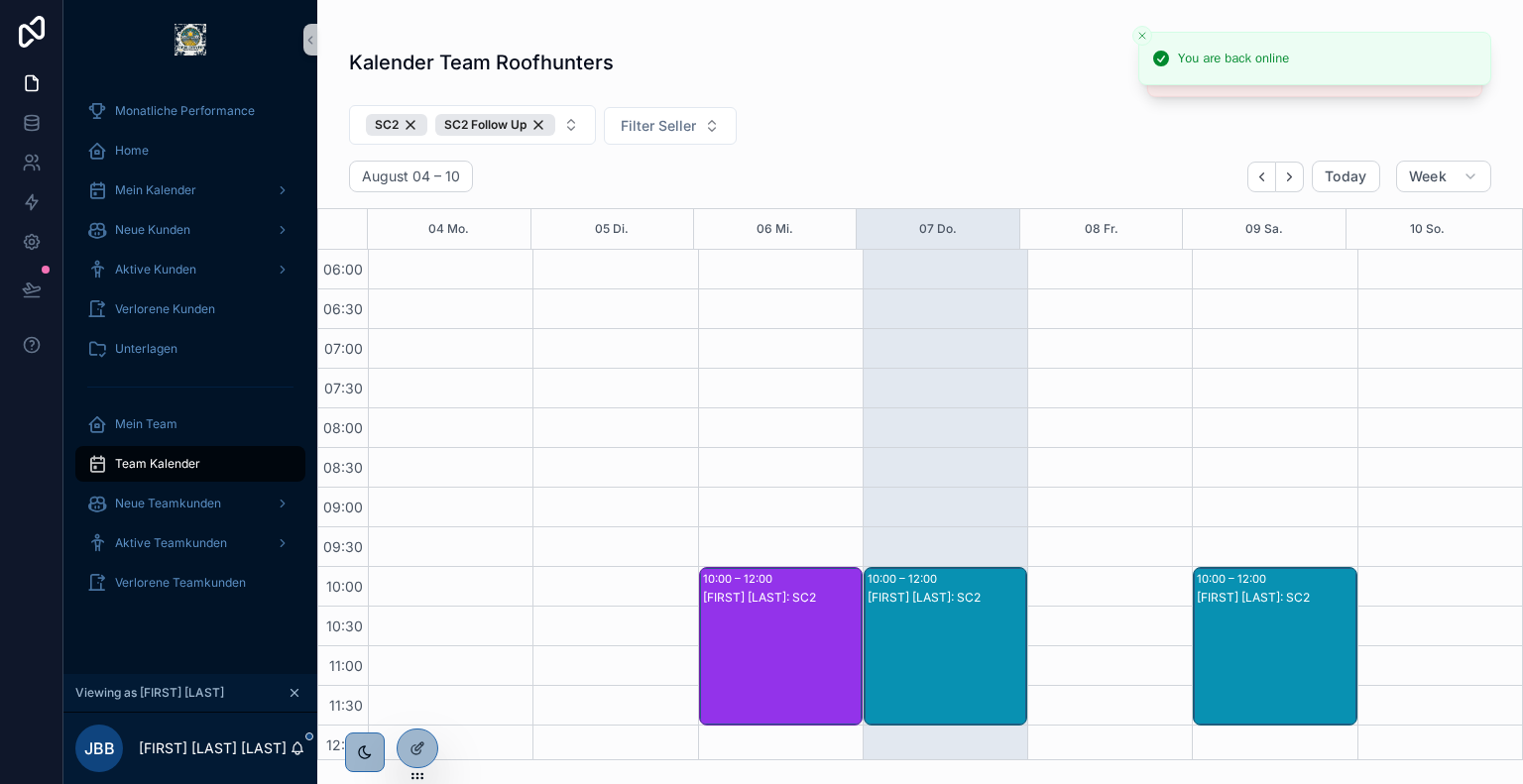 scroll, scrollTop: 0, scrollLeft: 0, axis: both 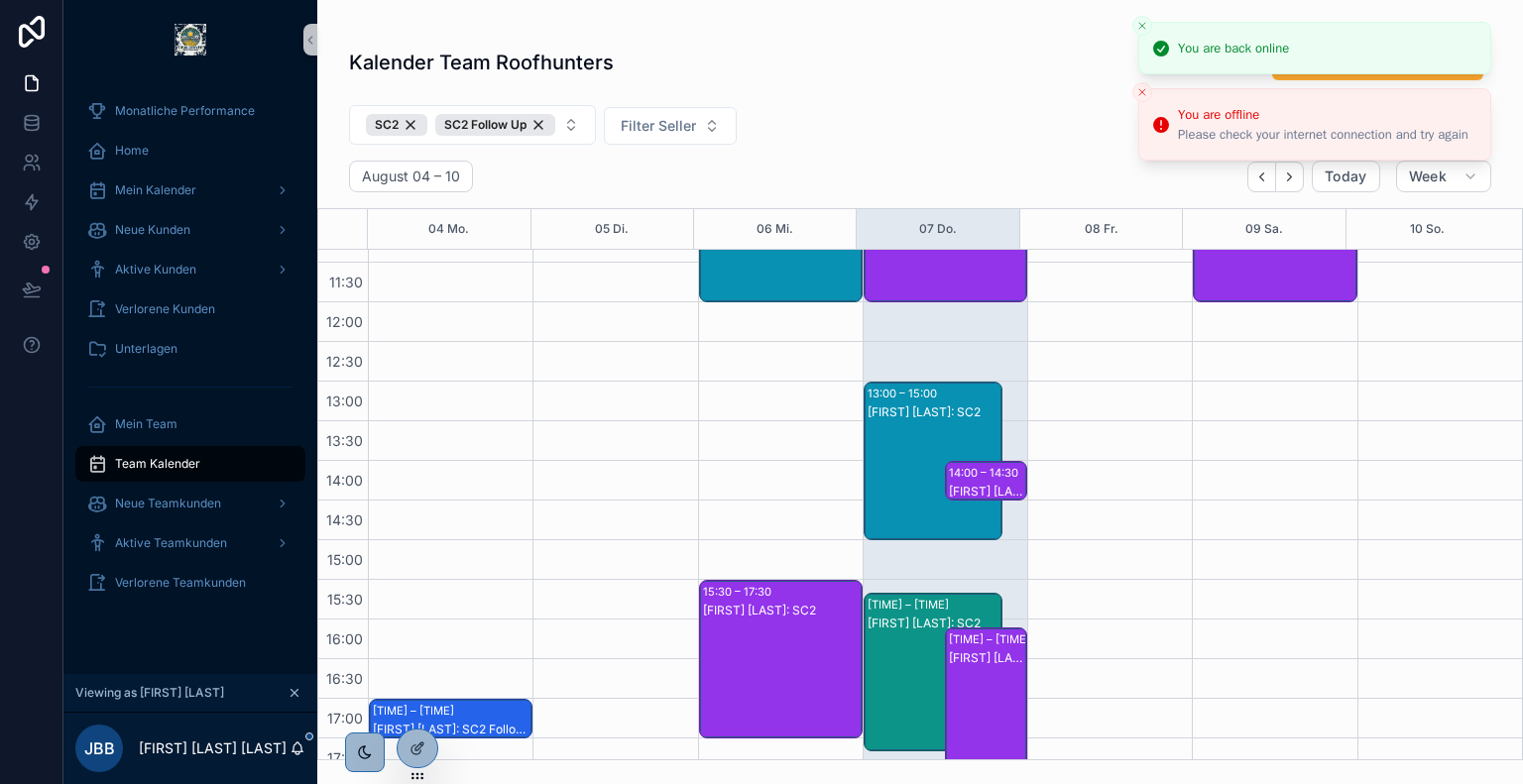 click on "You are back online" at bounding box center [1315, 48] 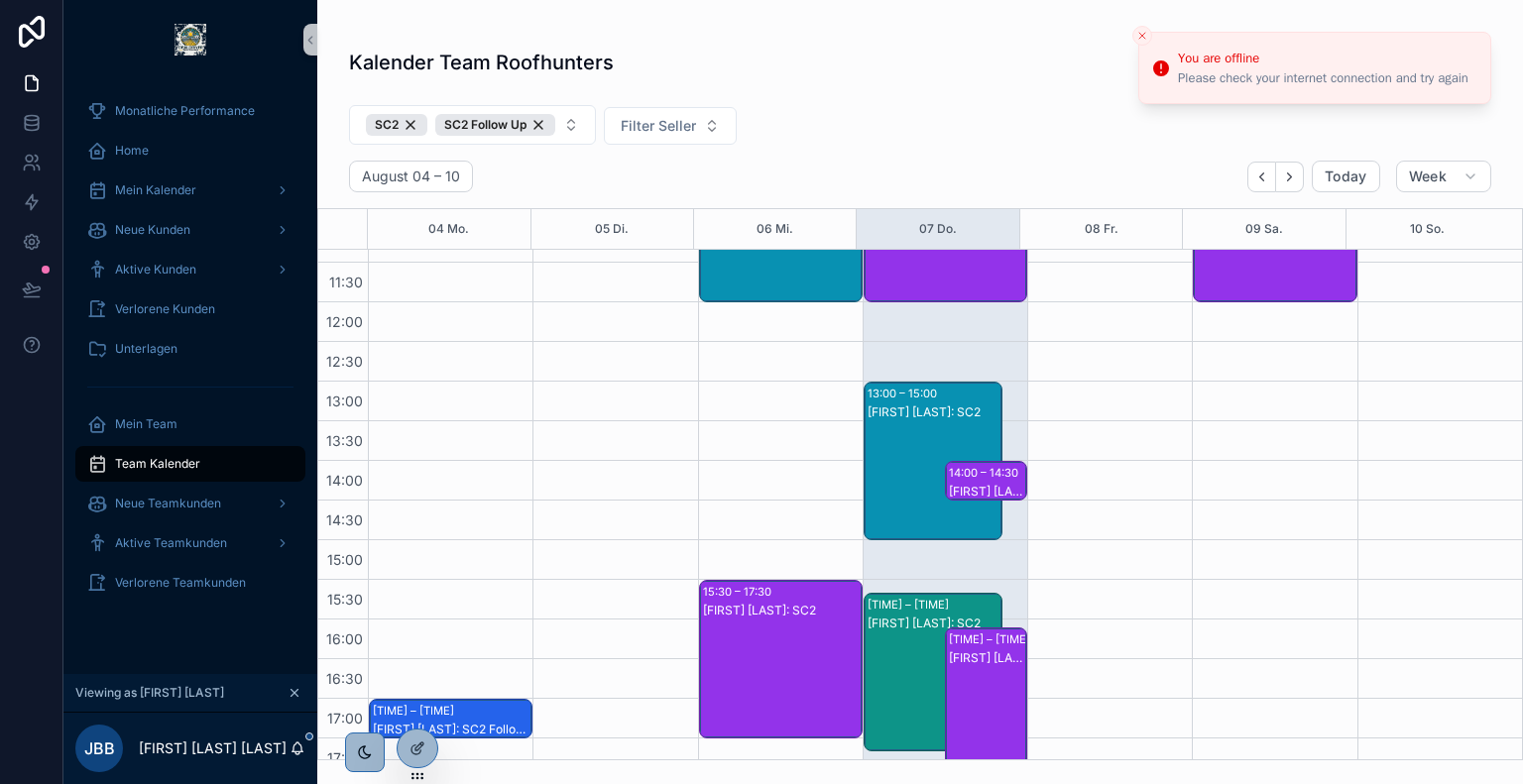 click 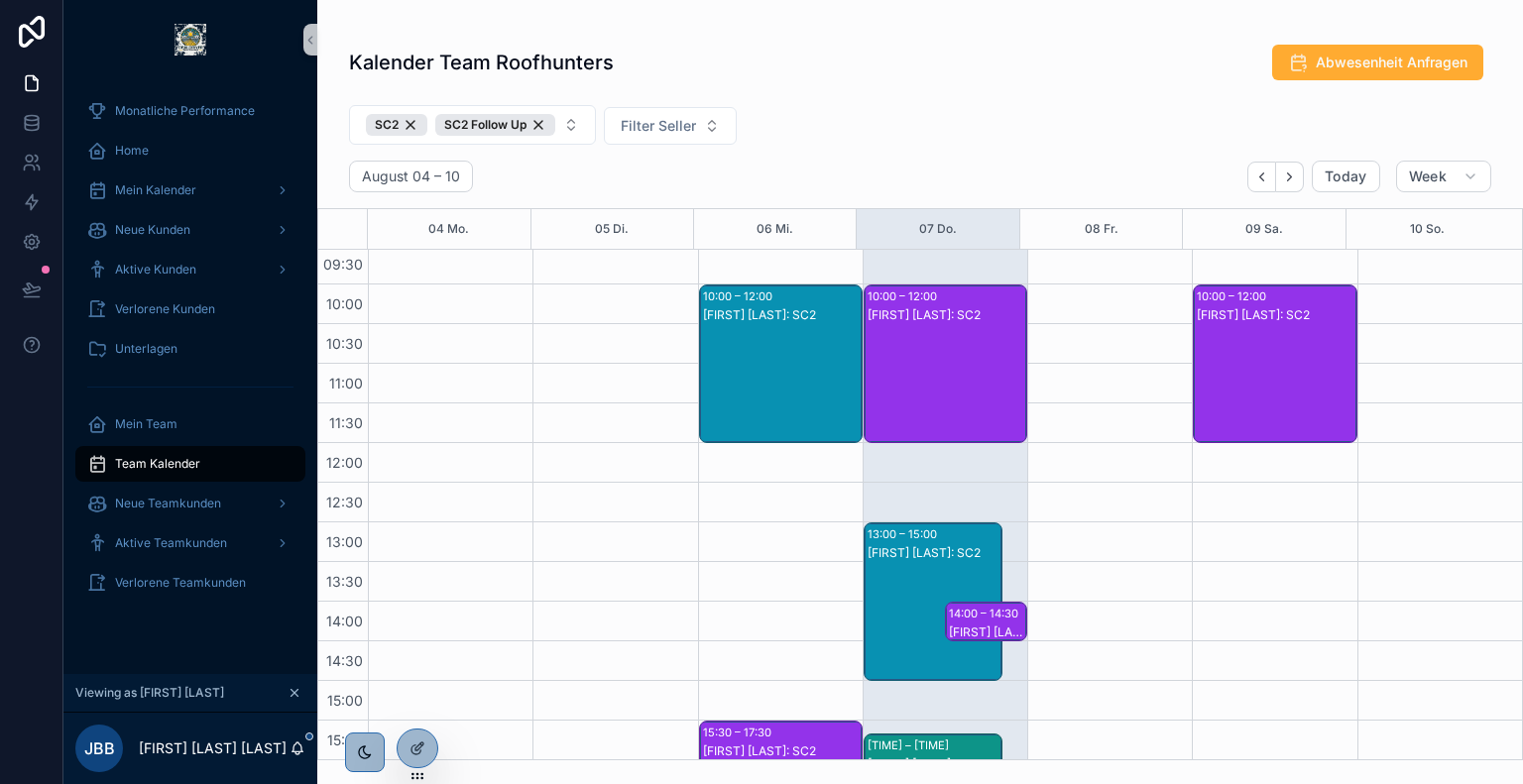 scroll, scrollTop: 284, scrollLeft: 0, axis: vertical 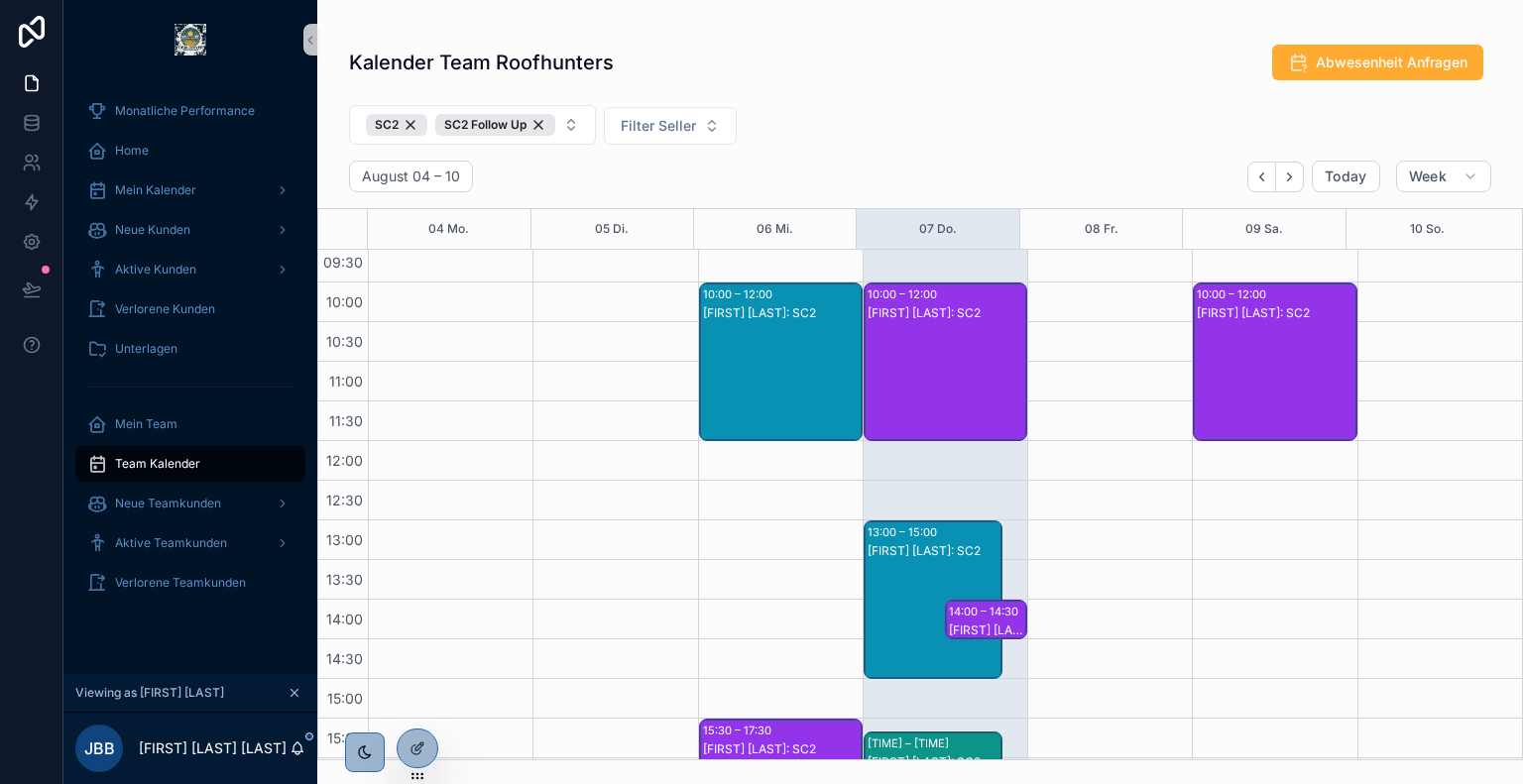 click on "Jan Baumeister: SC2" at bounding box center (946, 382) 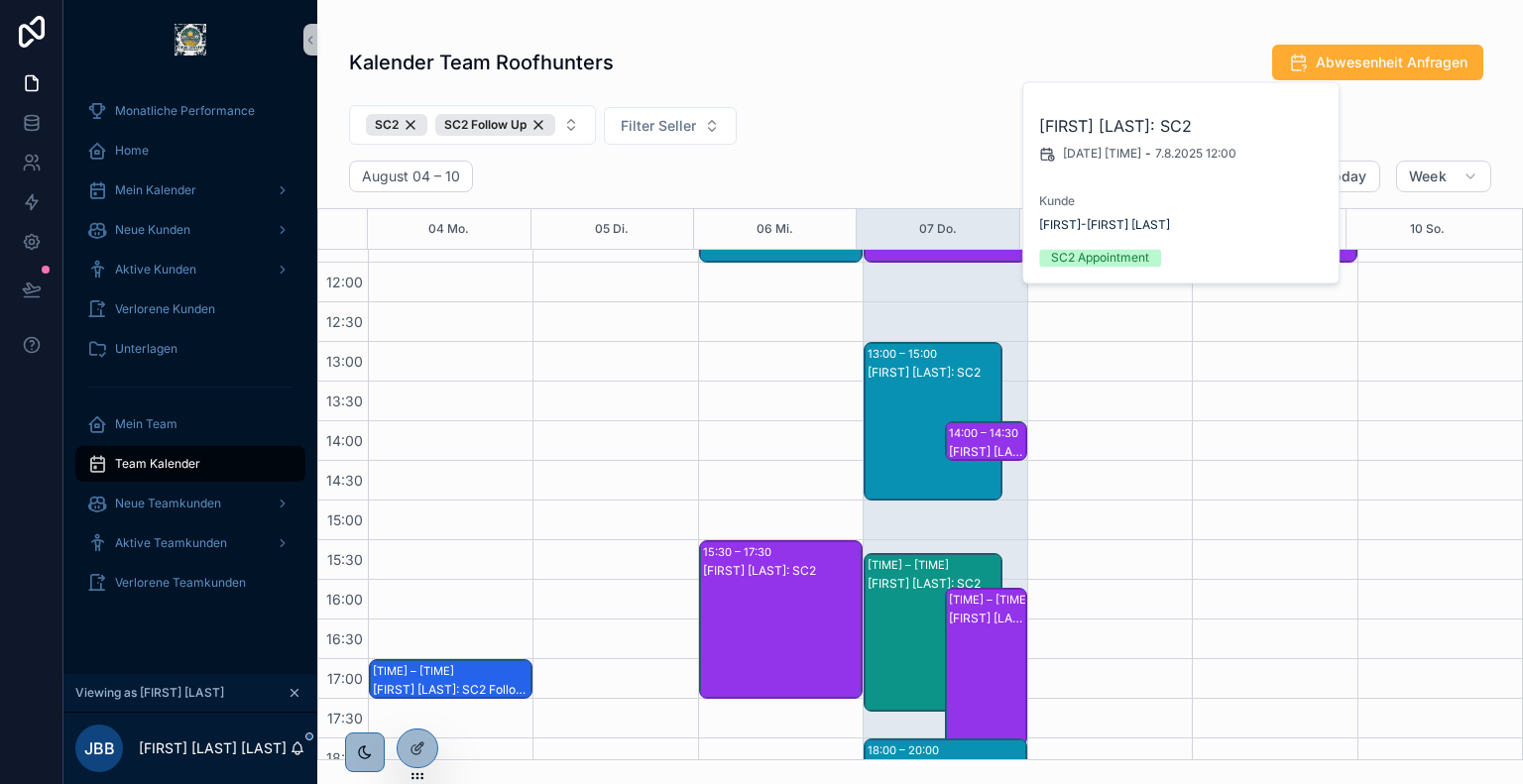 click on "Michael Schweizer: SC2" at bounding box center (934, 441) 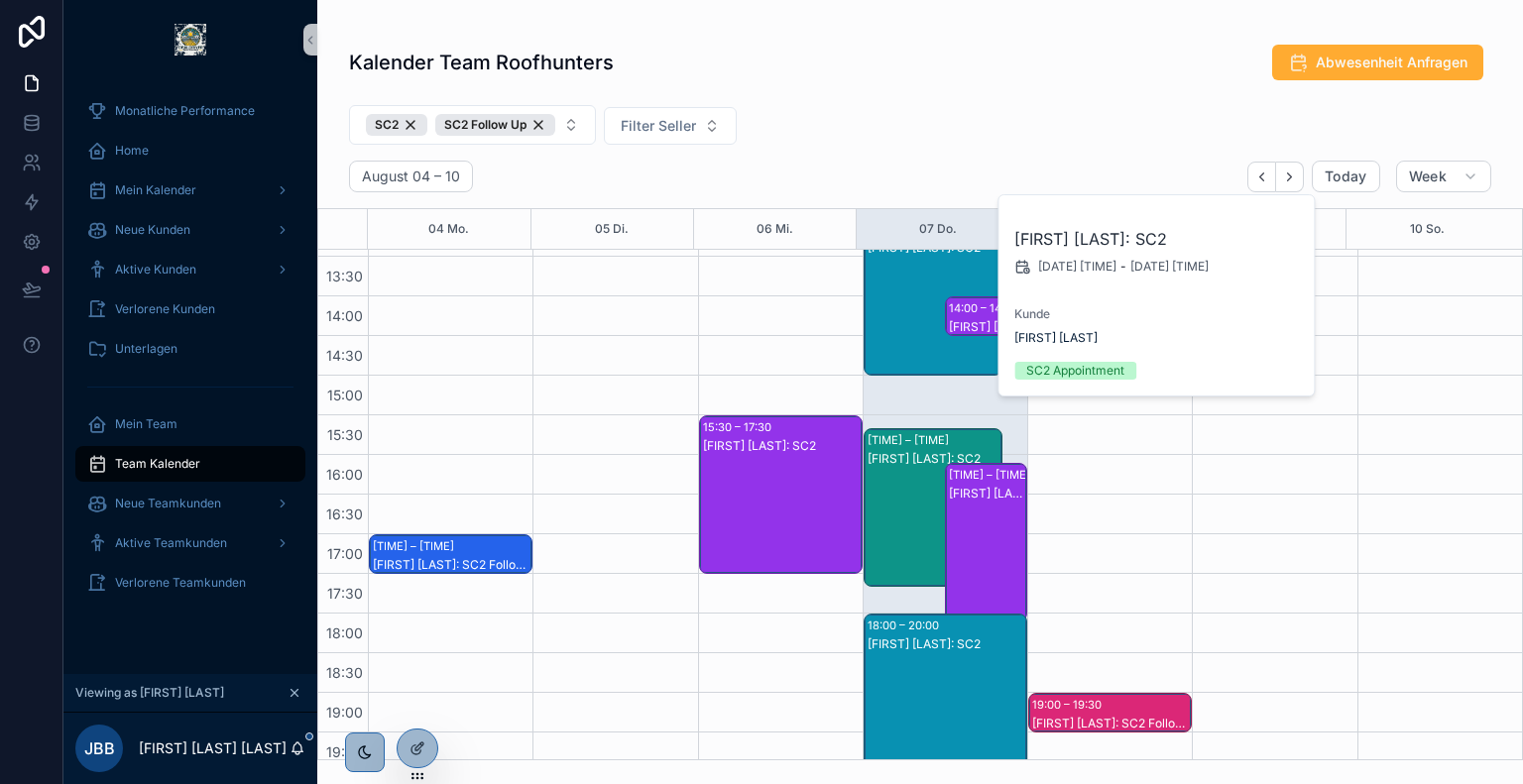 scroll, scrollTop: 590, scrollLeft: 0, axis: vertical 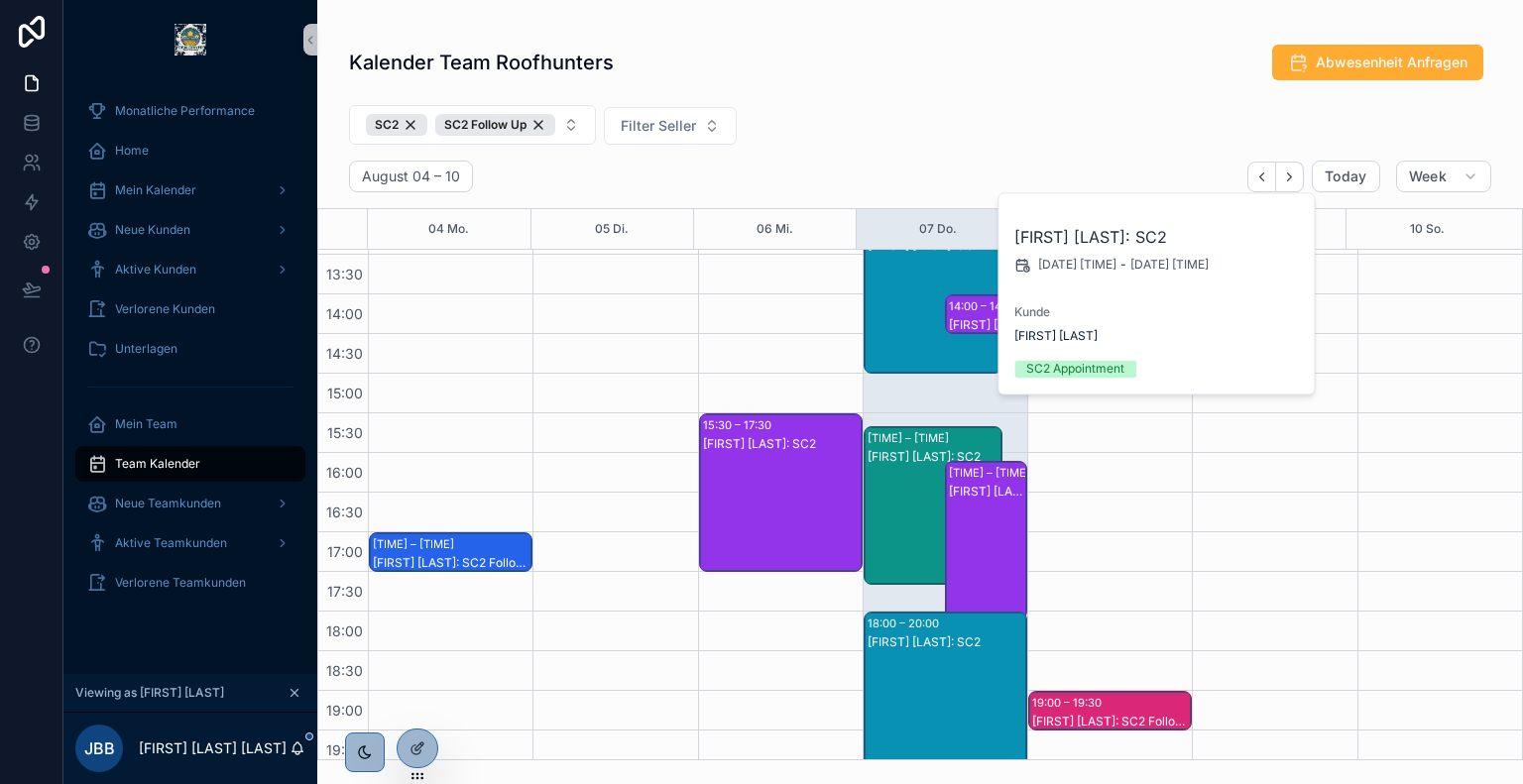 click on "Jan Baumeister: SC2" at bounding box center (987, 560) 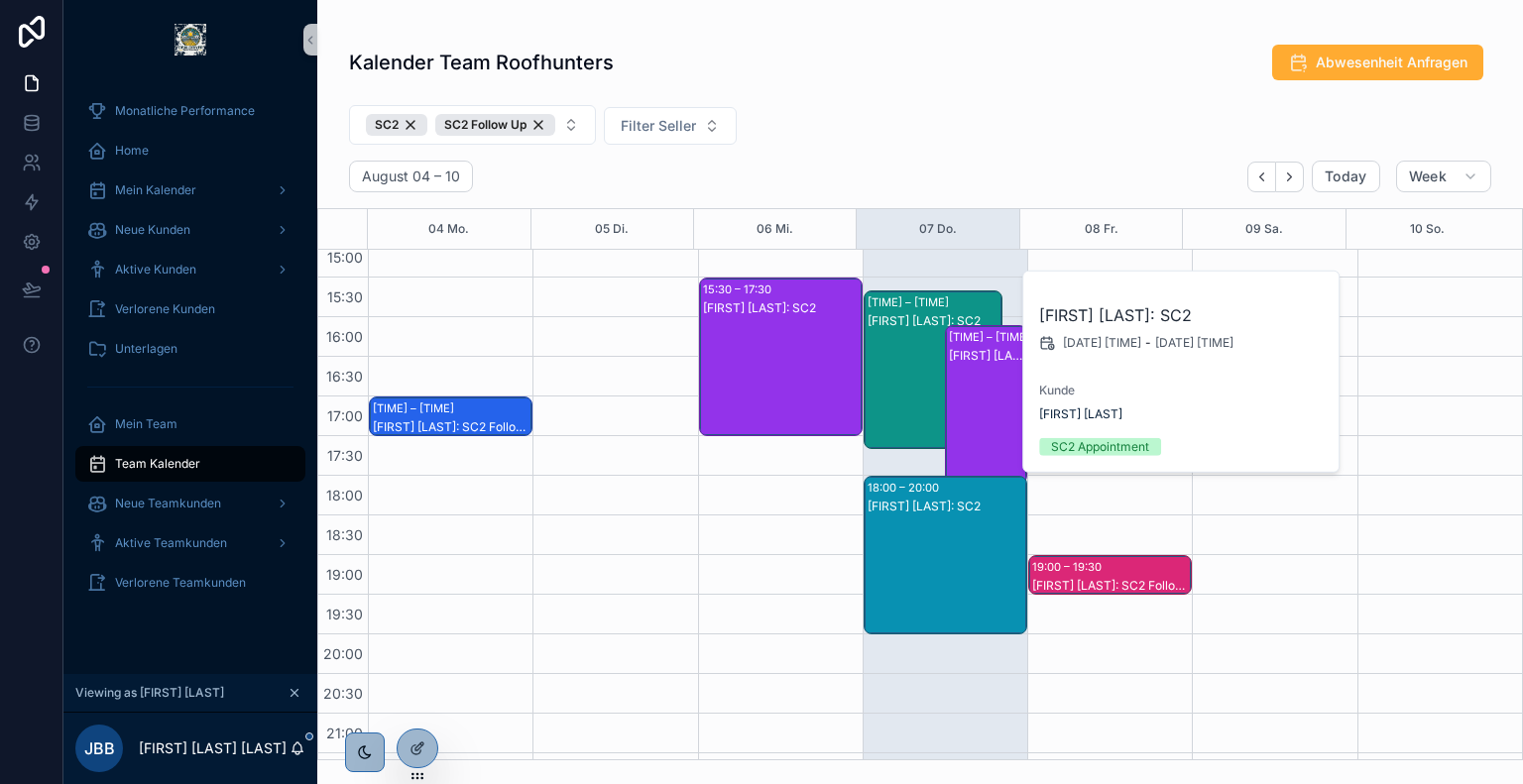 scroll, scrollTop: 757, scrollLeft: 0, axis: vertical 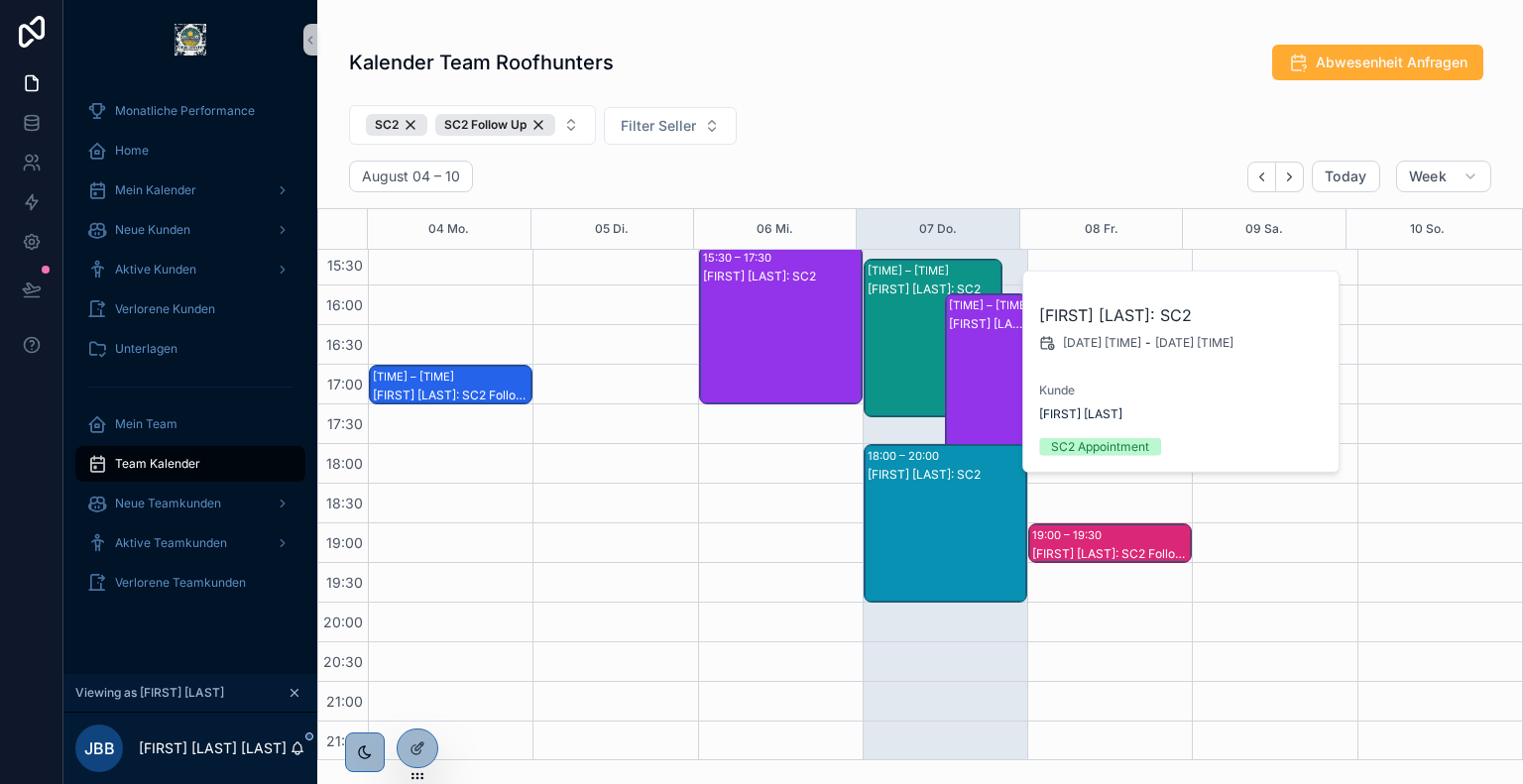 click on "Michael Schweizer: SC2" at bounding box center [946, 543] 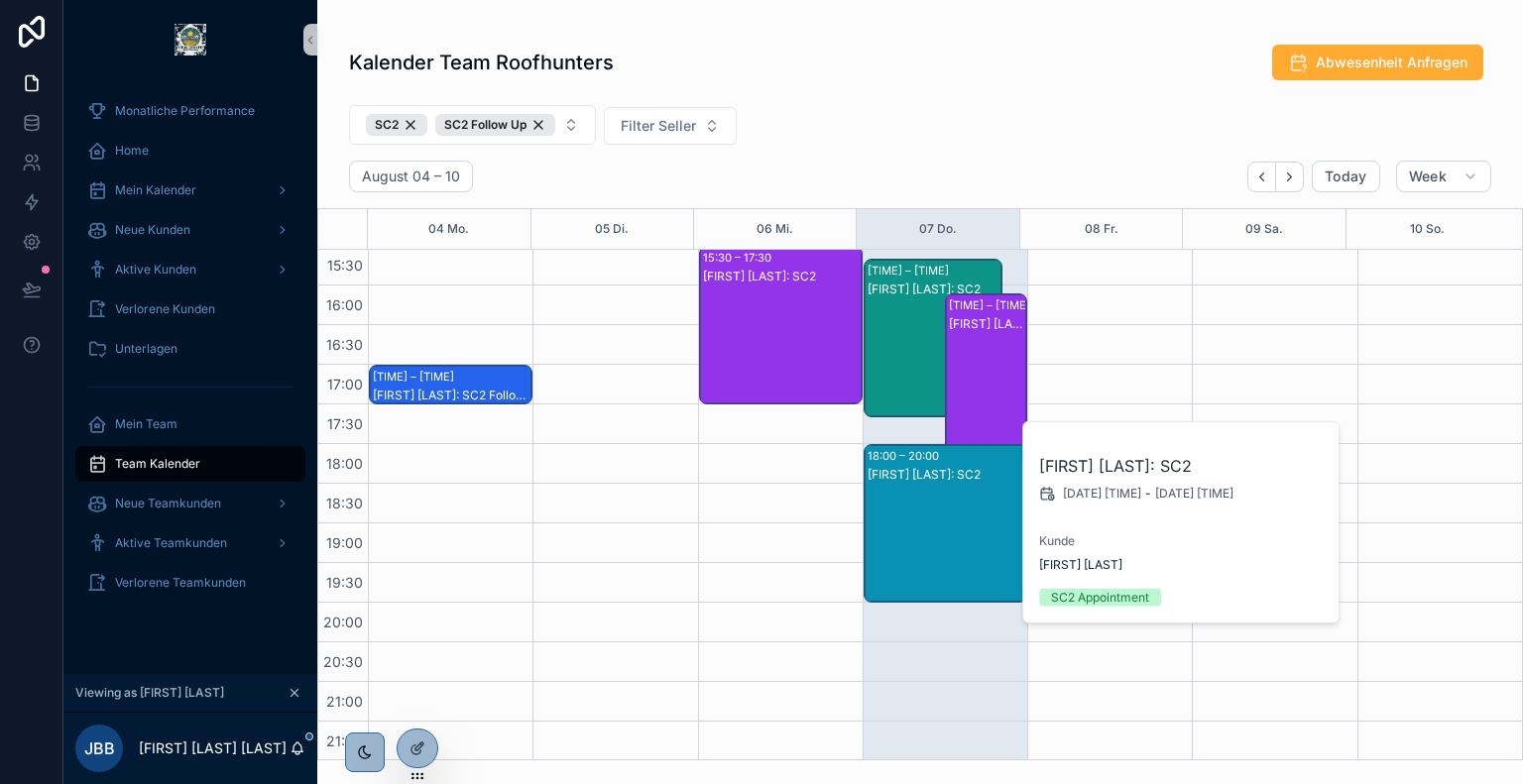 click on "Mikail Akbulut: SC2" at bounding box center [934, 358] 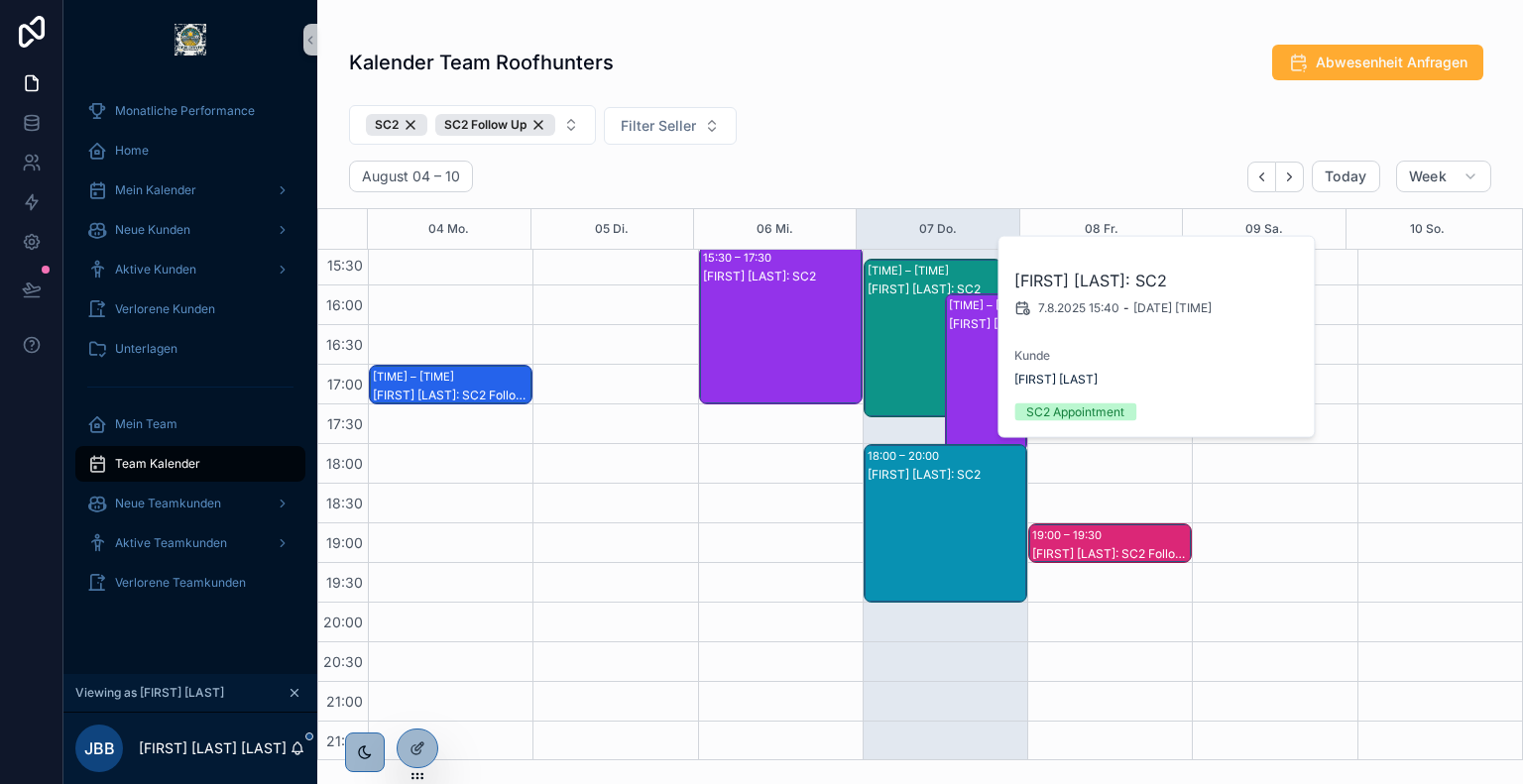 click on "SC2 SC2 Follow Up Filter Seller" at bounding box center (920, 129) 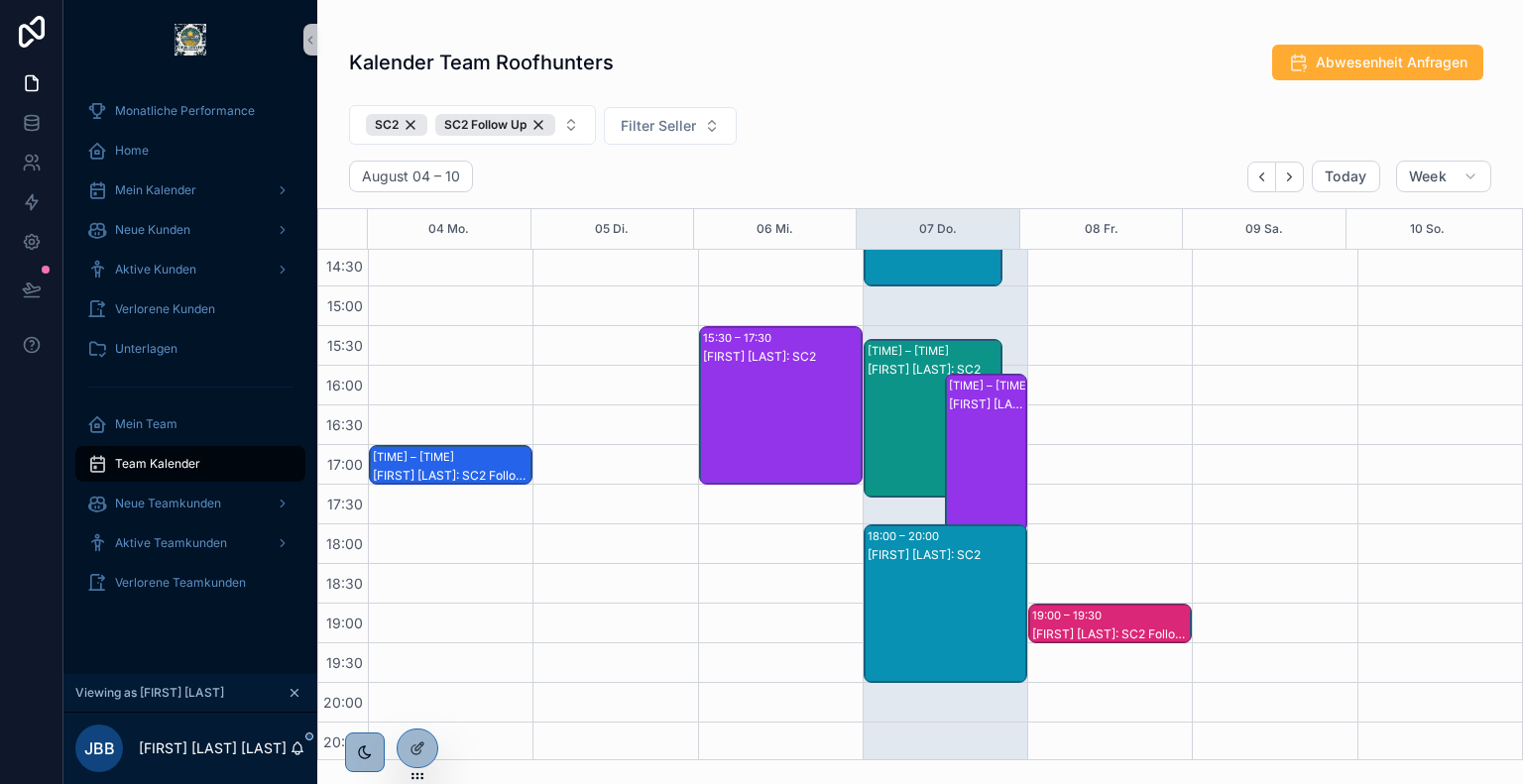 scroll, scrollTop: 678, scrollLeft: 0, axis: vertical 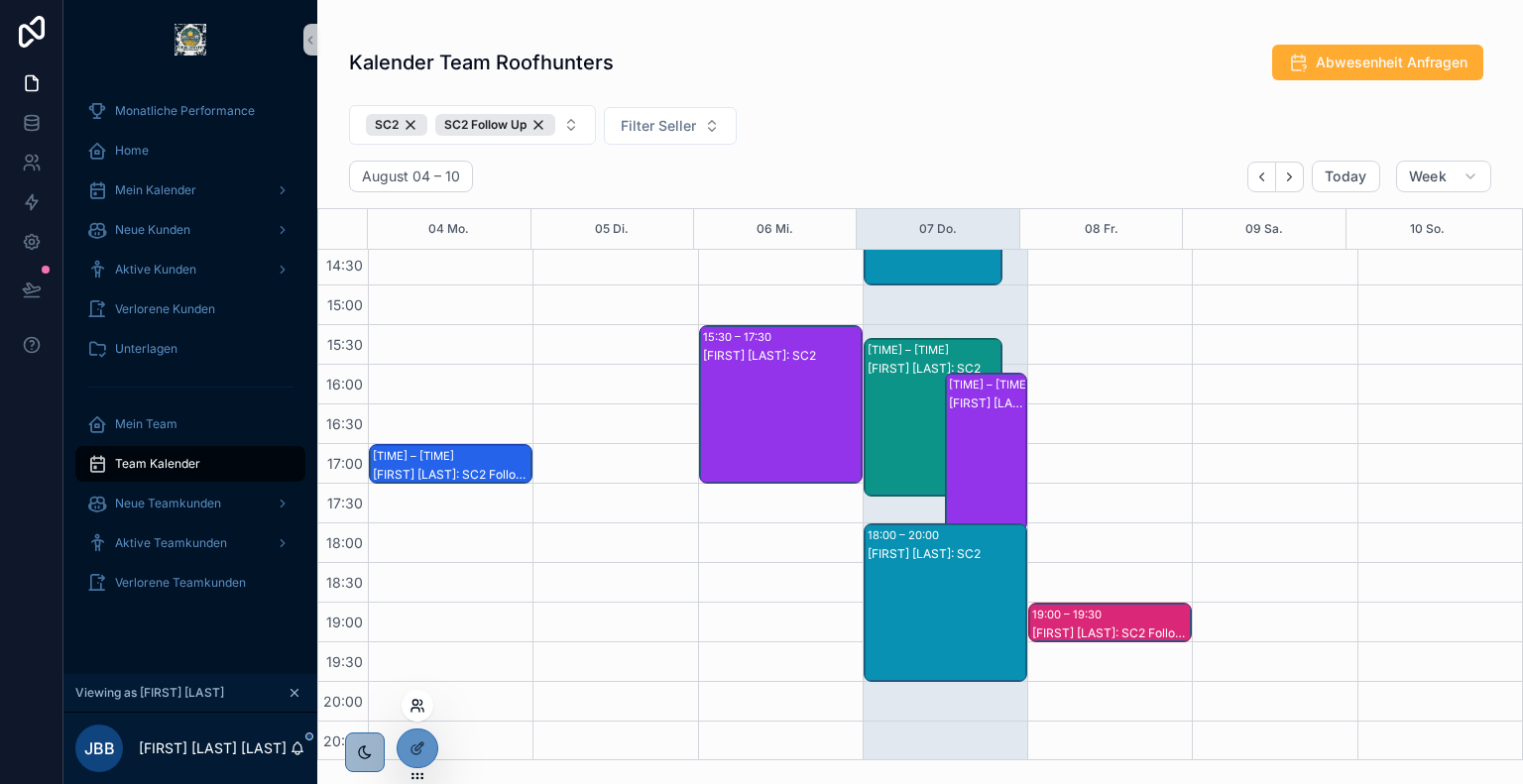 click 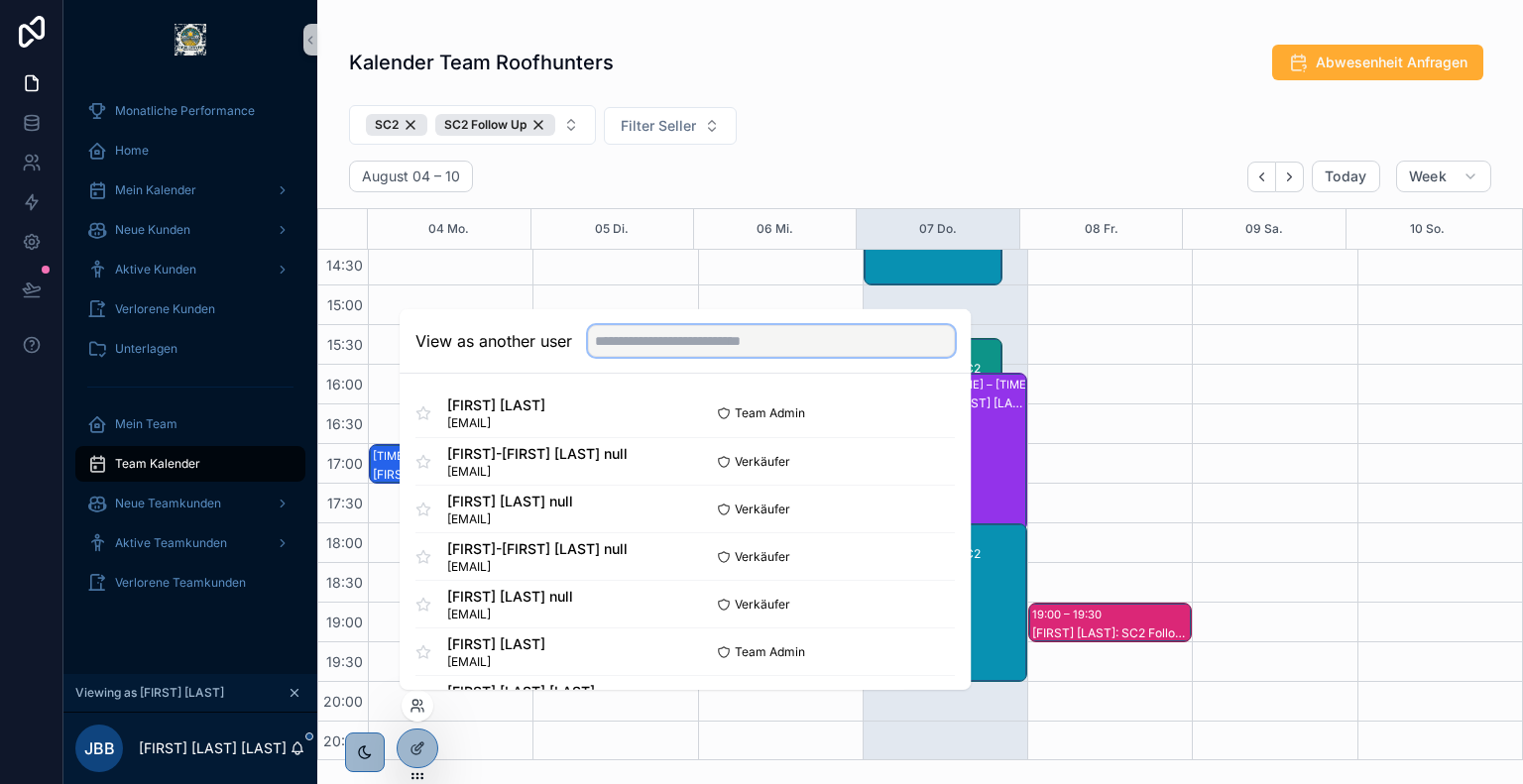 click at bounding box center (771, 341) 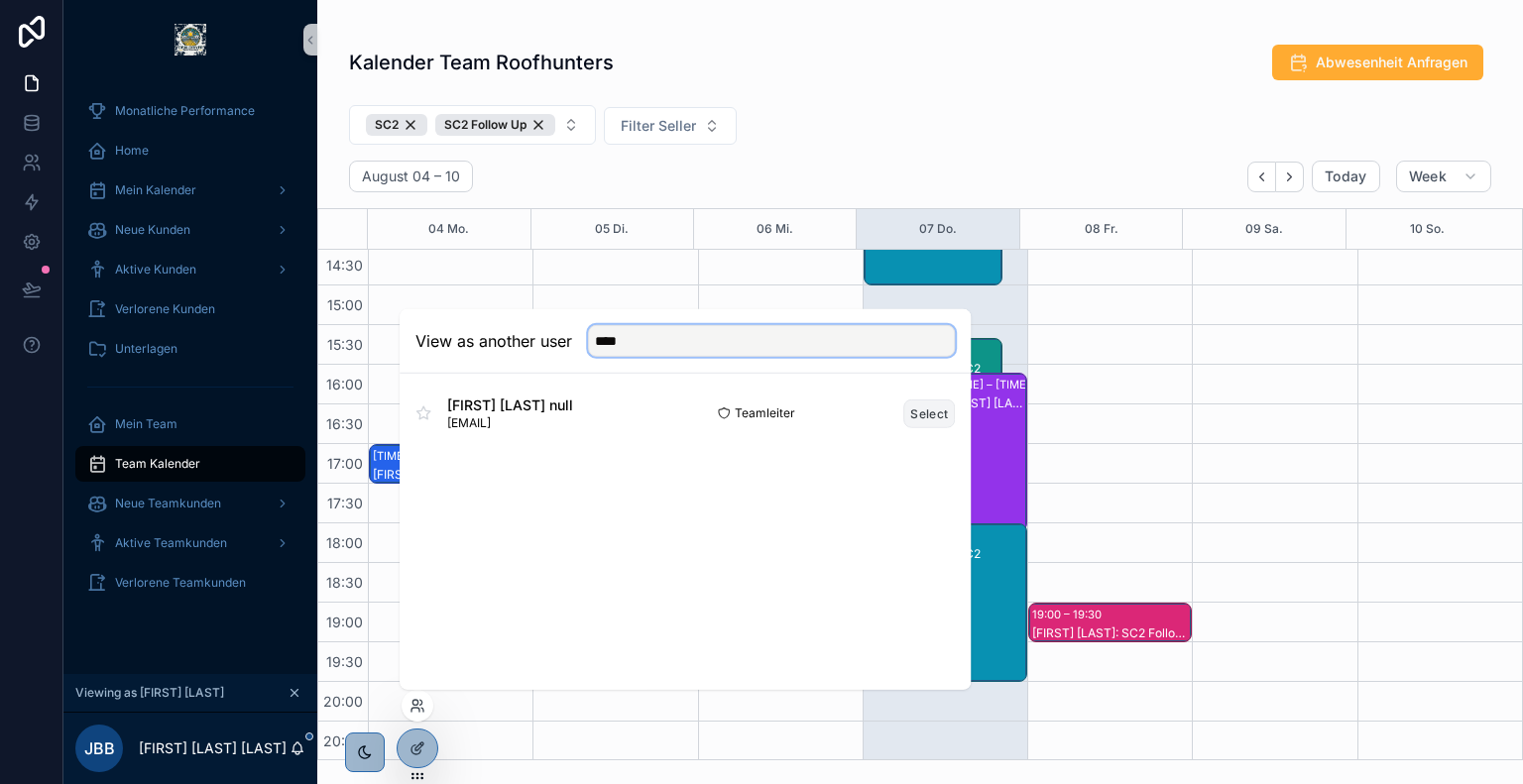 type on "****" 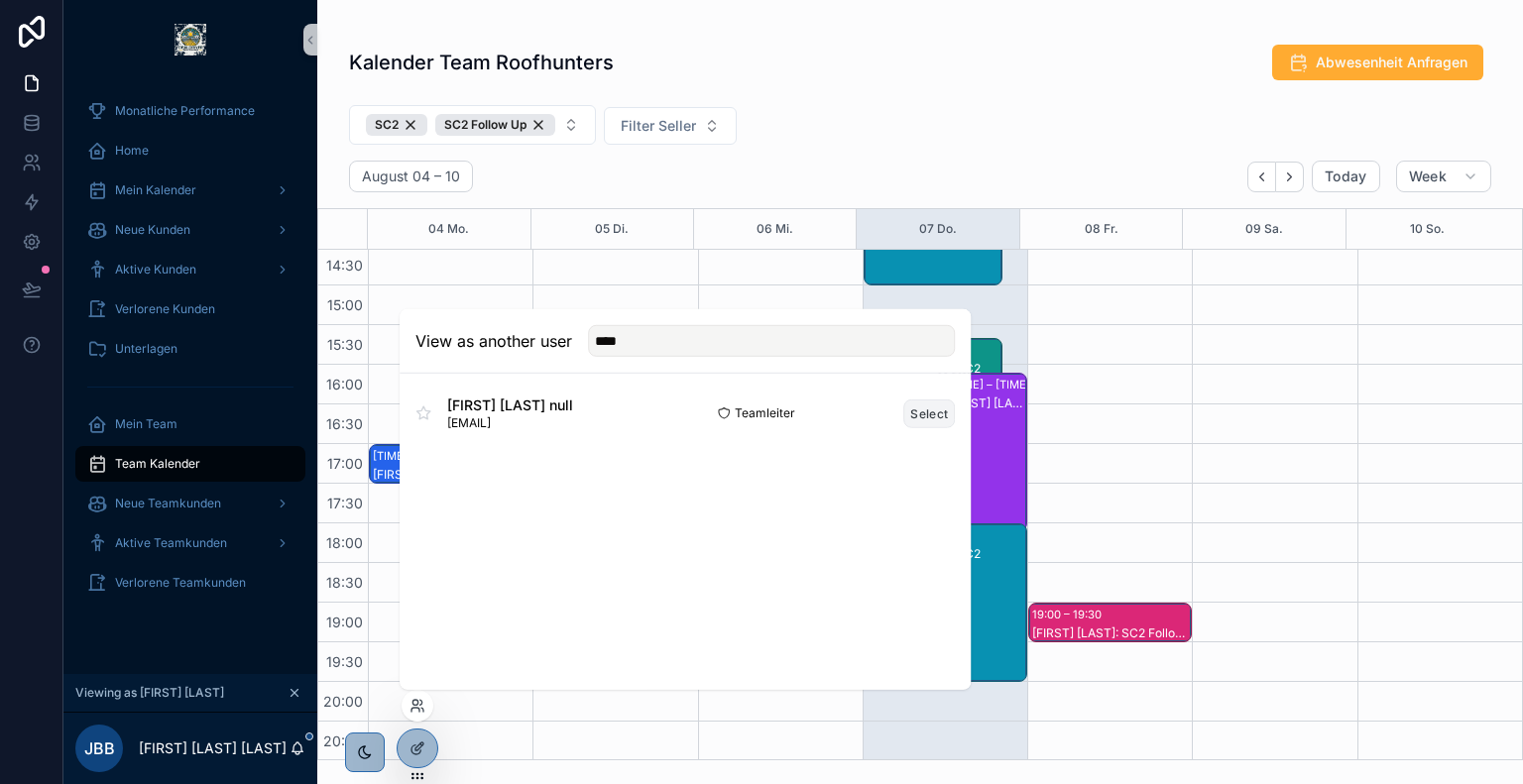 click on "Select" at bounding box center (929, 412) 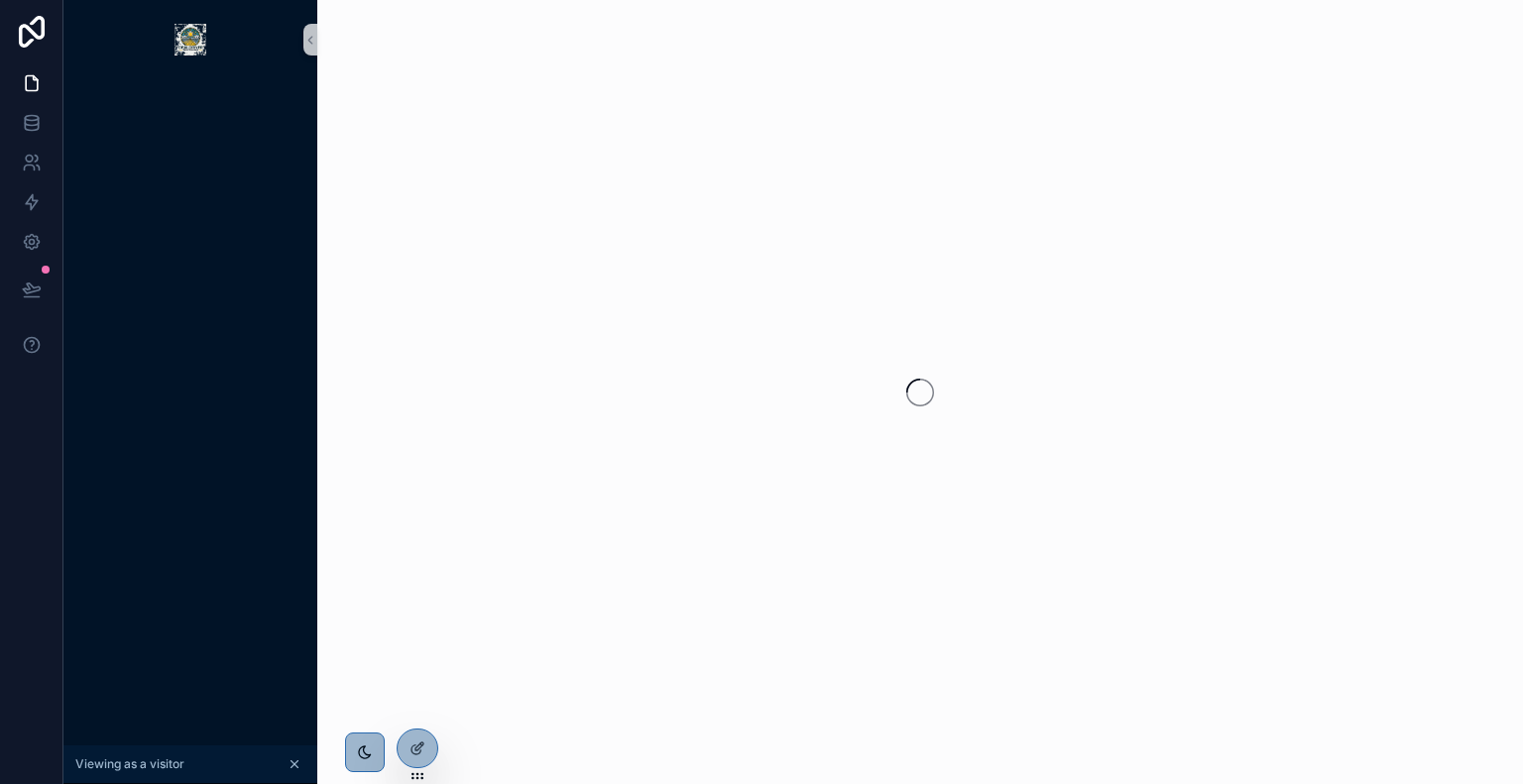 scroll, scrollTop: 0, scrollLeft: 0, axis: both 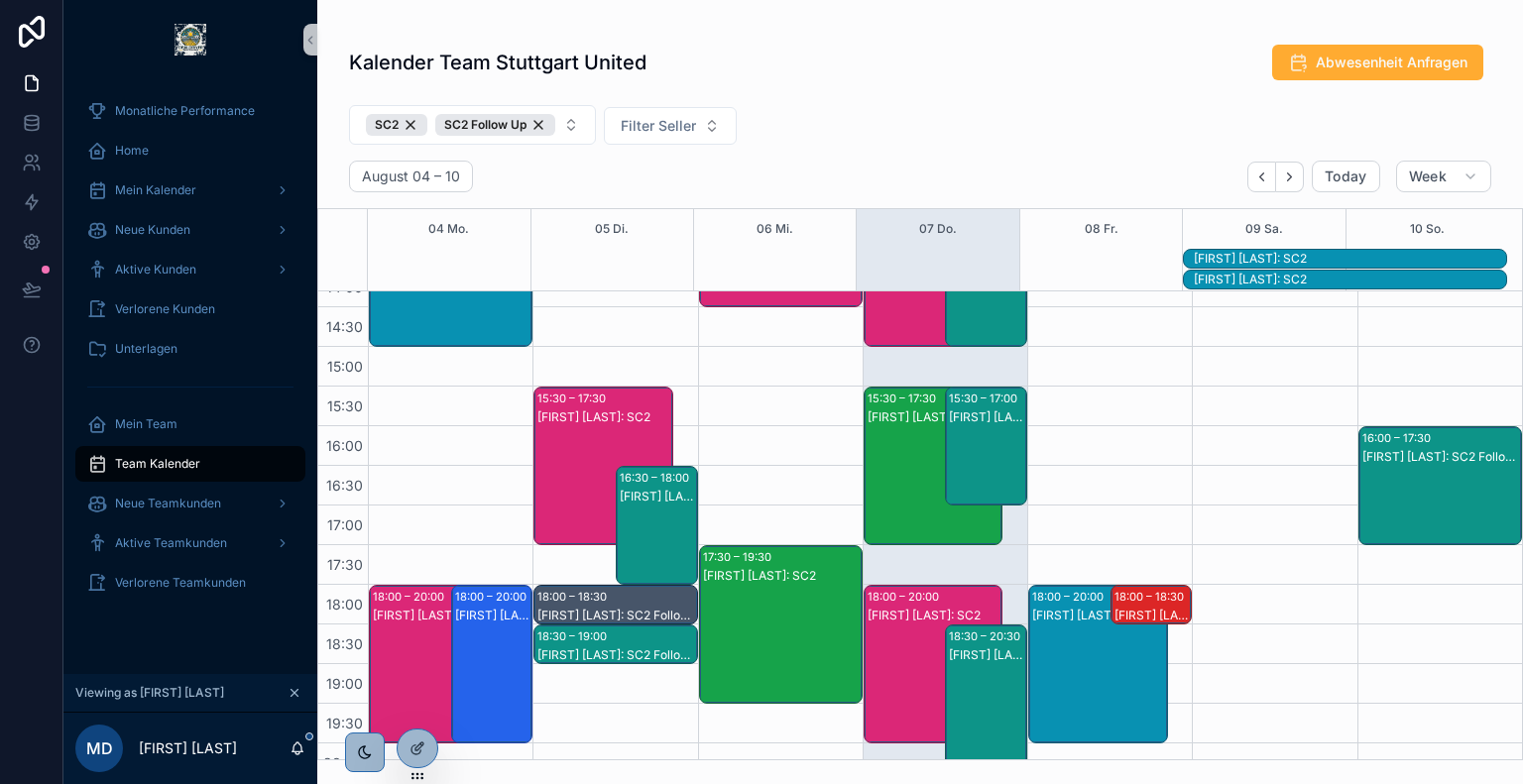 click on "[FIRST] [LAST]: SC2" at bounding box center [987, 655] 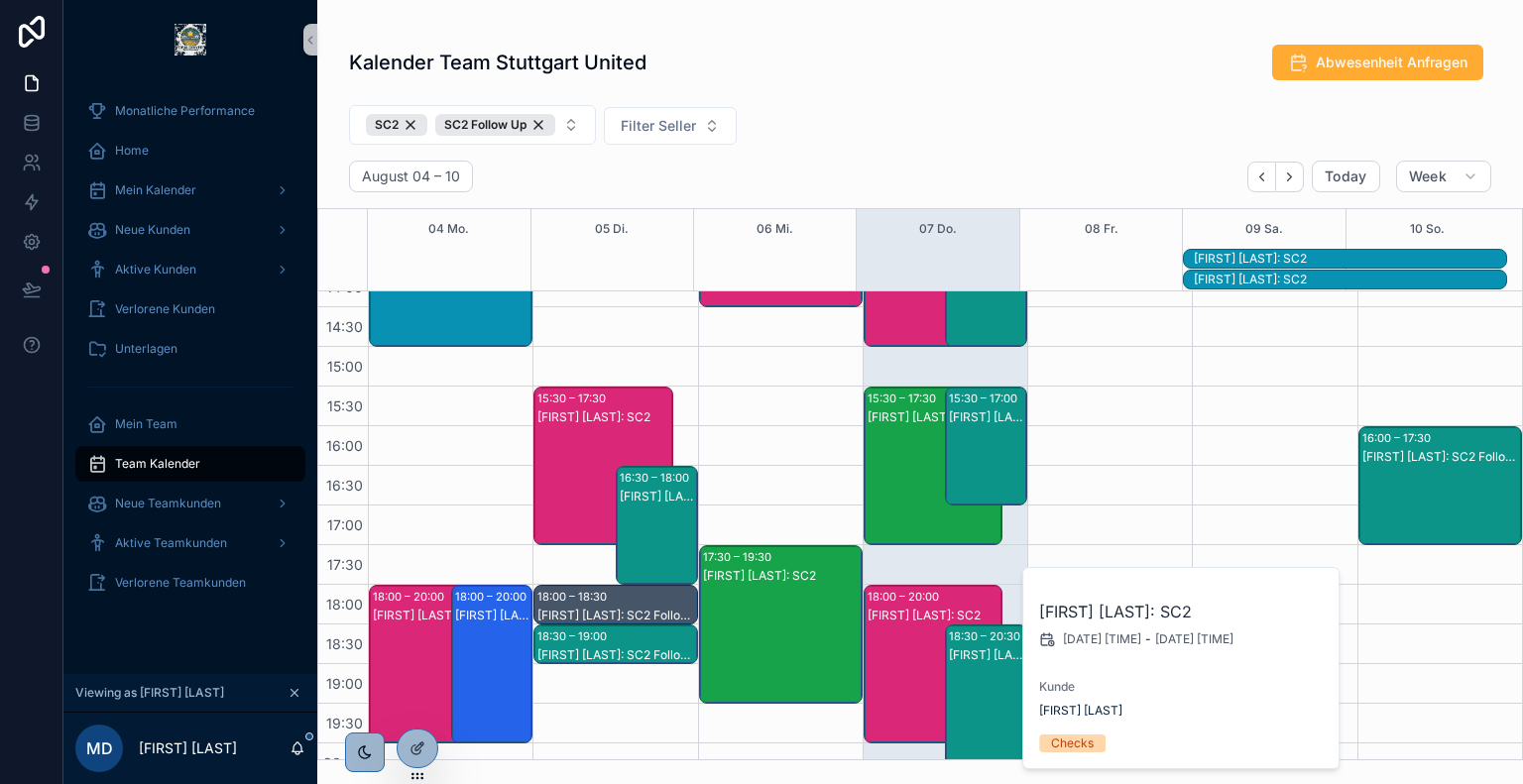 click on "[FIRST] [LAST]: SC2" at bounding box center [934, 684] 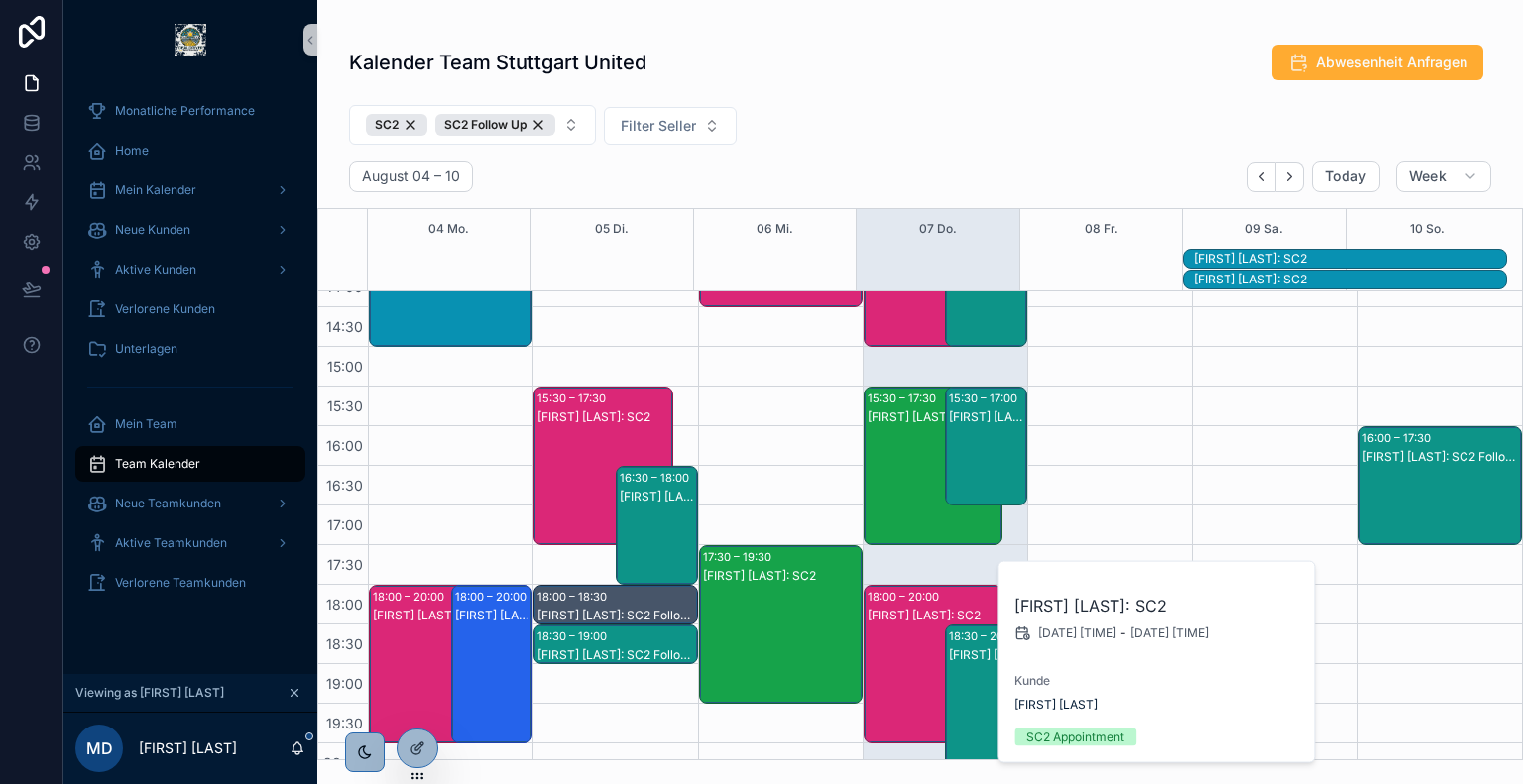 click on "[FIRST] [LAST]: SC2" at bounding box center (987, 724) 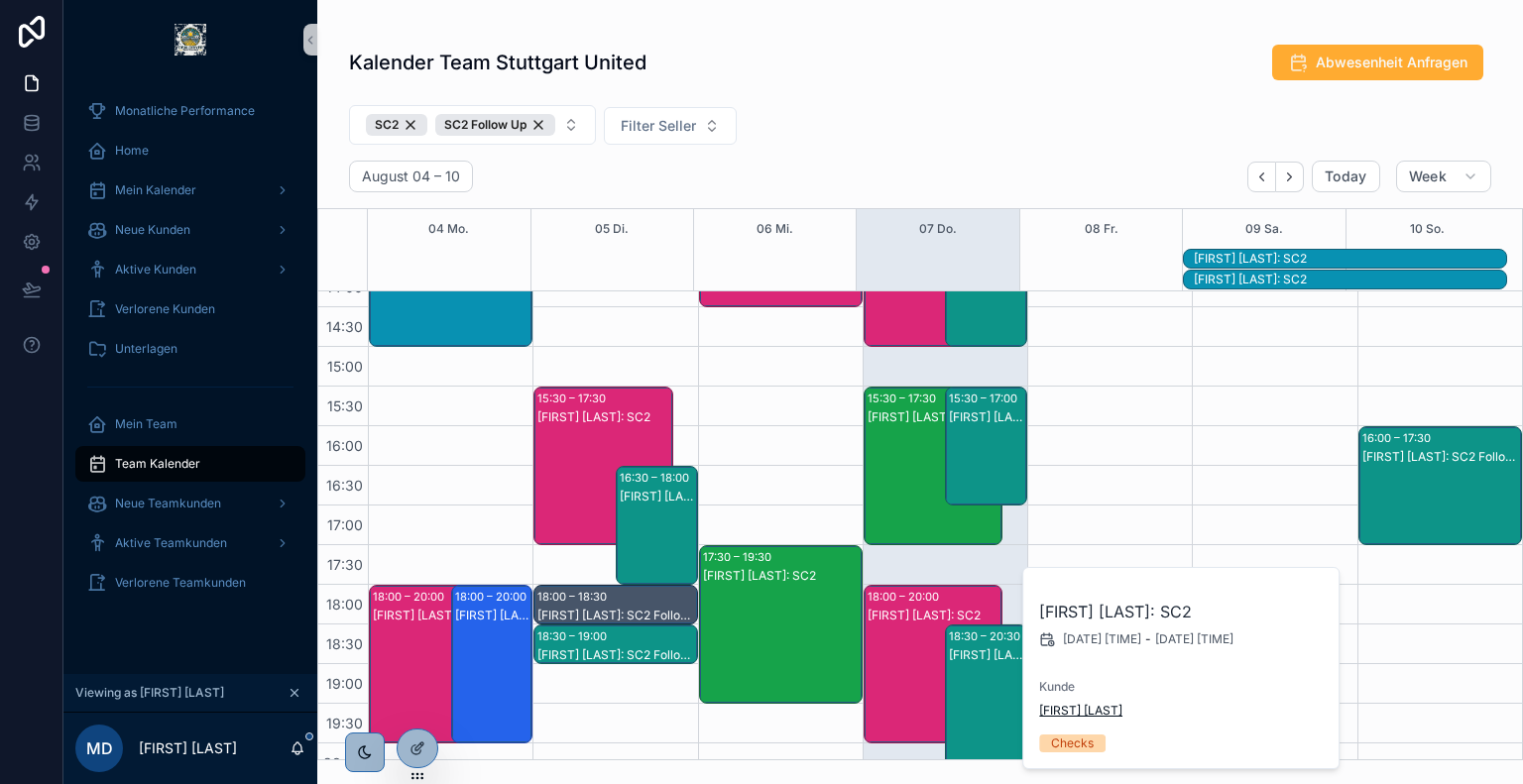 click on "[FIRST] [LAST]" at bounding box center (1081, 711) 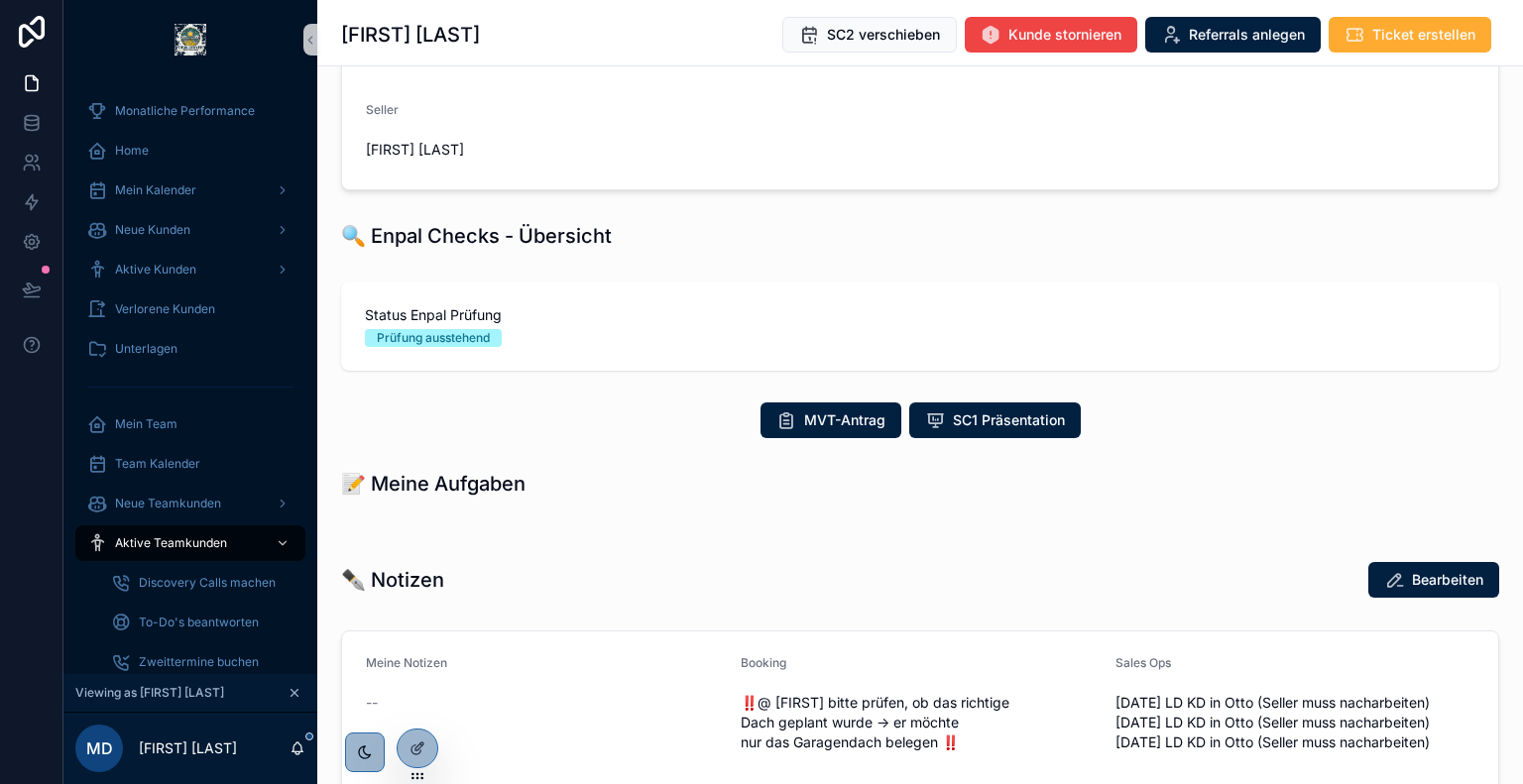 scroll, scrollTop: 0, scrollLeft: 0, axis: both 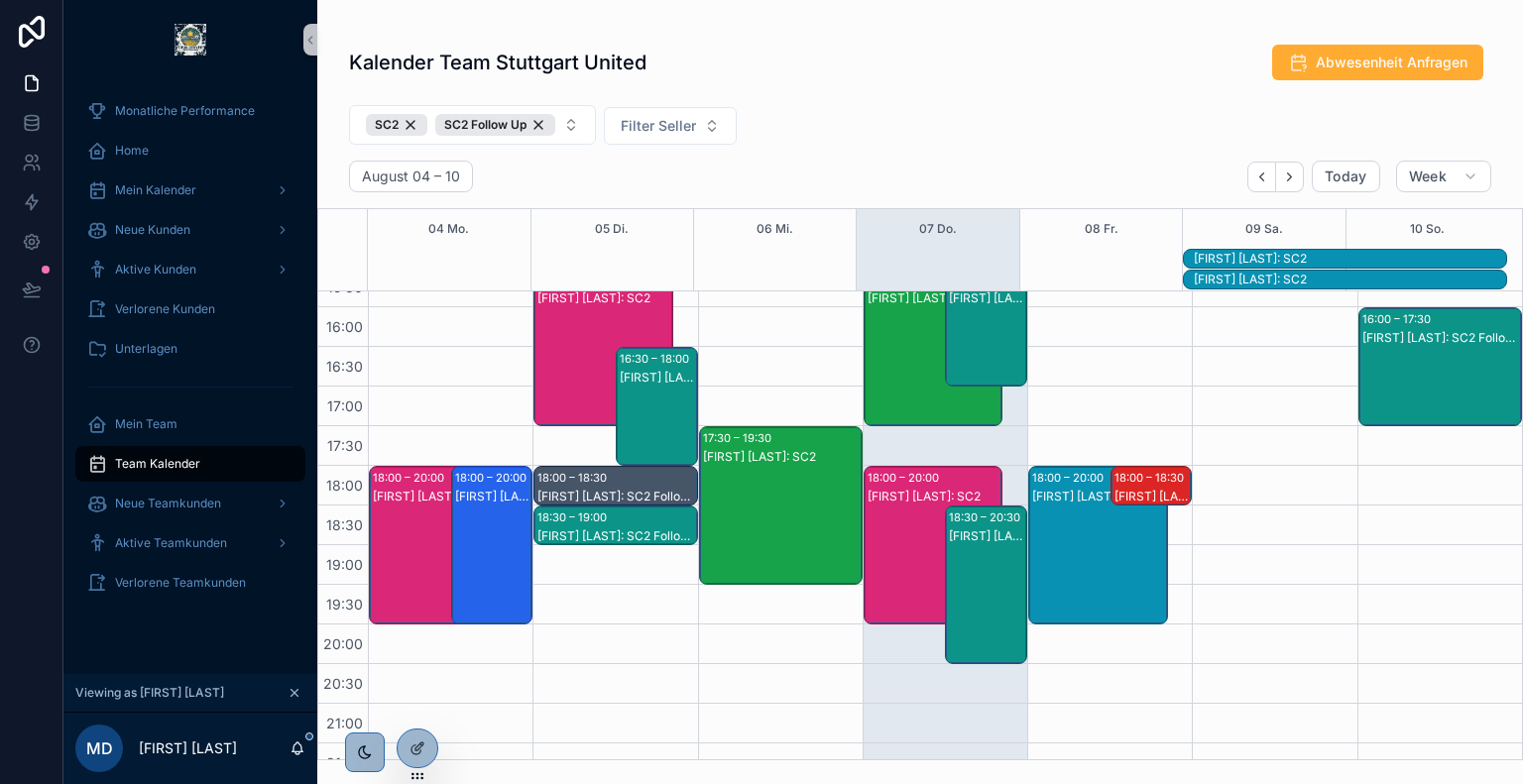 click on "18:00 – 20:00" at bounding box center (905, 478) 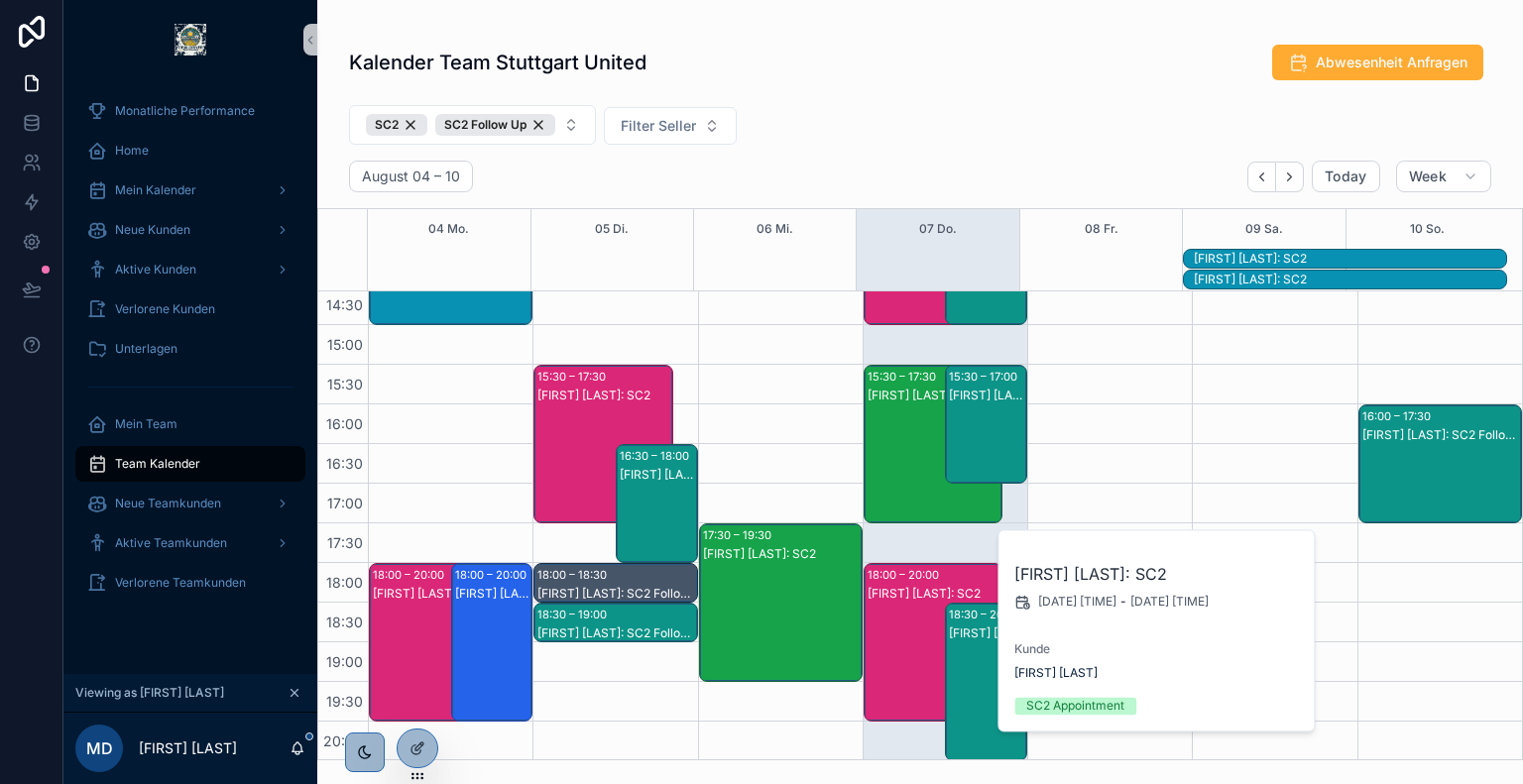 scroll, scrollTop: 678, scrollLeft: 0, axis: vertical 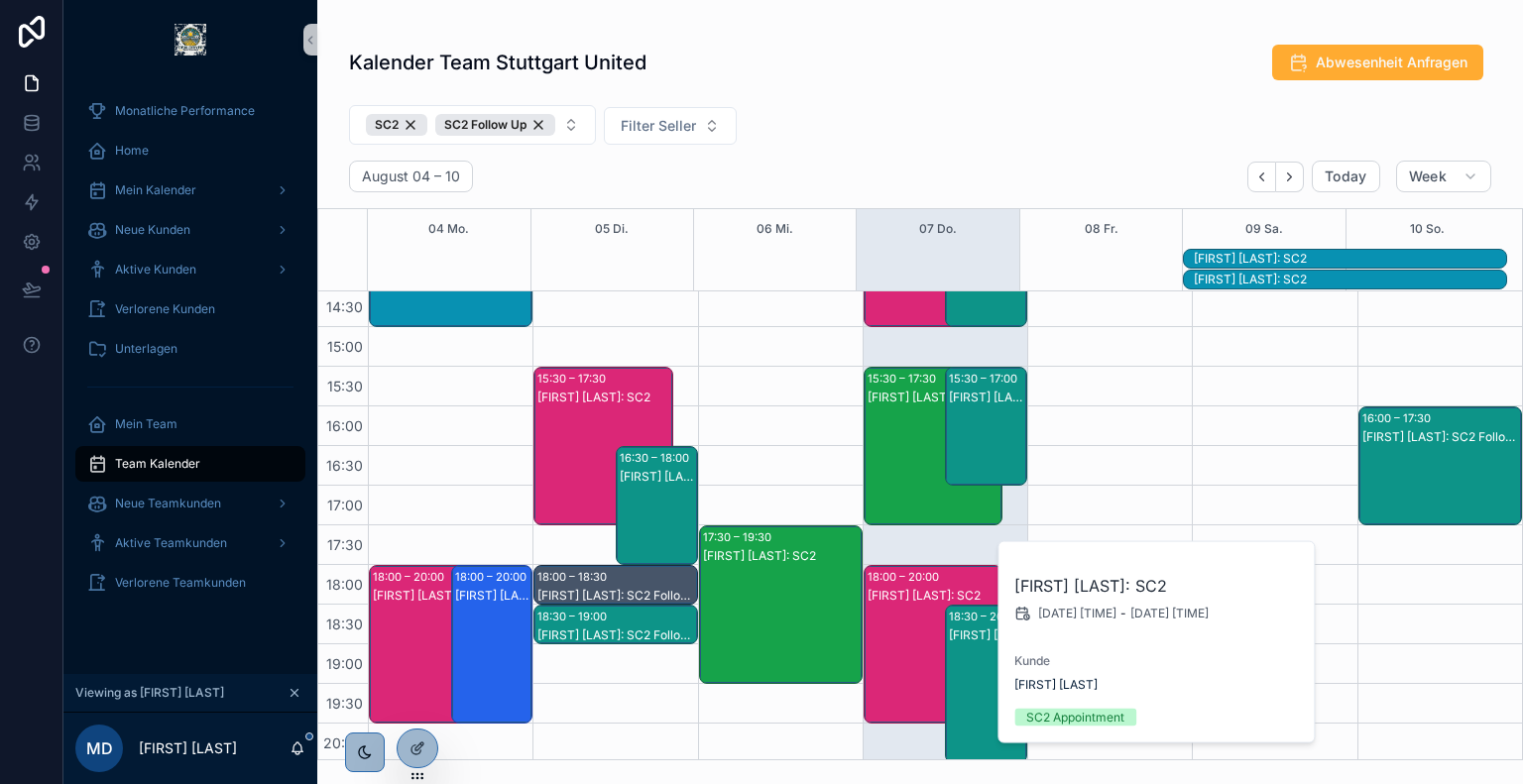 click on "David Karlin: SC2 Follow Up" at bounding box center [987, 446] 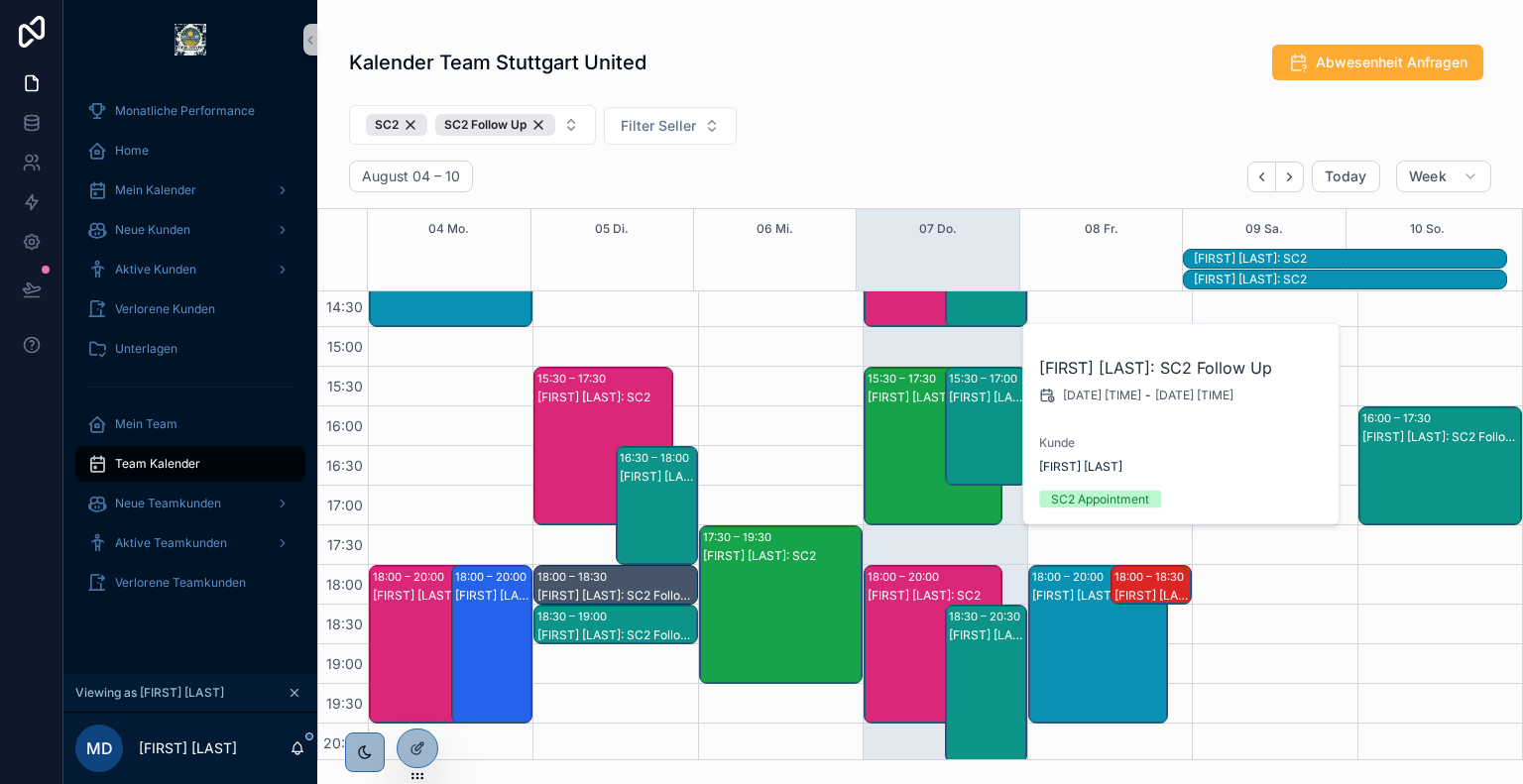click on "[FIRST] [LAST]: SC2" at bounding box center (934, 466) 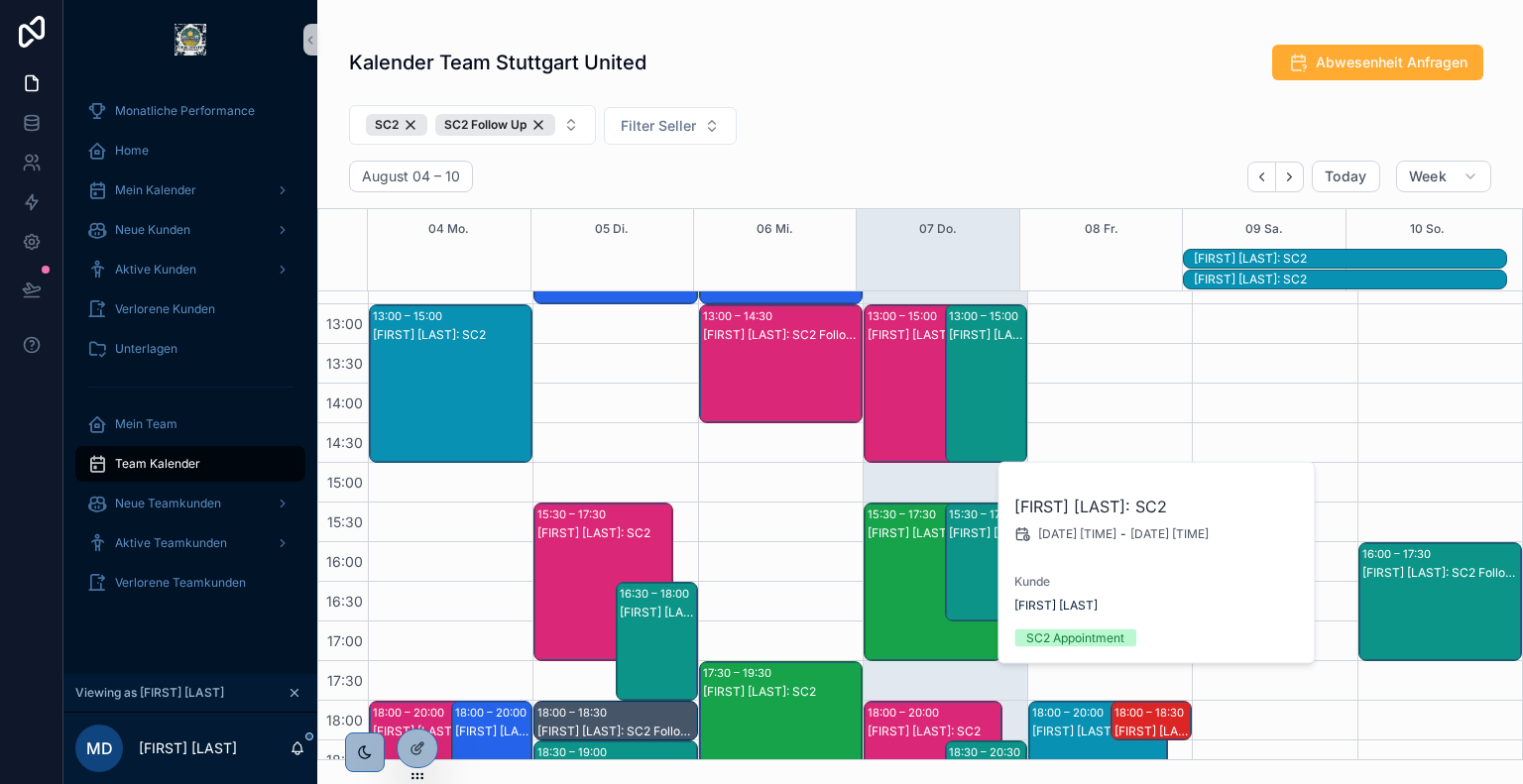 scroll, scrollTop: 539, scrollLeft: 0, axis: vertical 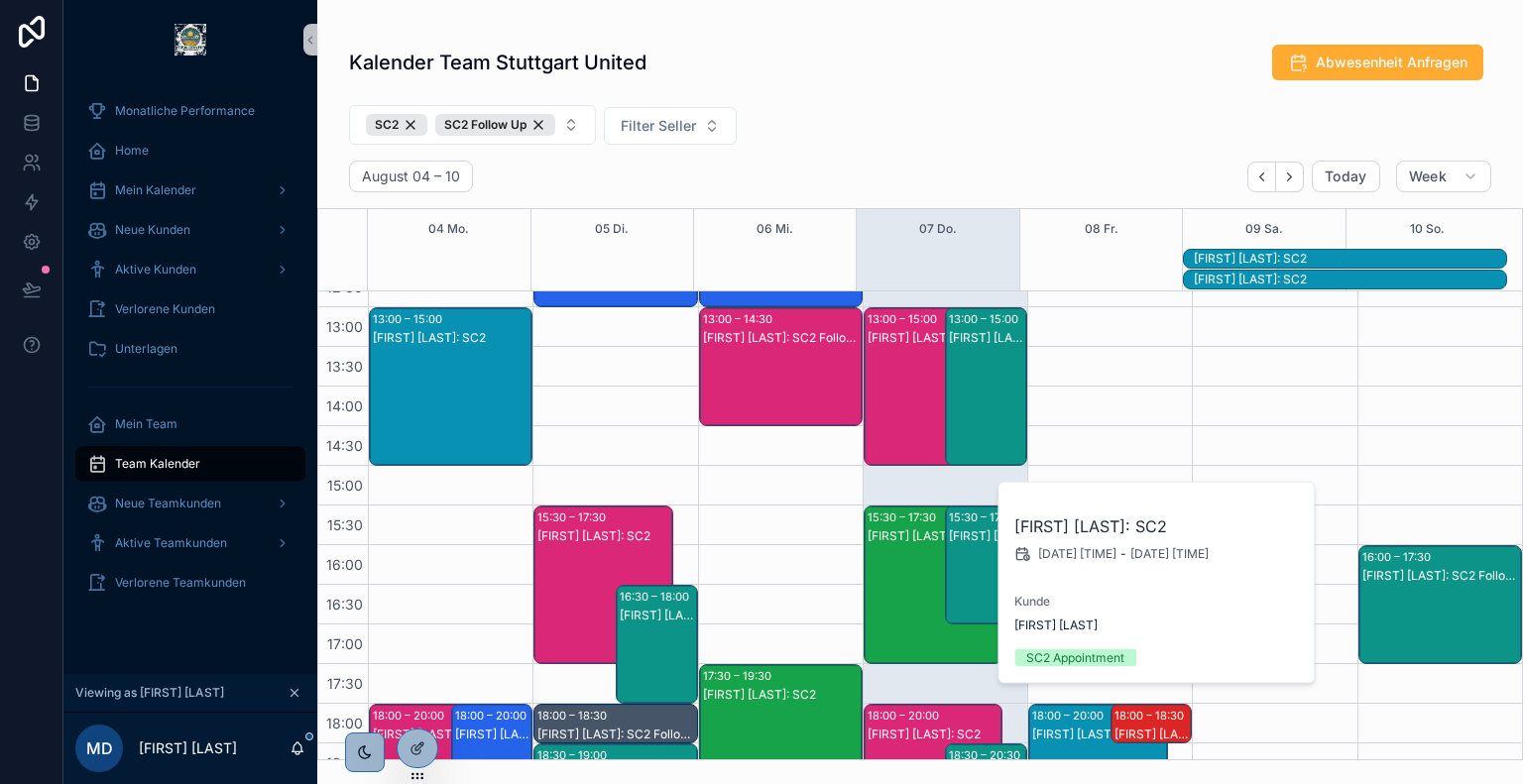 click on "[FIRST] [LAST]: SC2" at bounding box center (987, 406) 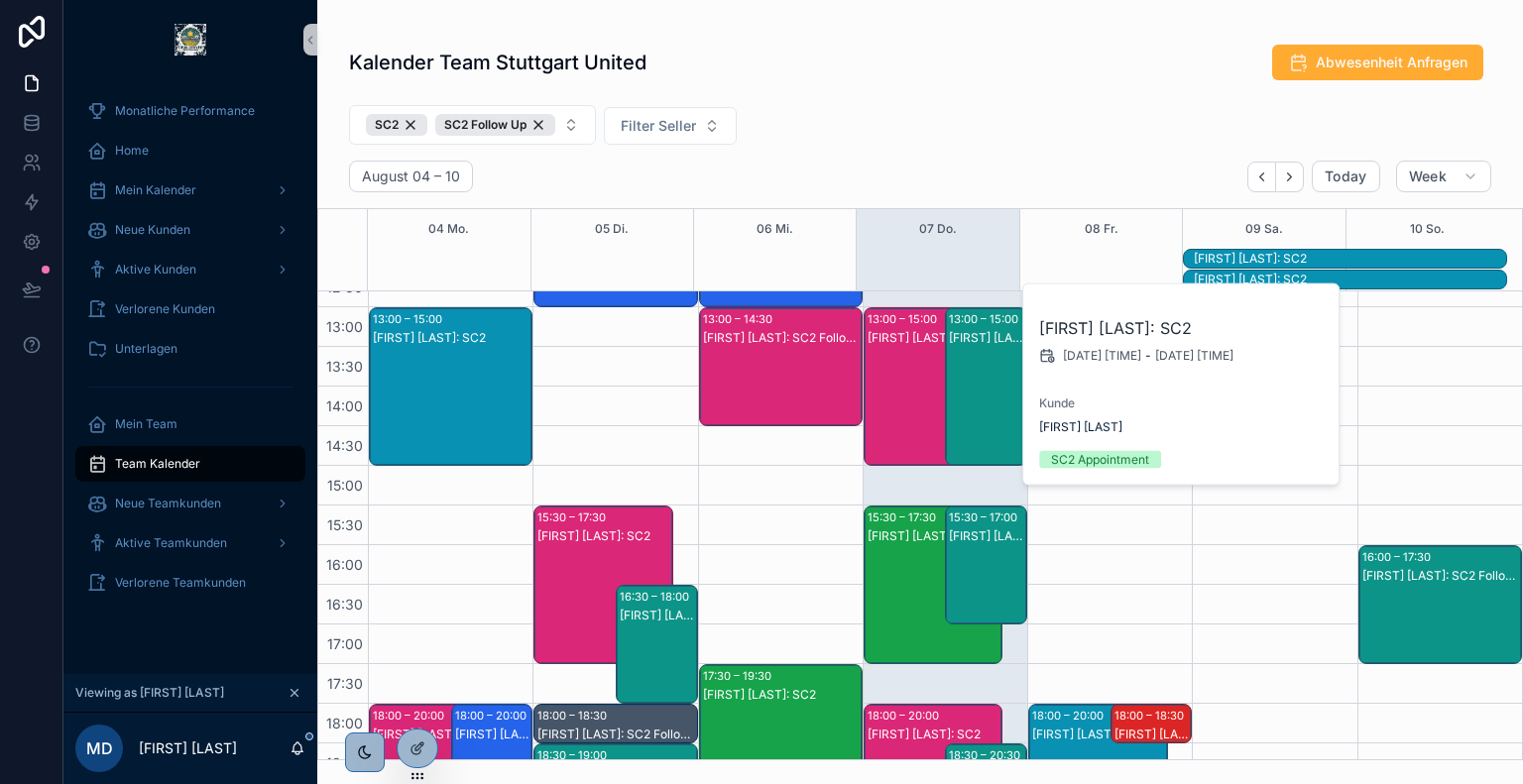 click on "[FIRST] [LAST]: SC2" at bounding box center [934, 406] 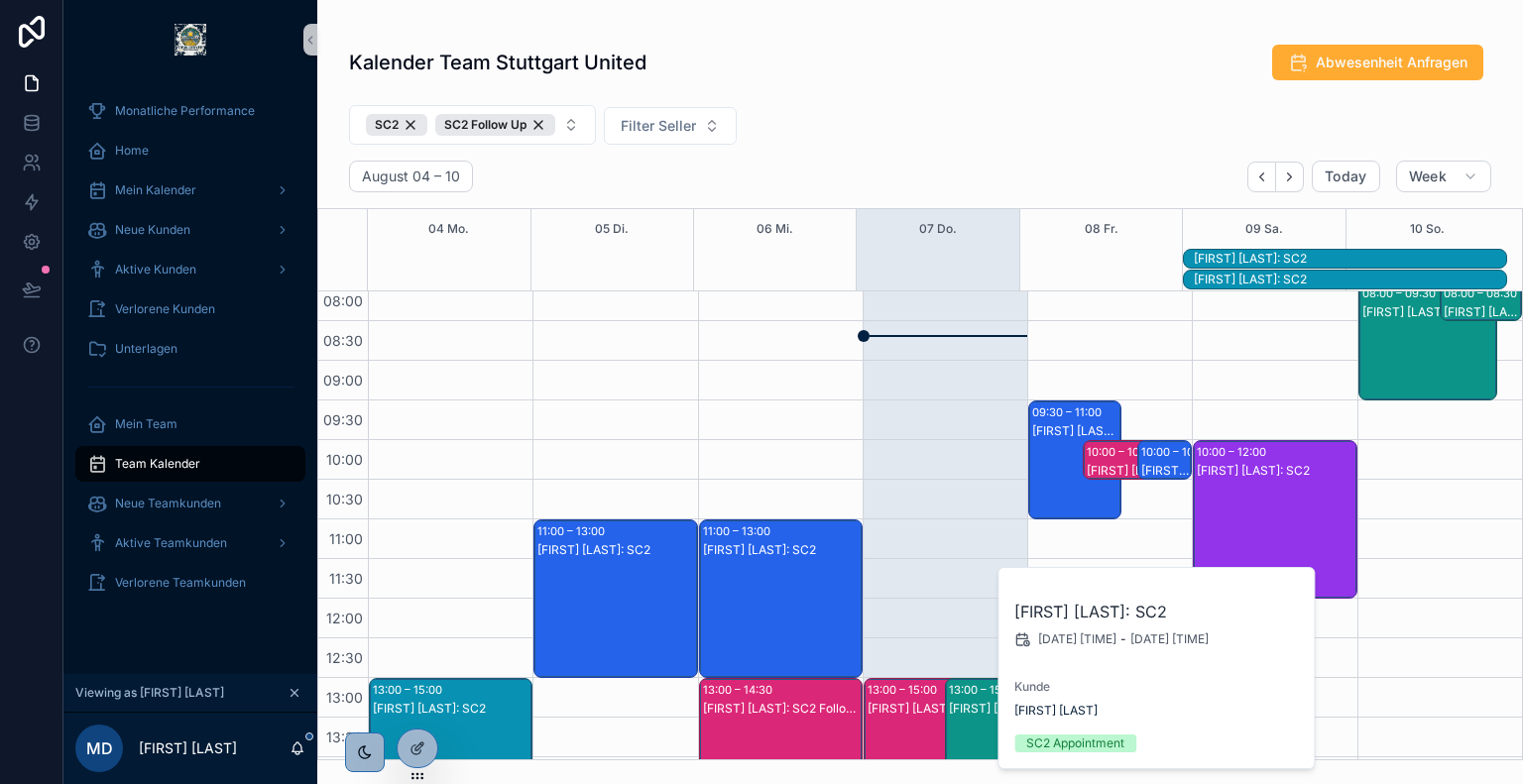 scroll, scrollTop: 167, scrollLeft: 0, axis: vertical 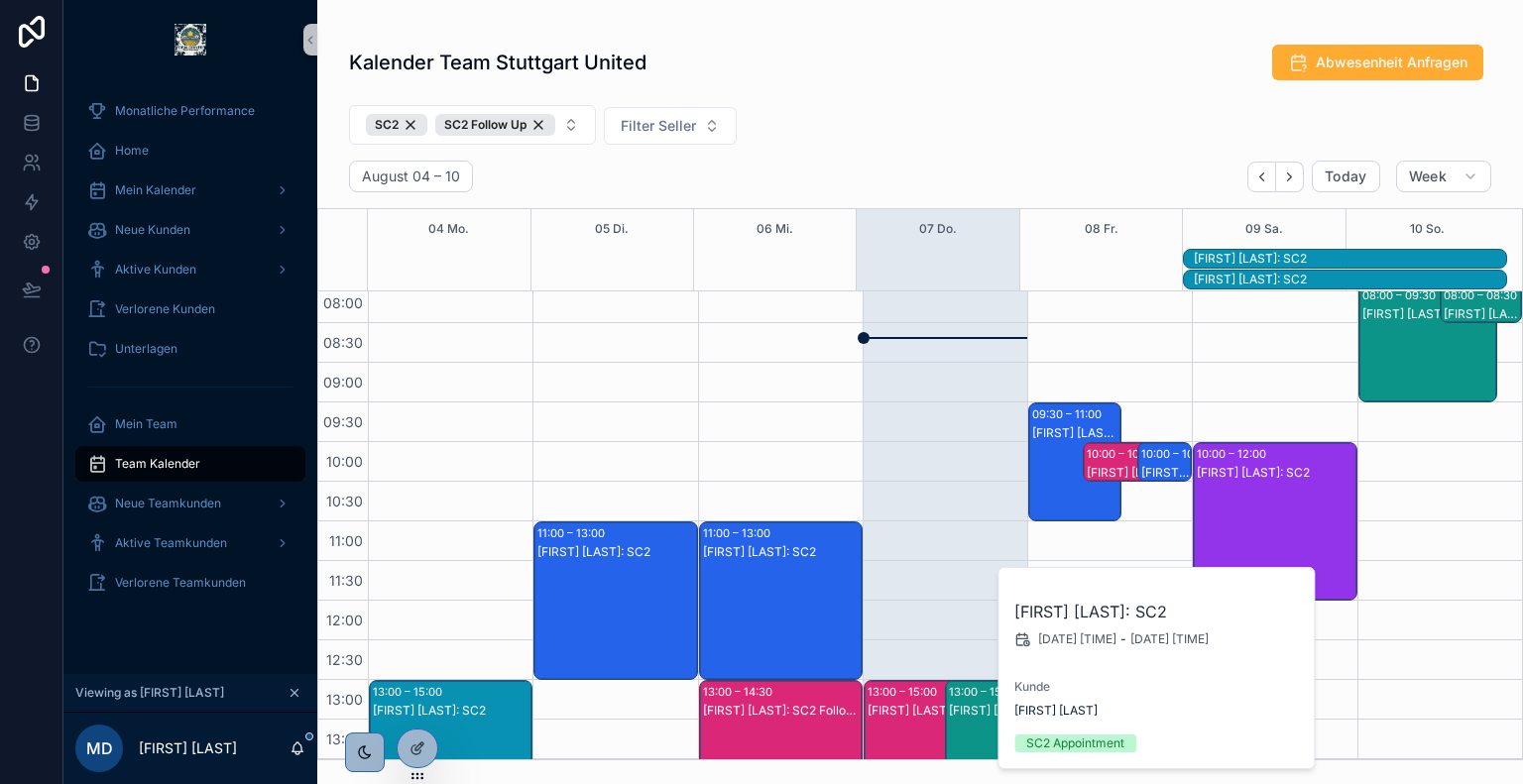 click on "SC2 SC2 Follow Up Filter Seller" at bounding box center (920, 129) 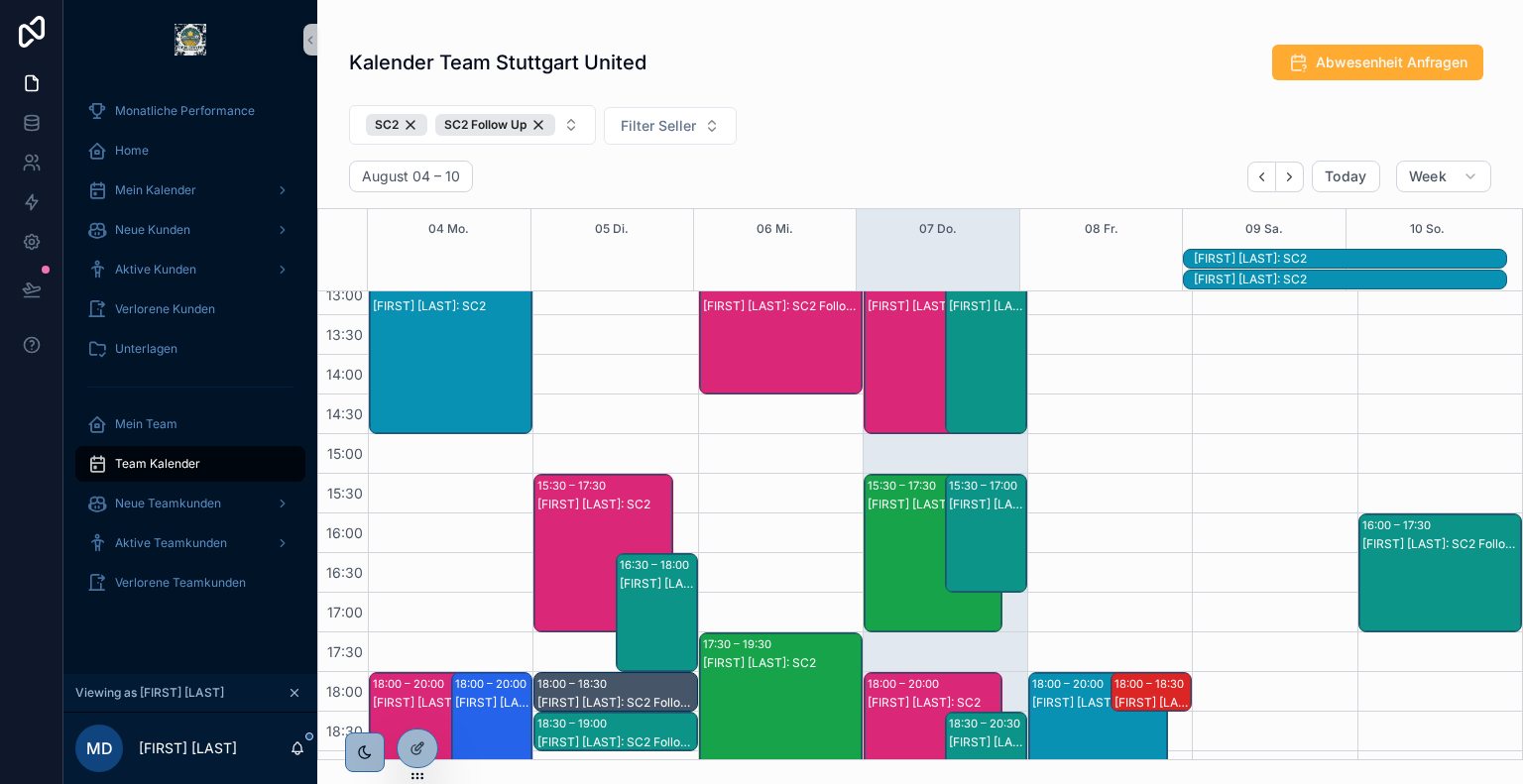 scroll, scrollTop: 798, scrollLeft: 0, axis: vertical 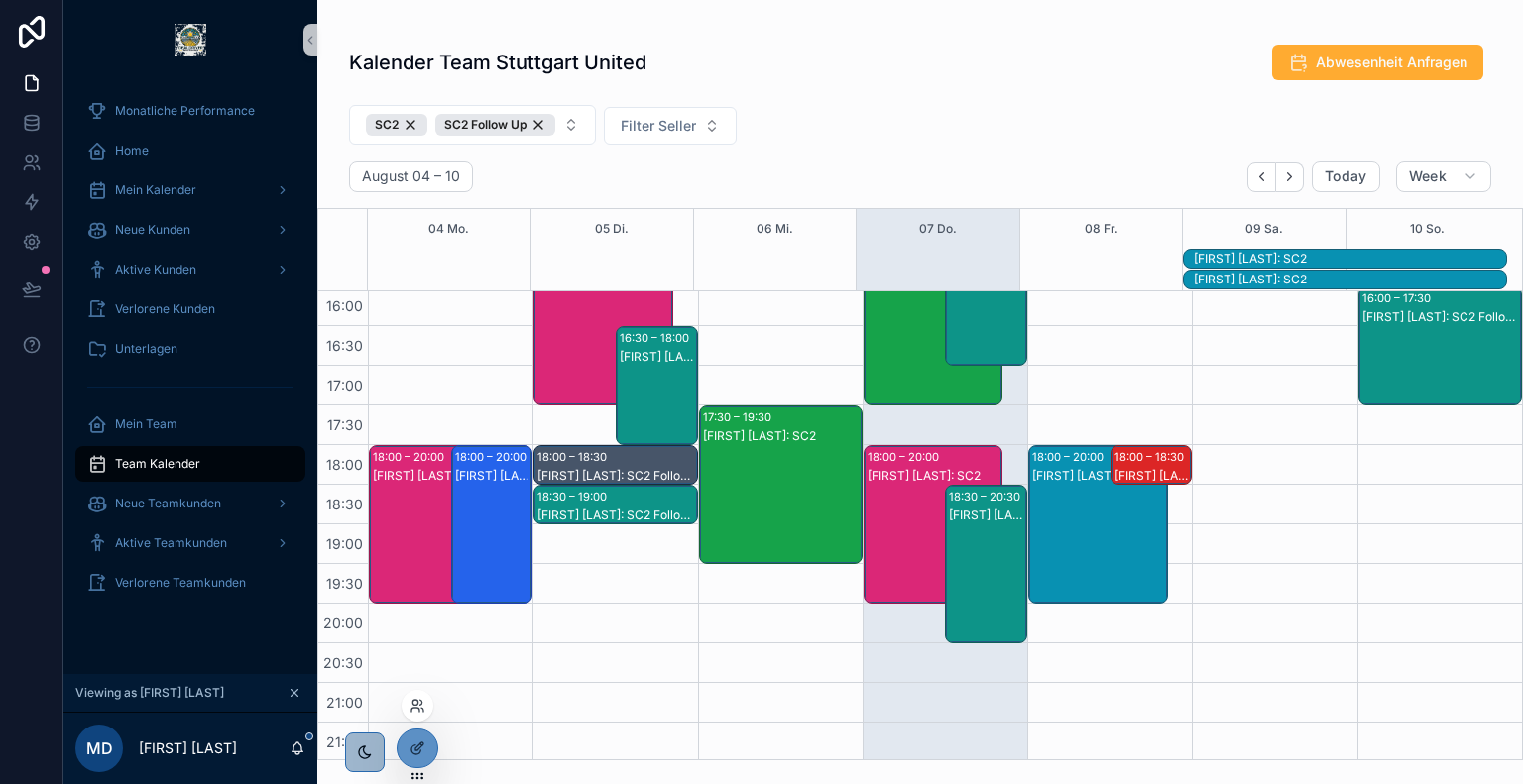 click 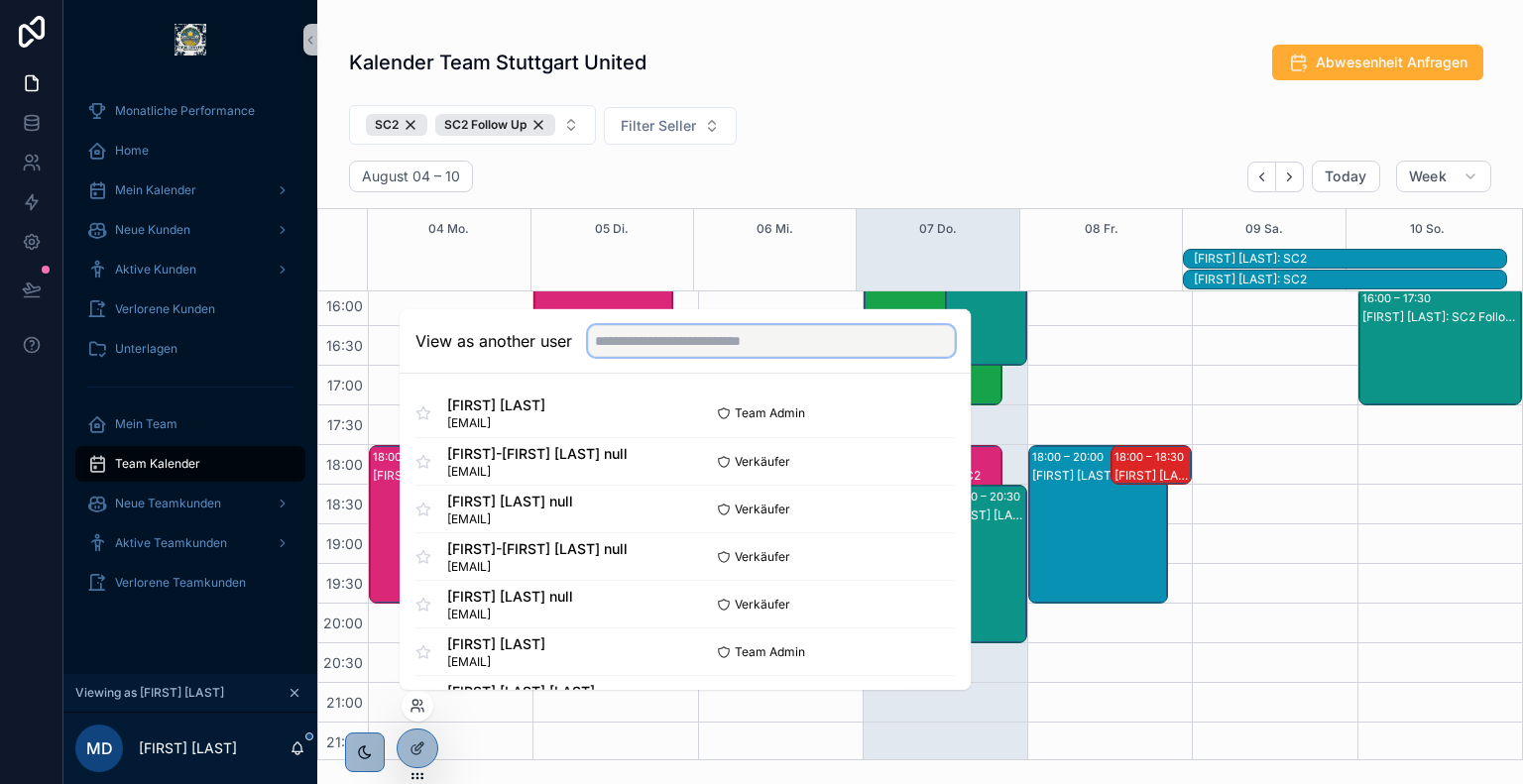click at bounding box center (771, 341) 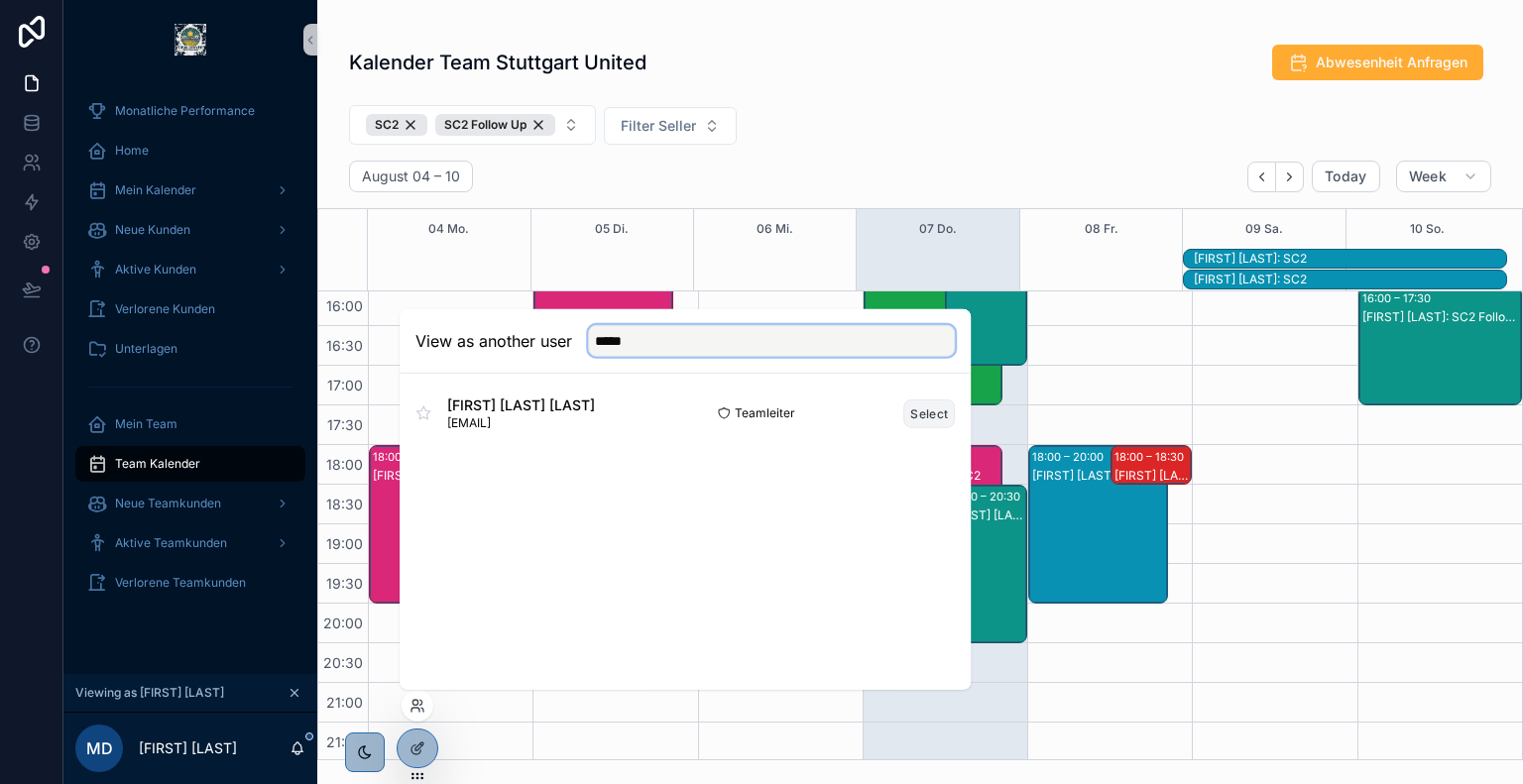 type on "*****" 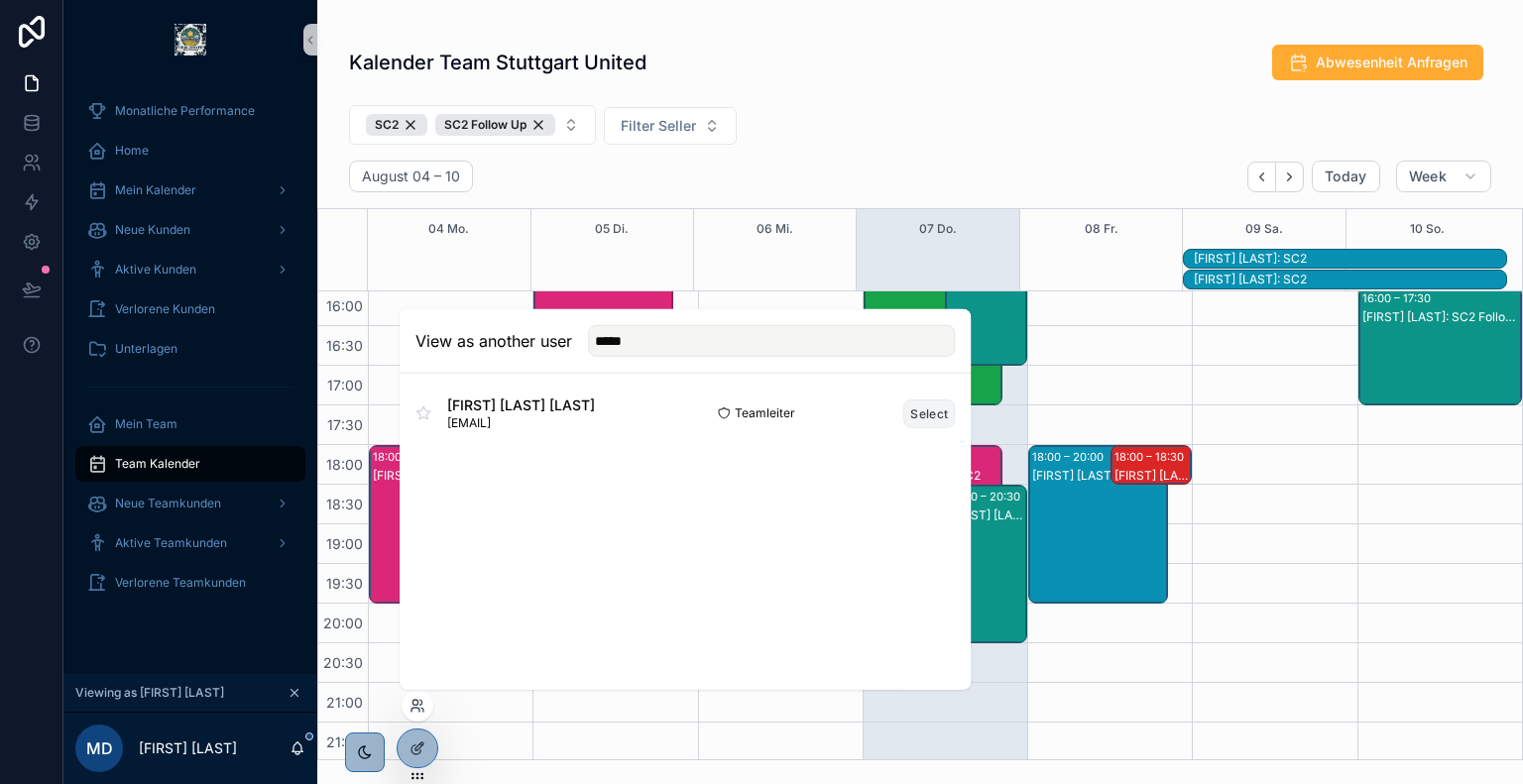click on "Select" at bounding box center [929, 412] 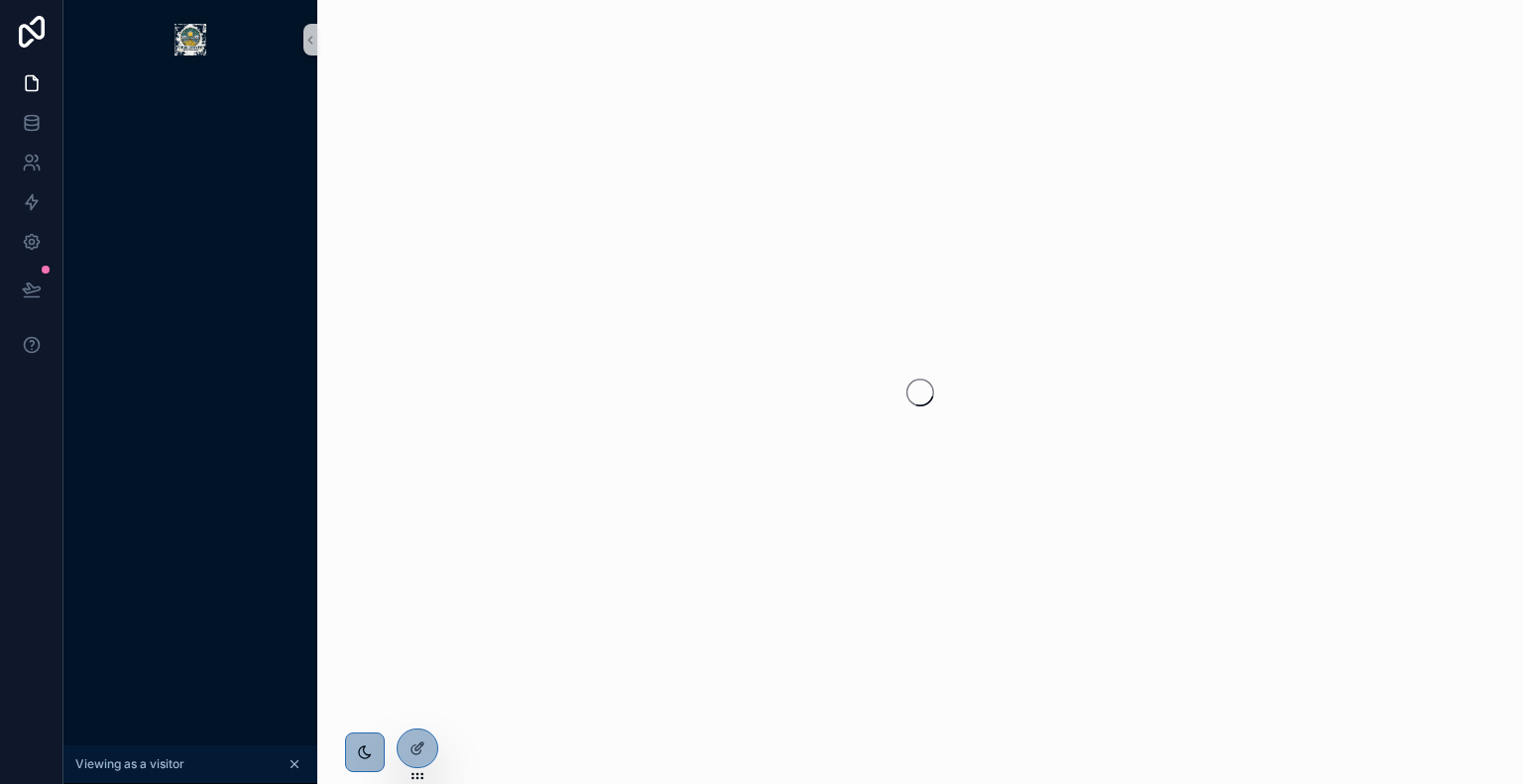 scroll, scrollTop: 0, scrollLeft: 0, axis: both 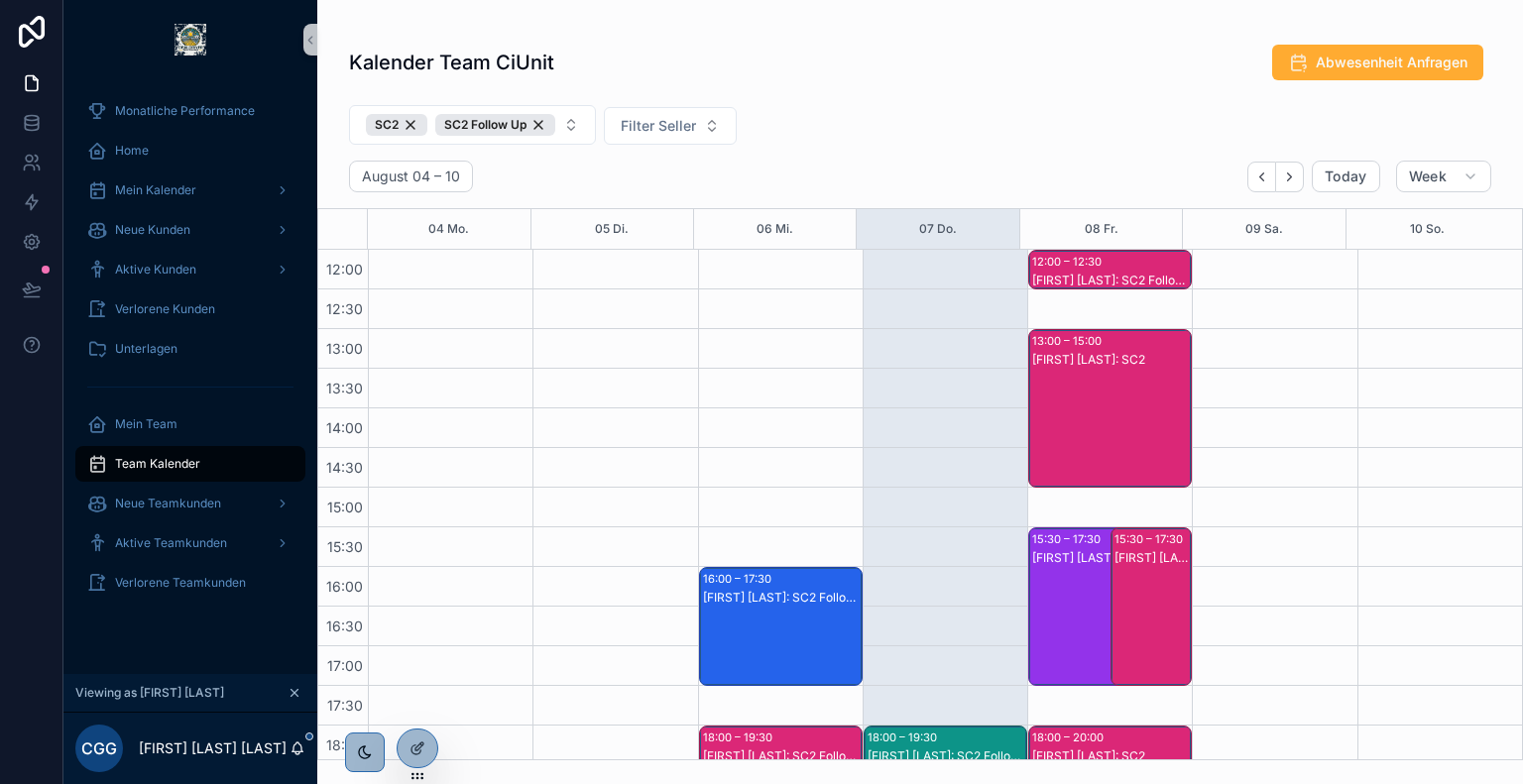 click on "SC2 SC2 Follow Up Filter Seller" at bounding box center [920, 129] 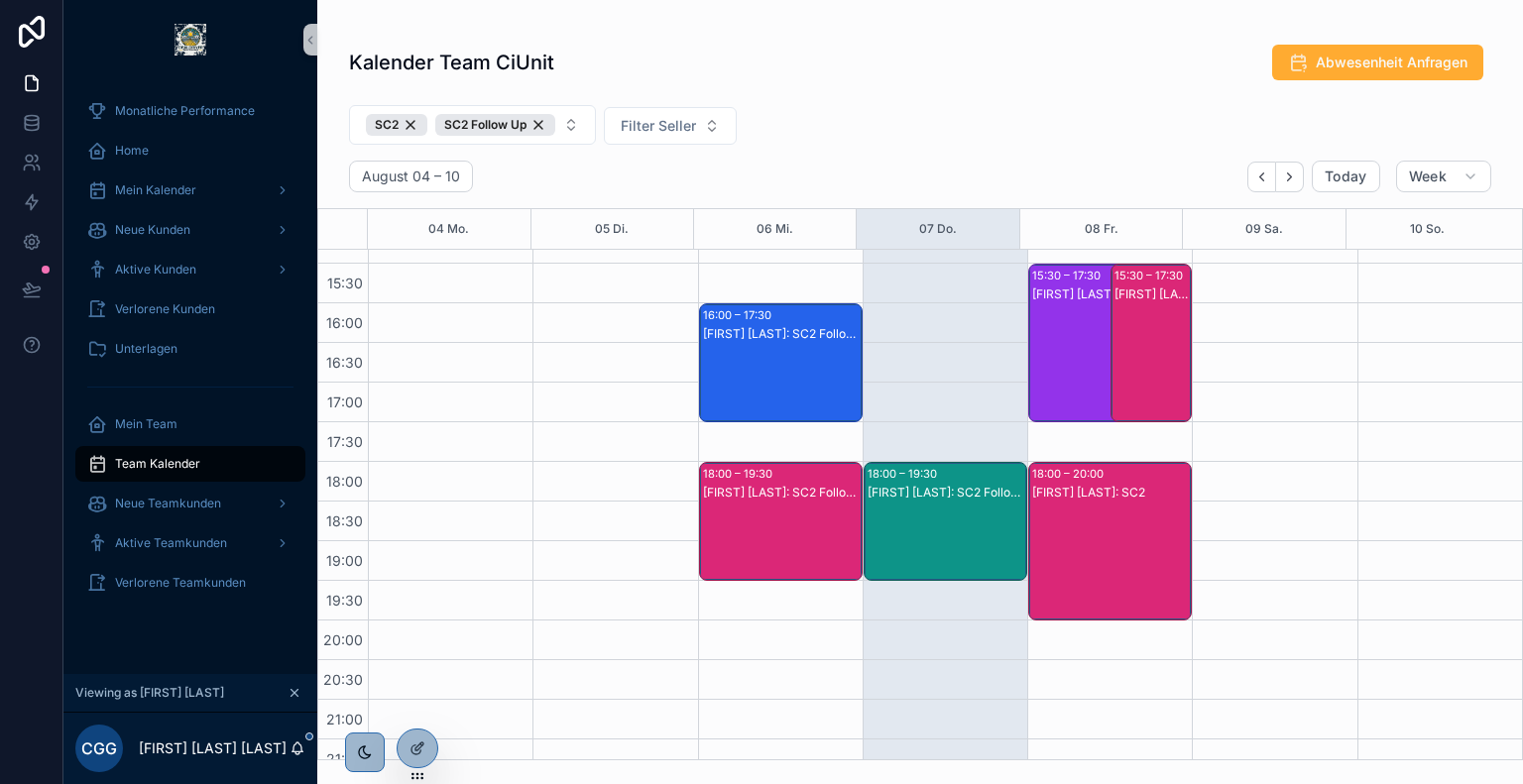 scroll, scrollTop: 757, scrollLeft: 0, axis: vertical 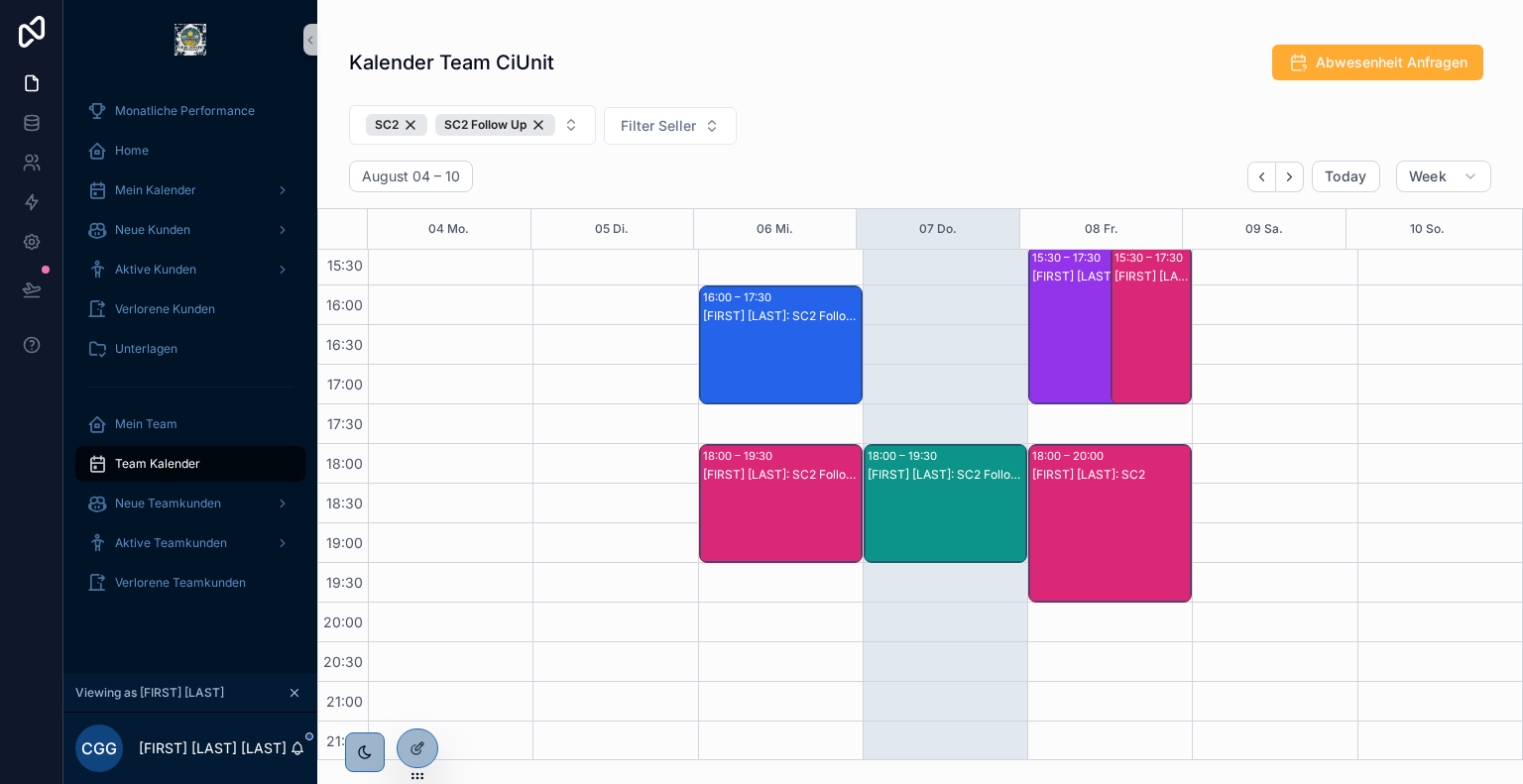 click on "Semih Kücükbiyik: SC2 Follow Up" at bounding box center [946, 523] 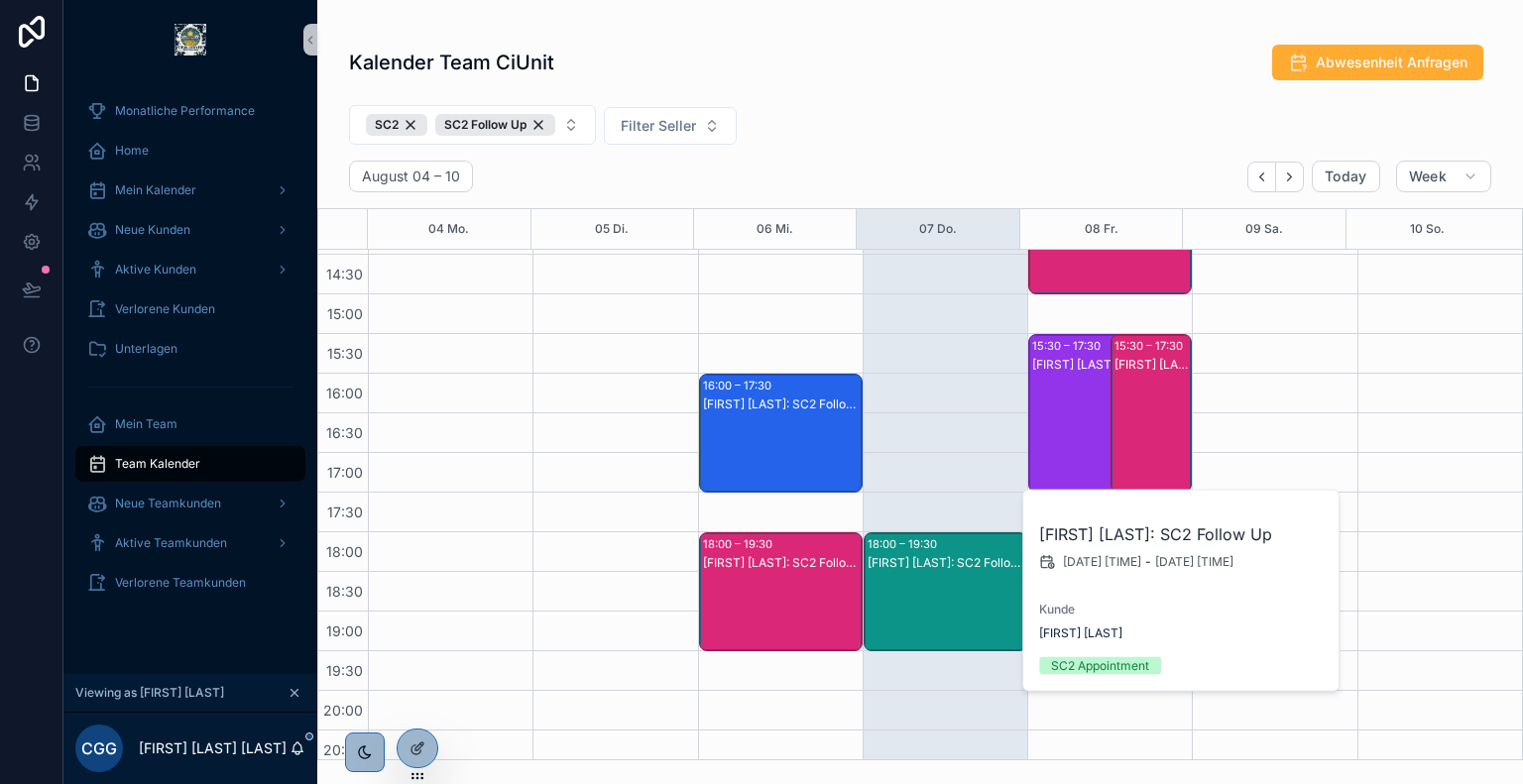 scroll, scrollTop: 670, scrollLeft: 0, axis: vertical 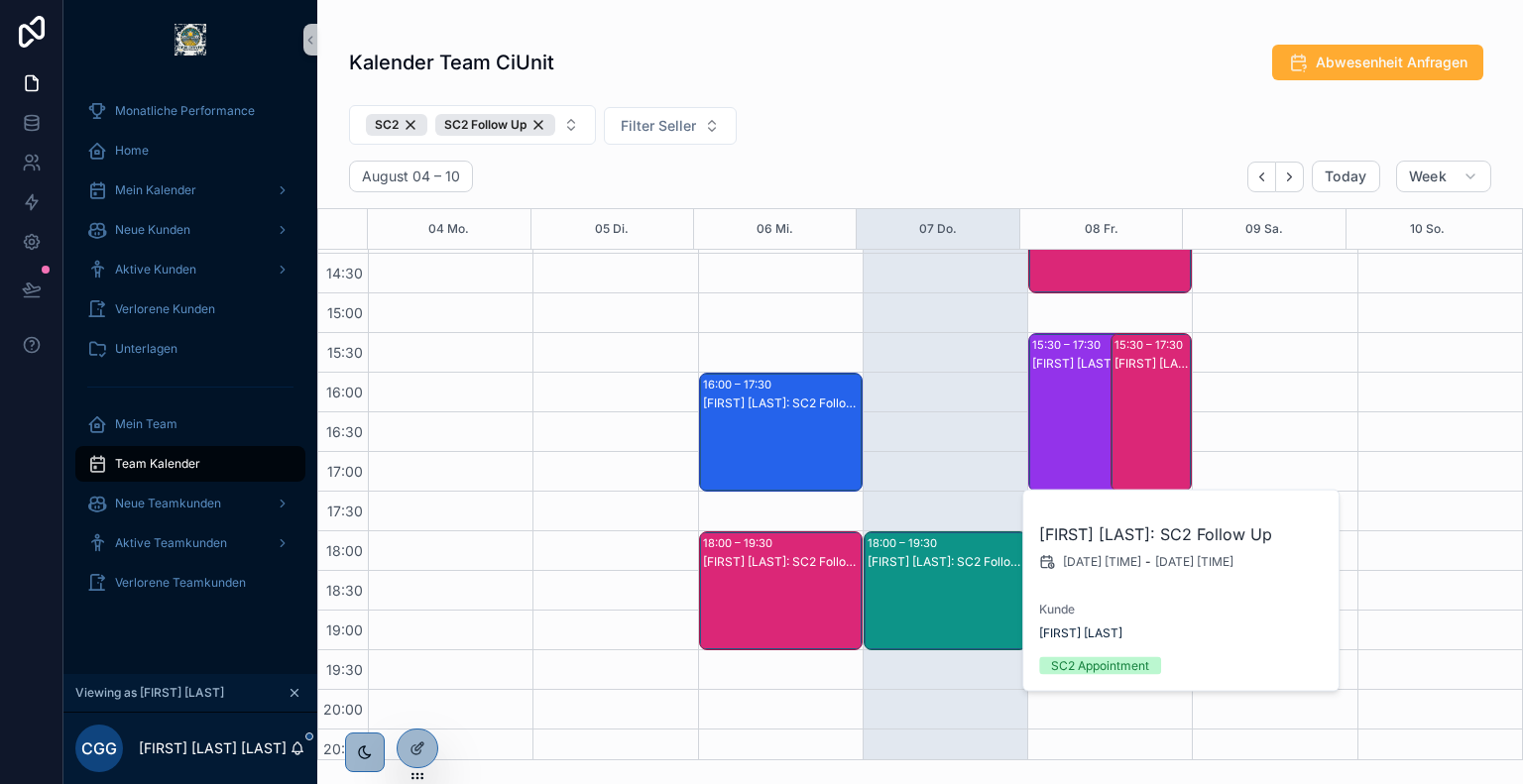 click on "Fatlum Bitik: SC2" at bounding box center (1152, 432) 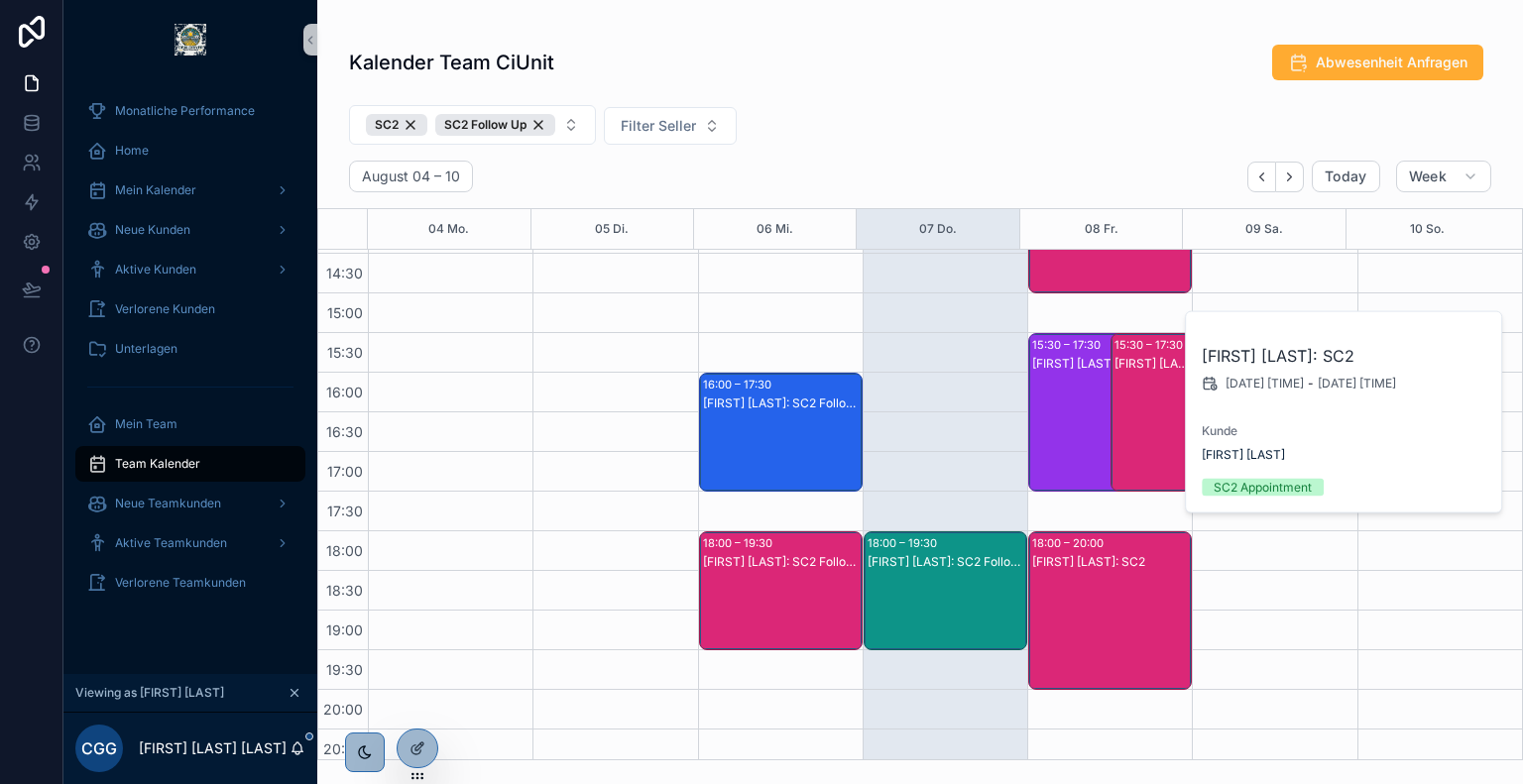 click on "Velat Turan: SC2" at bounding box center (1099, 432) 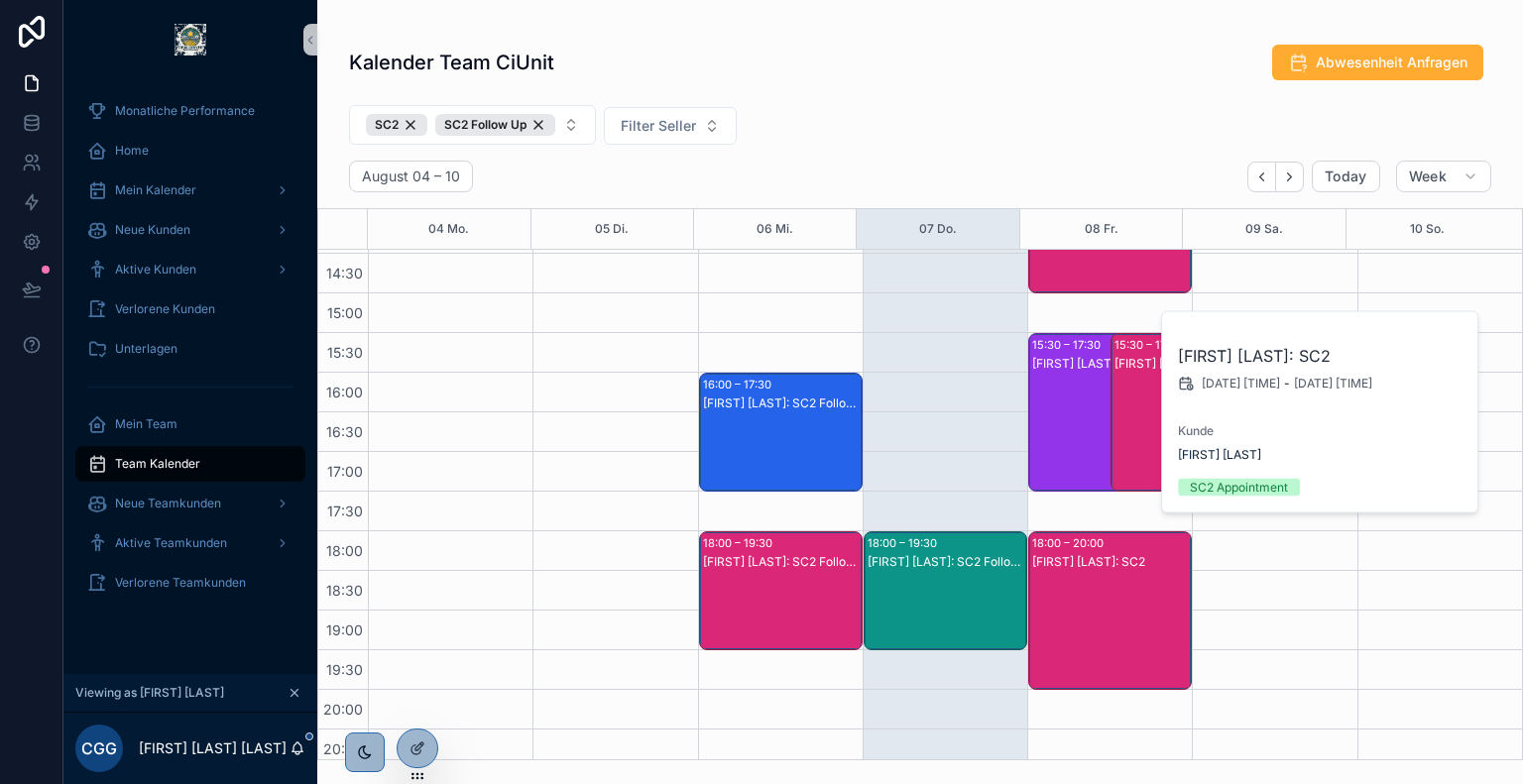 click on "Fatlum Bitik: SC2" at bounding box center [1111, 630] 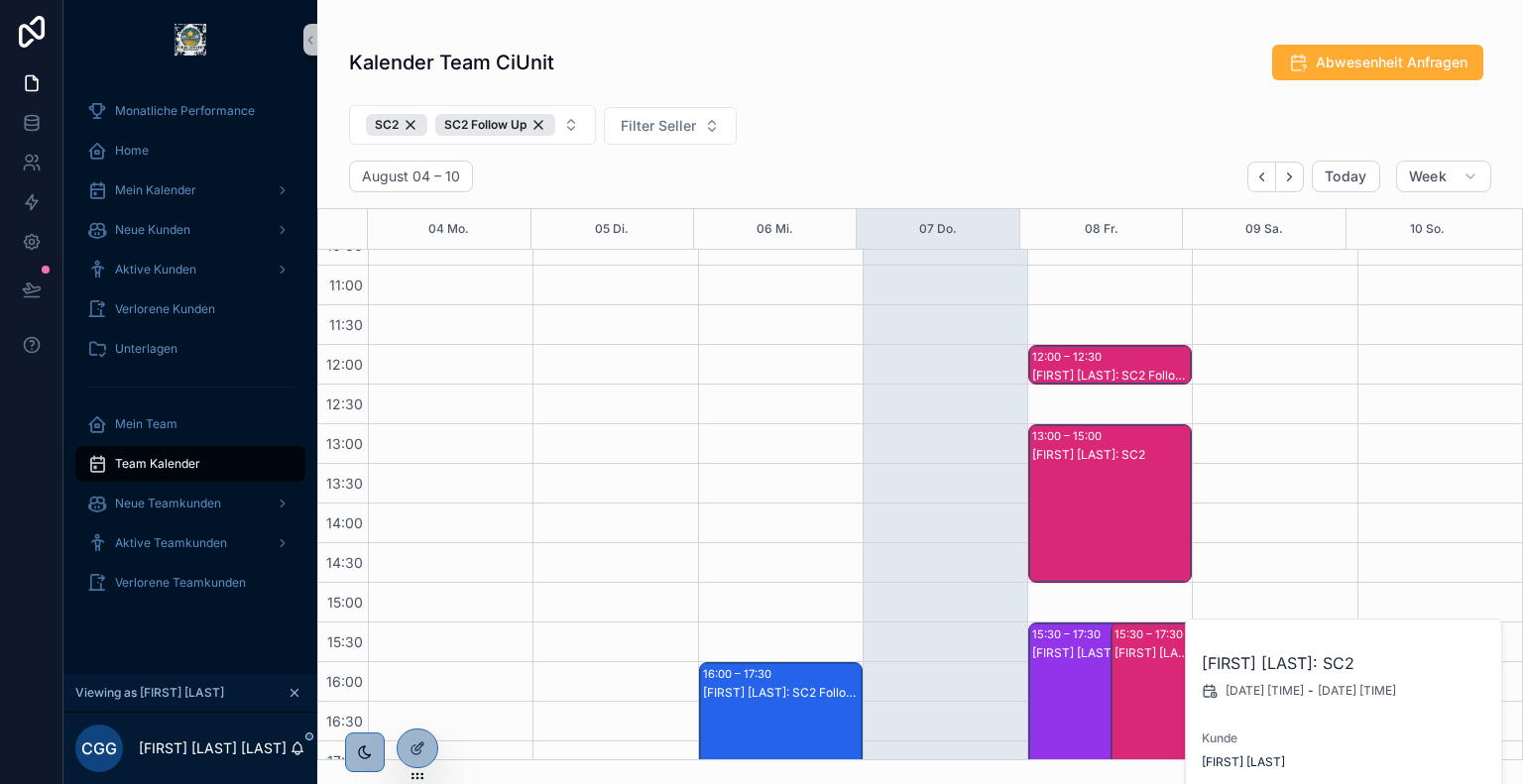 click on "Fatlum Bitik: SC2" at bounding box center [1111, 523] 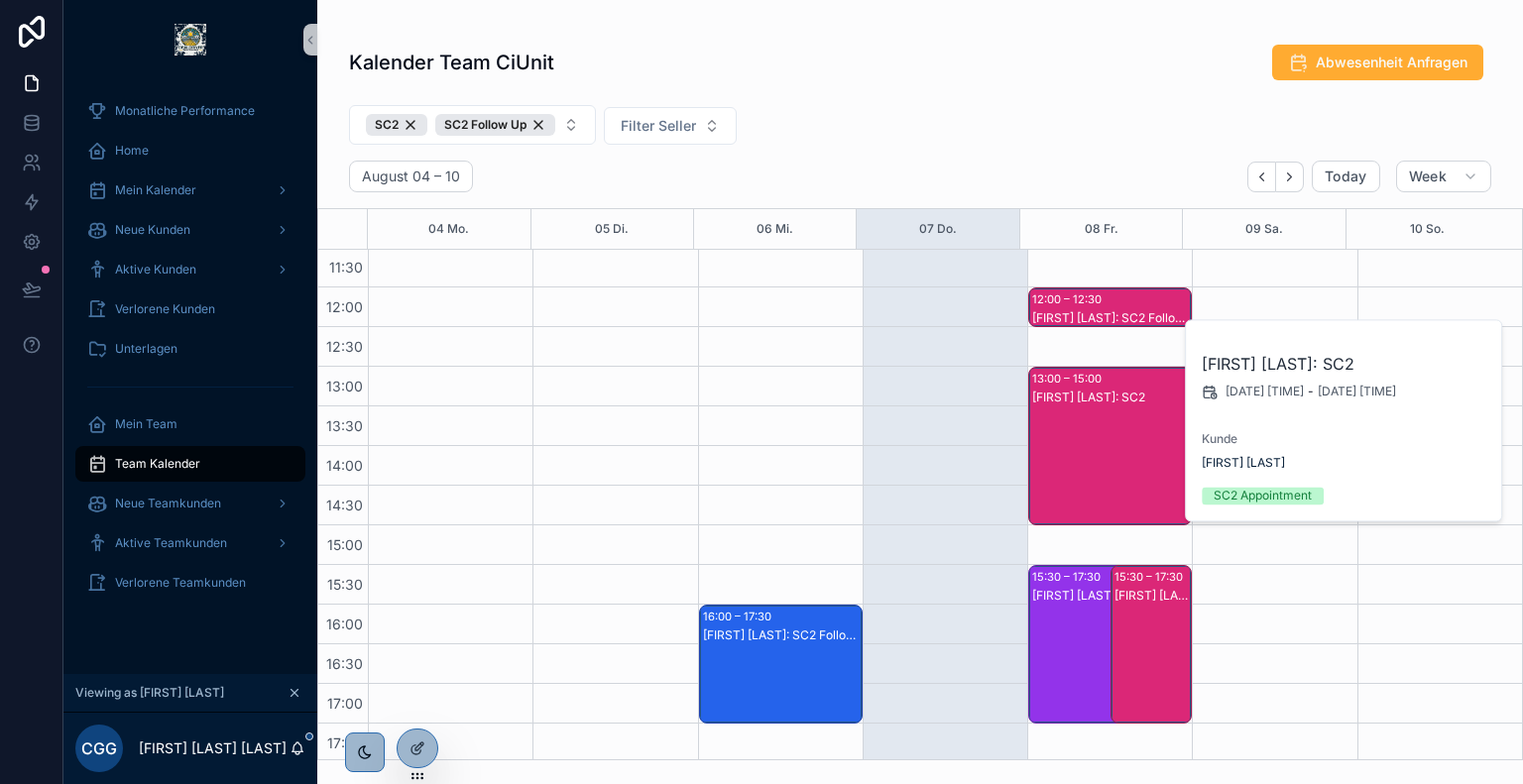 scroll, scrollTop: 472, scrollLeft: 0, axis: vertical 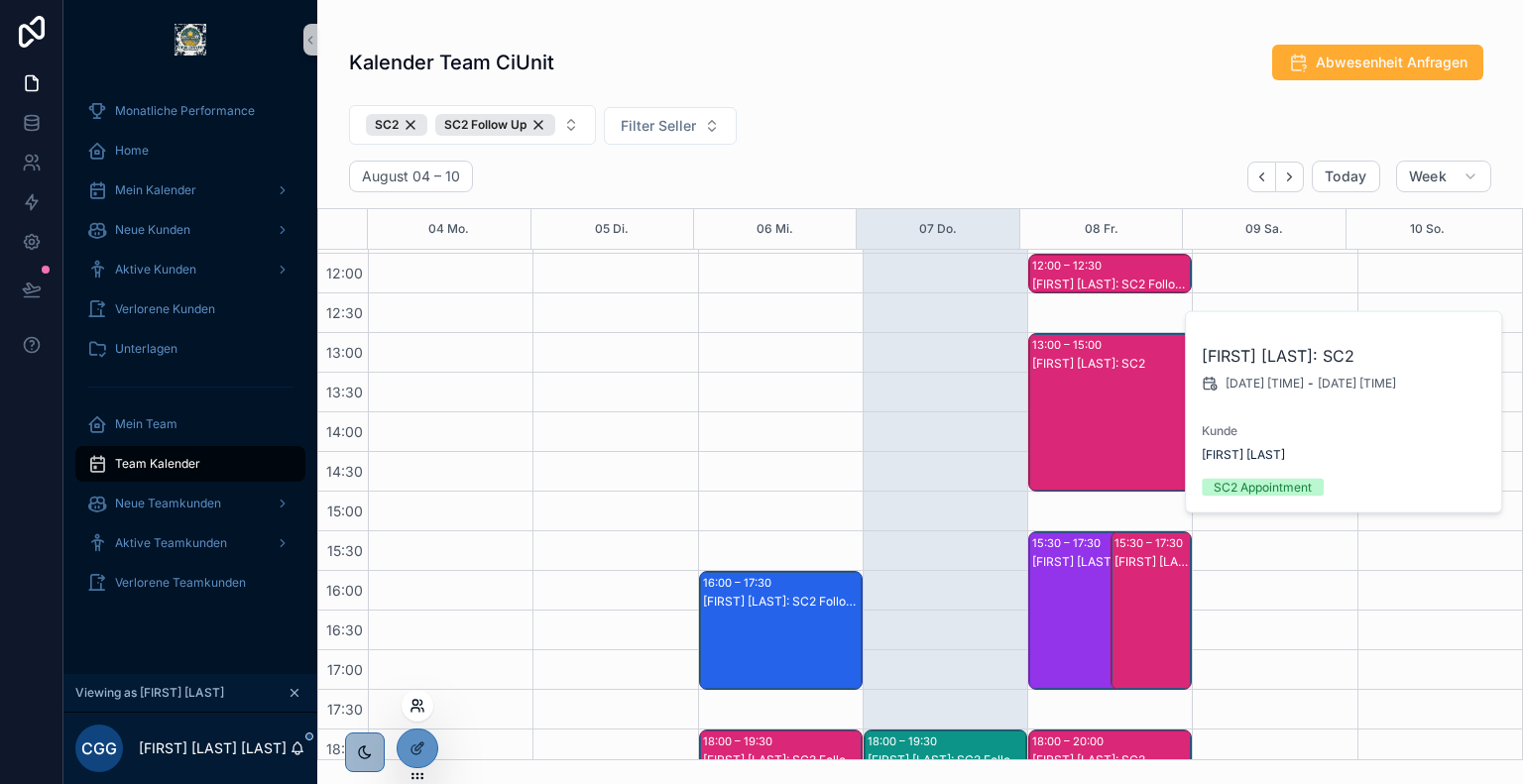 click 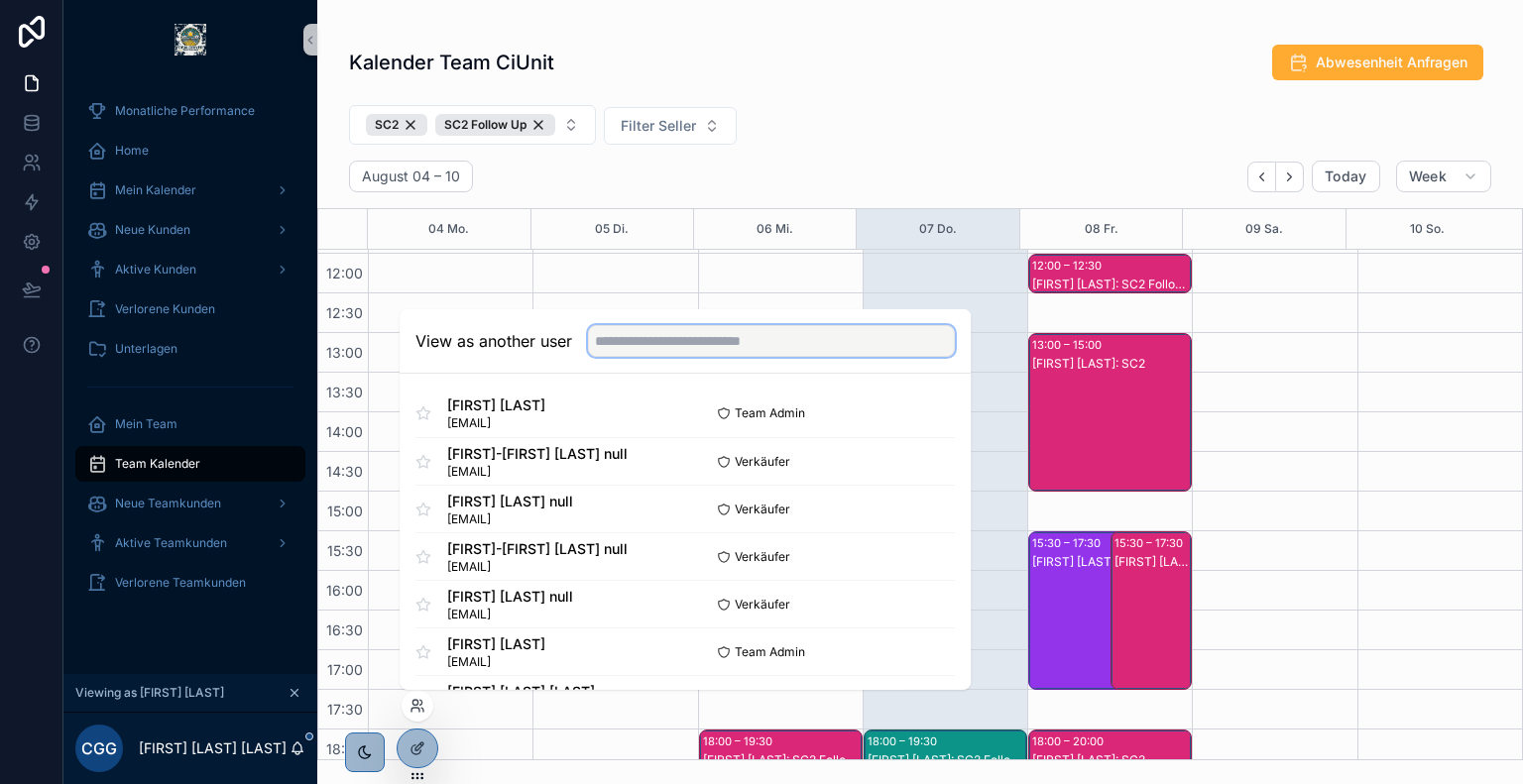 click at bounding box center (771, 341) 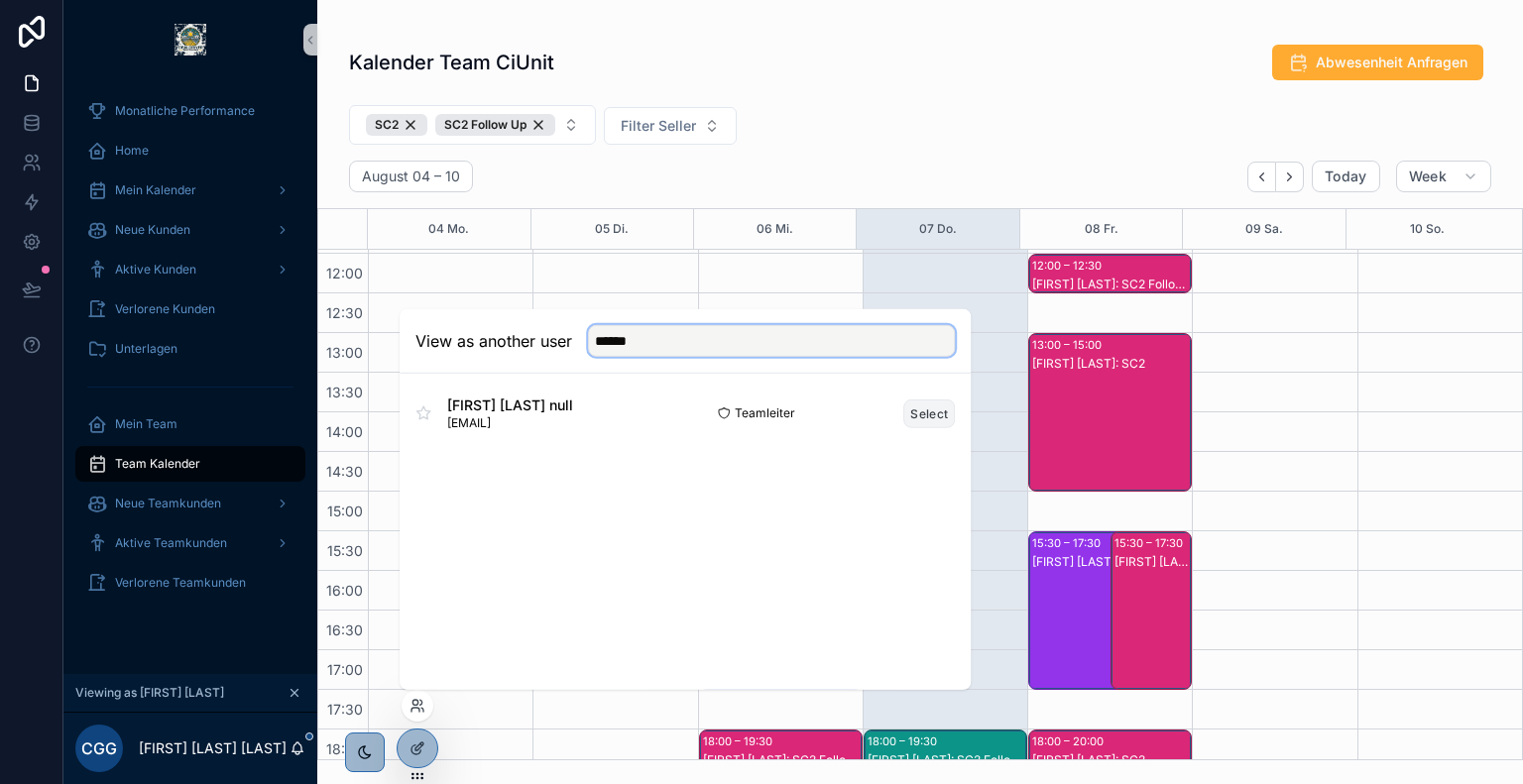 type on "******" 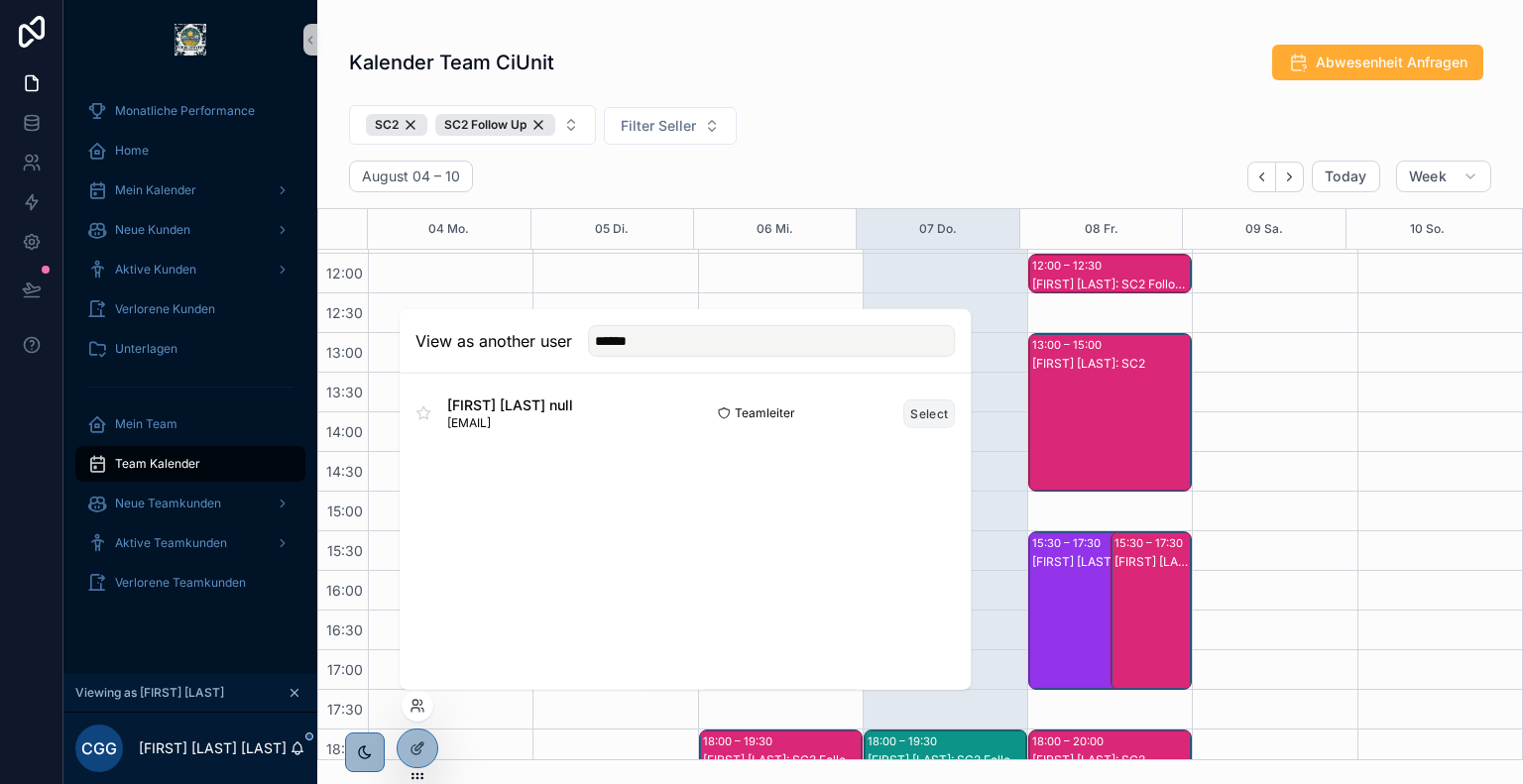 click on "Select" at bounding box center [929, 412] 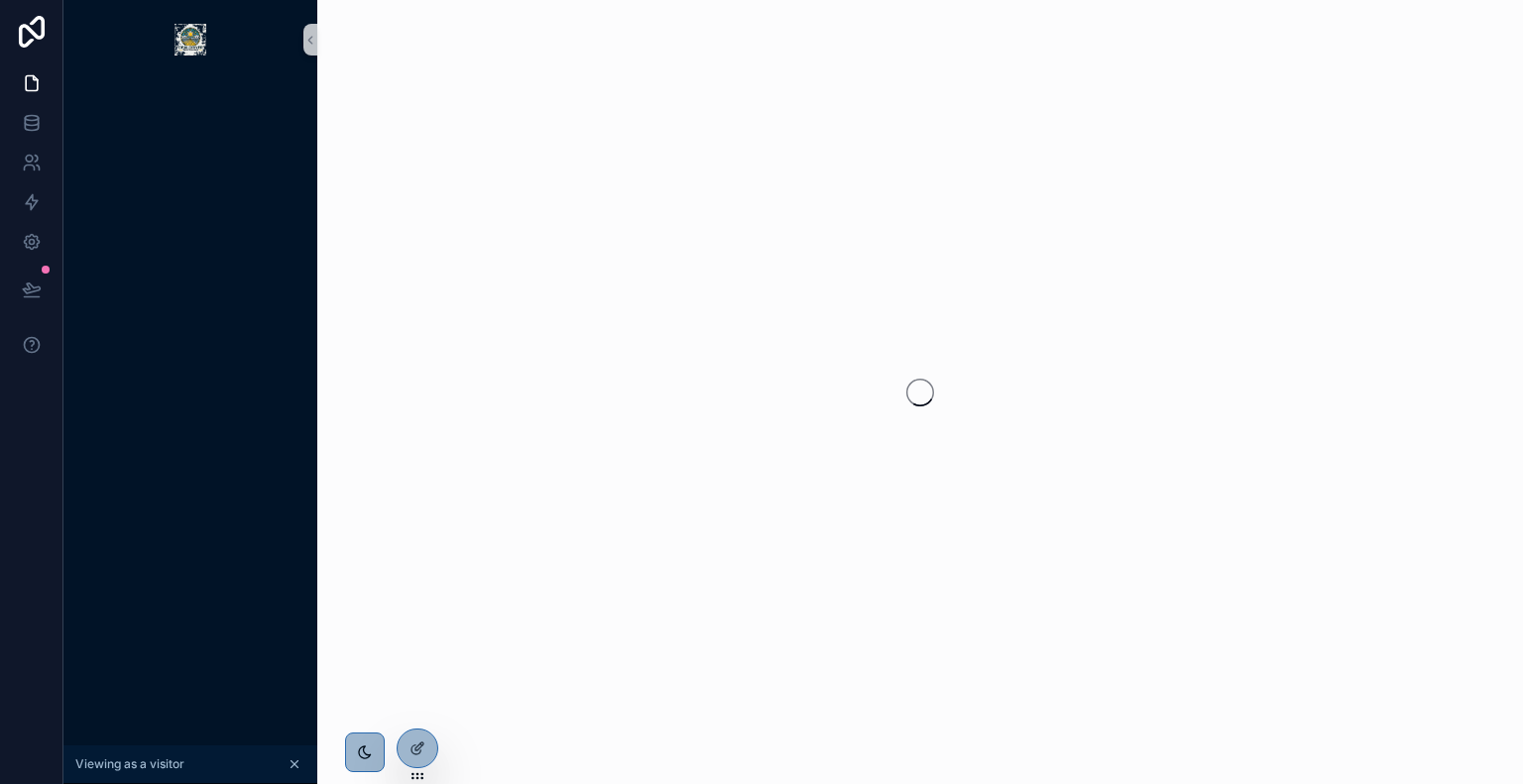 scroll, scrollTop: 0, scrollLeft: 0, axis: both 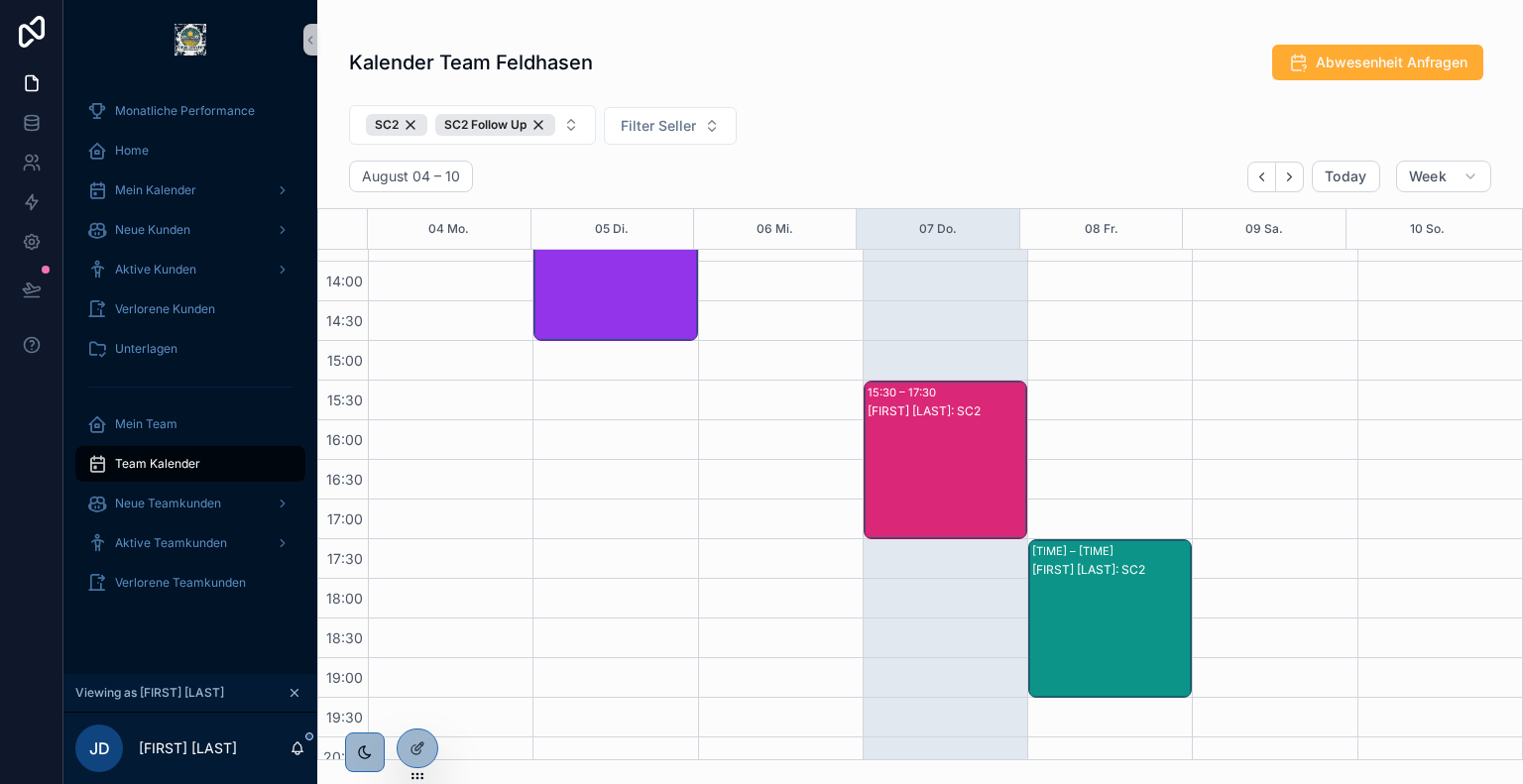 click on "Riccardo Großmann: SC2" at bounding box center (946, 411) 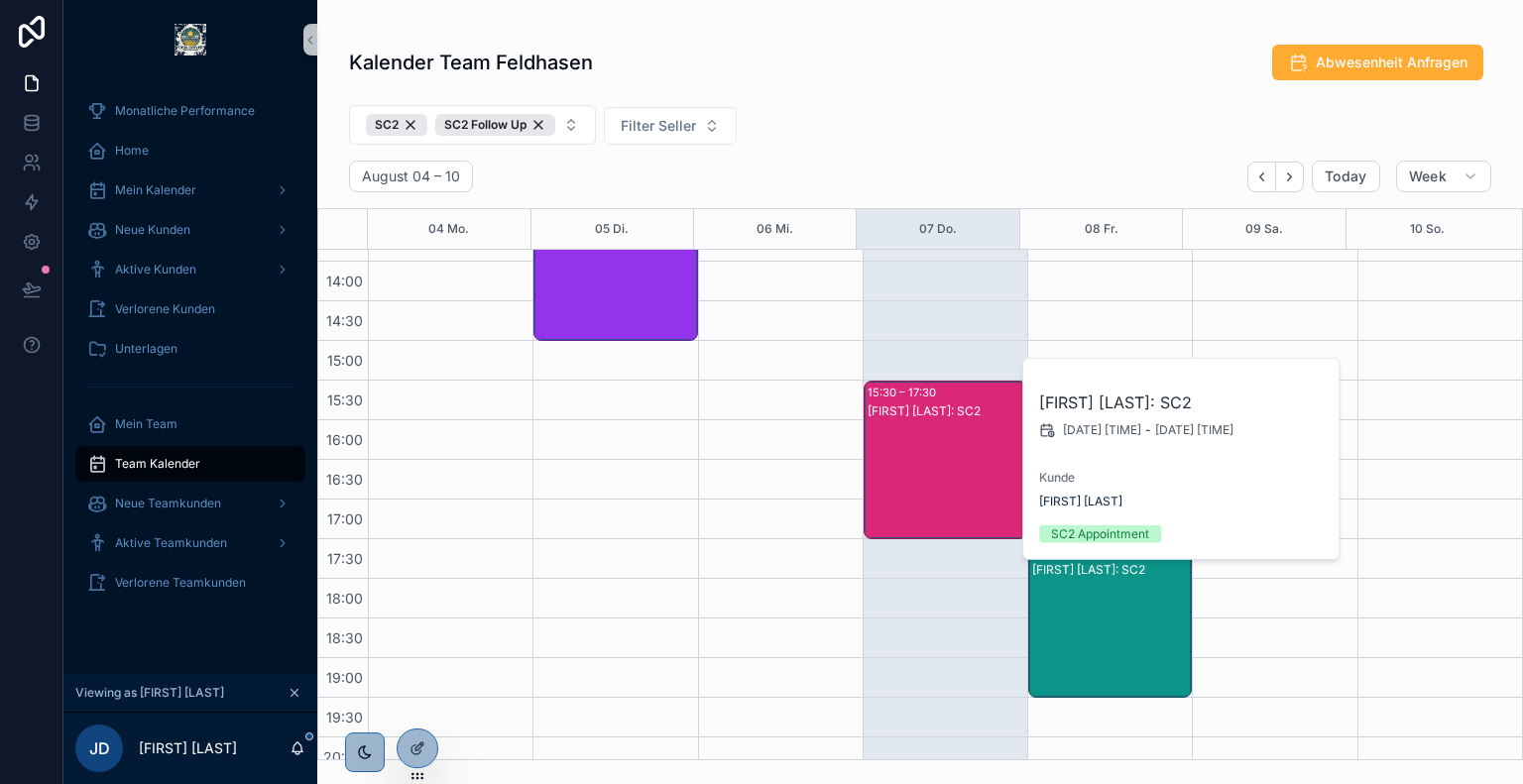 click on "SC2 SC2 Follow Up Filter Seller" at bounding box center (920, 129) 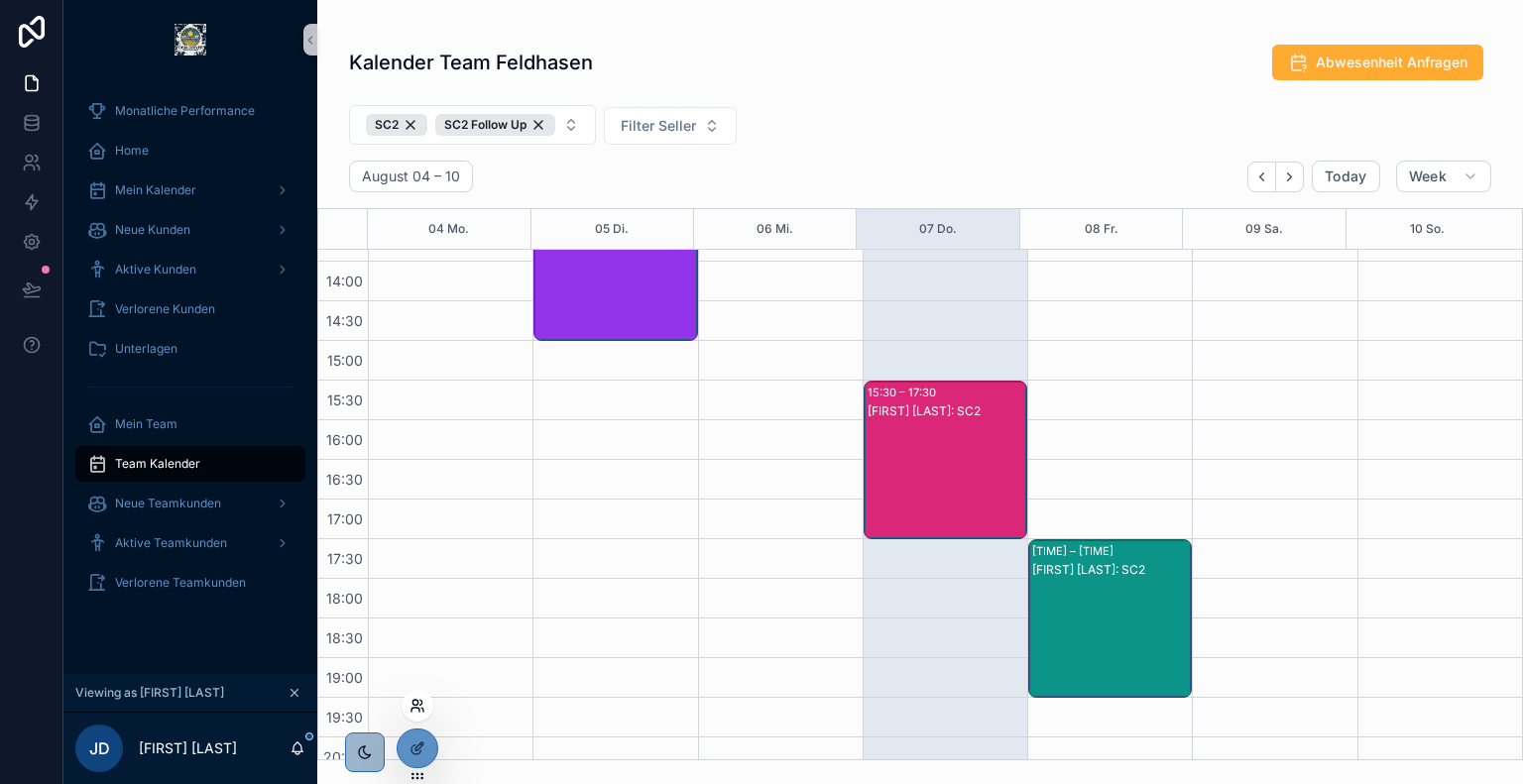 click 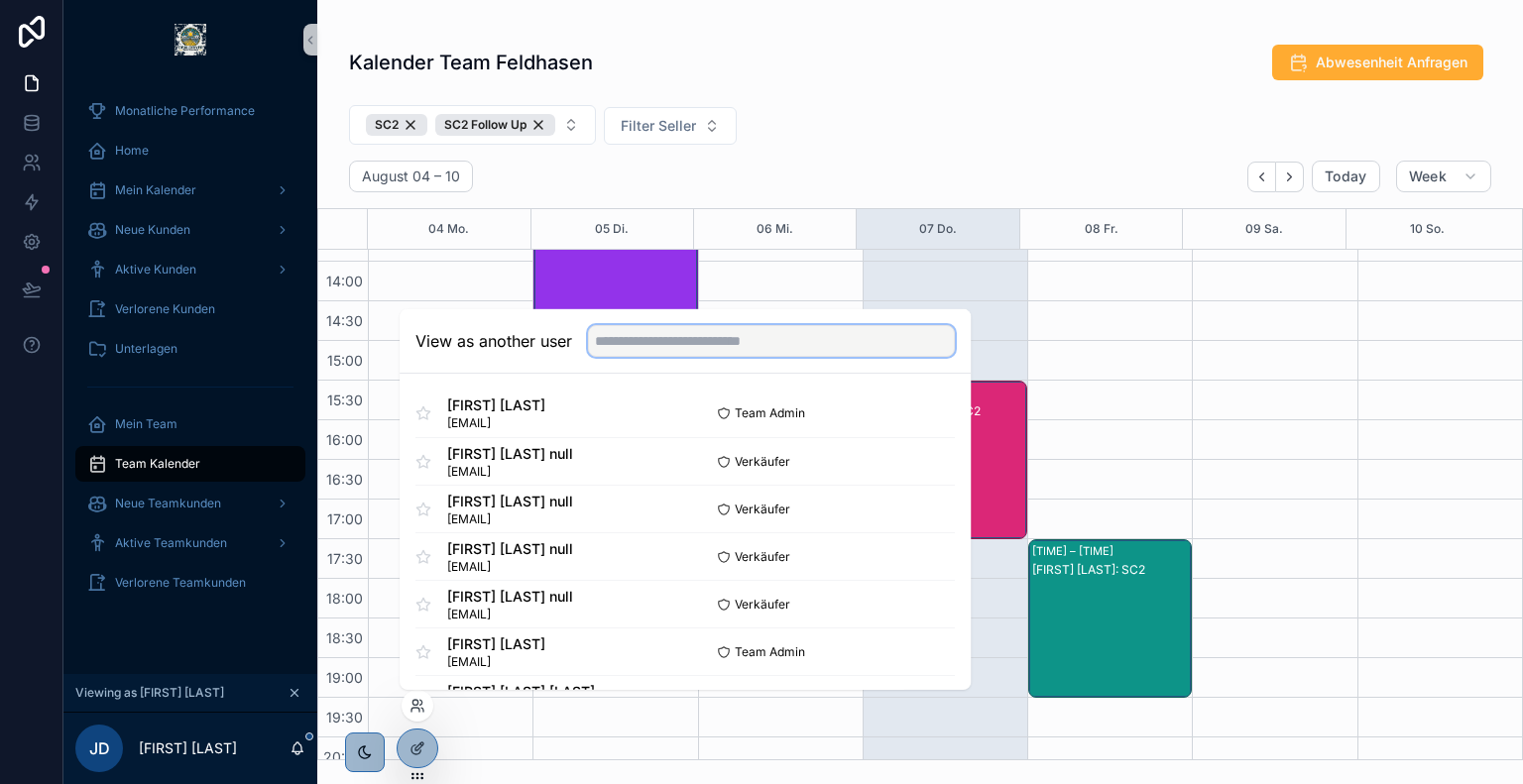 click at bounding box center (771, 341) 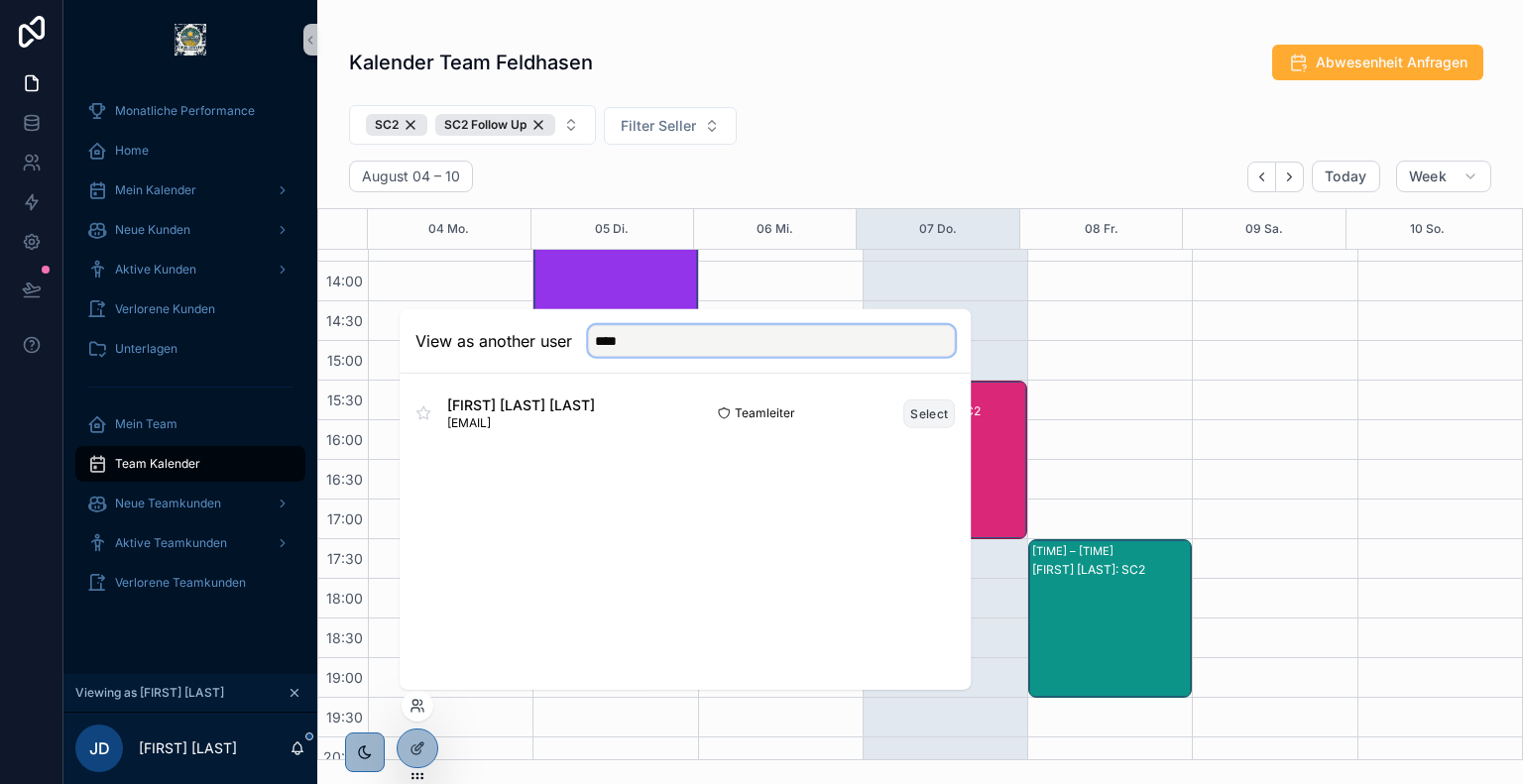 type on "****" 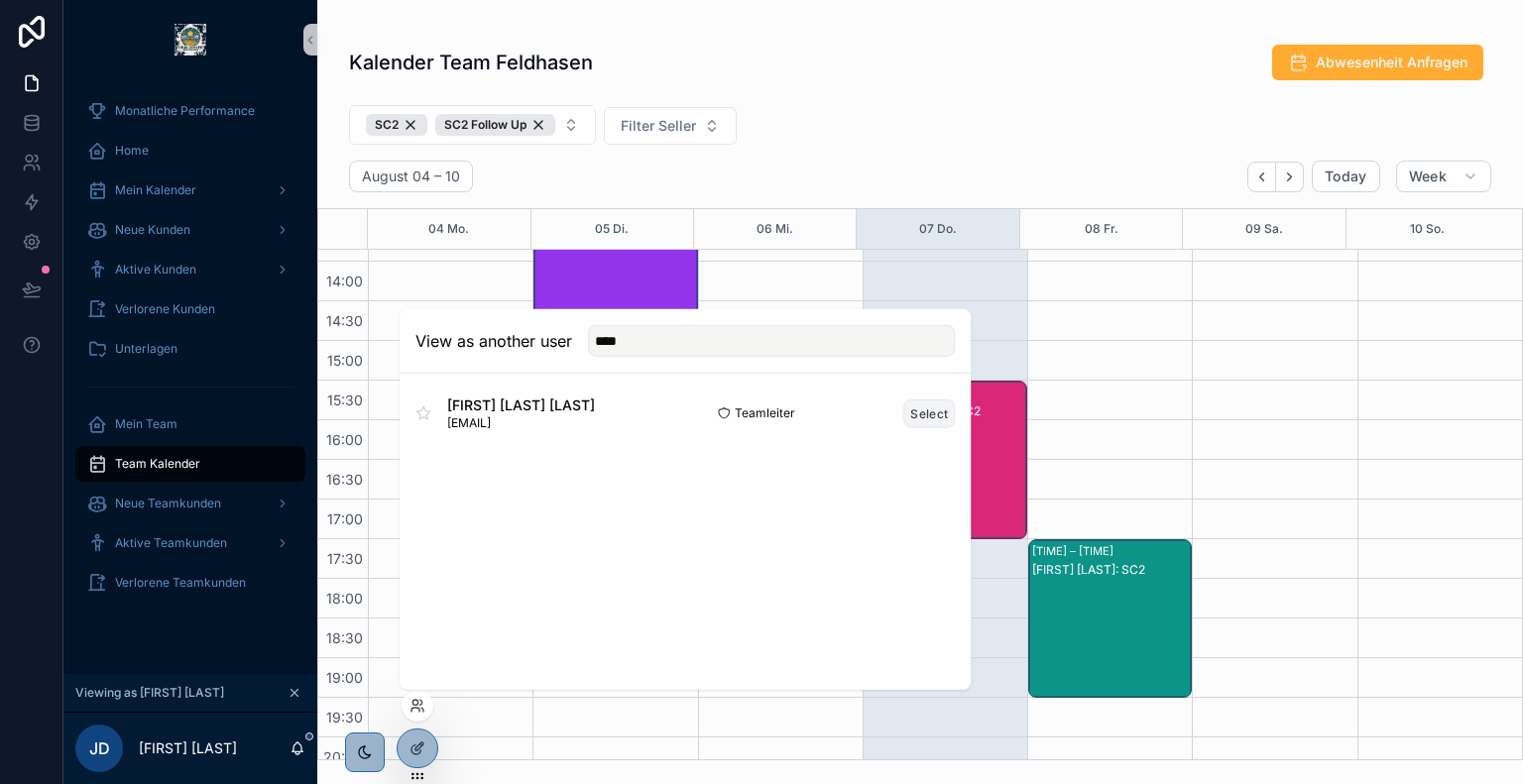 click on "Select" at bounding box center [929, 412] 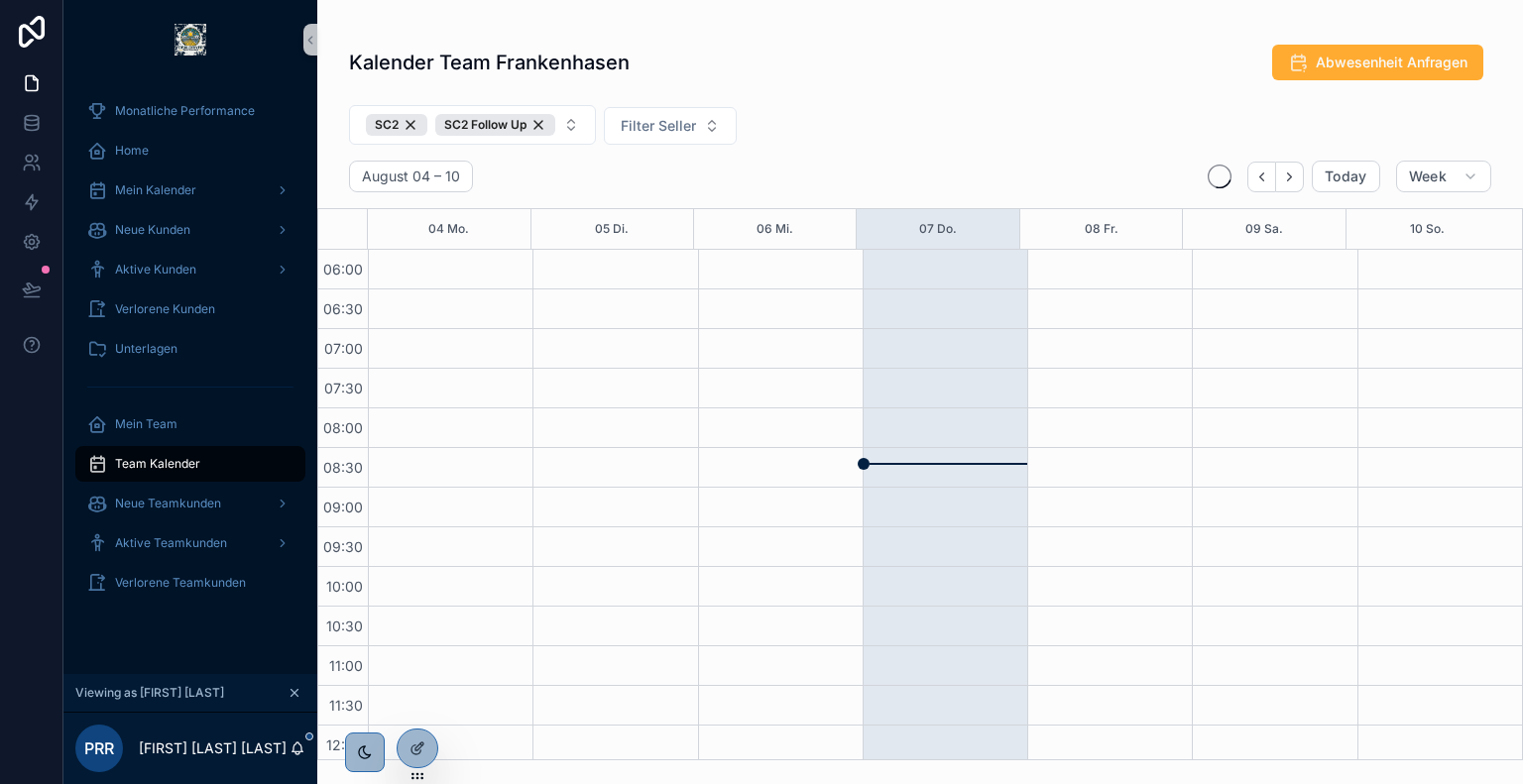 scroll, scrollTop: 0, scrollLeft: 0, axis: both 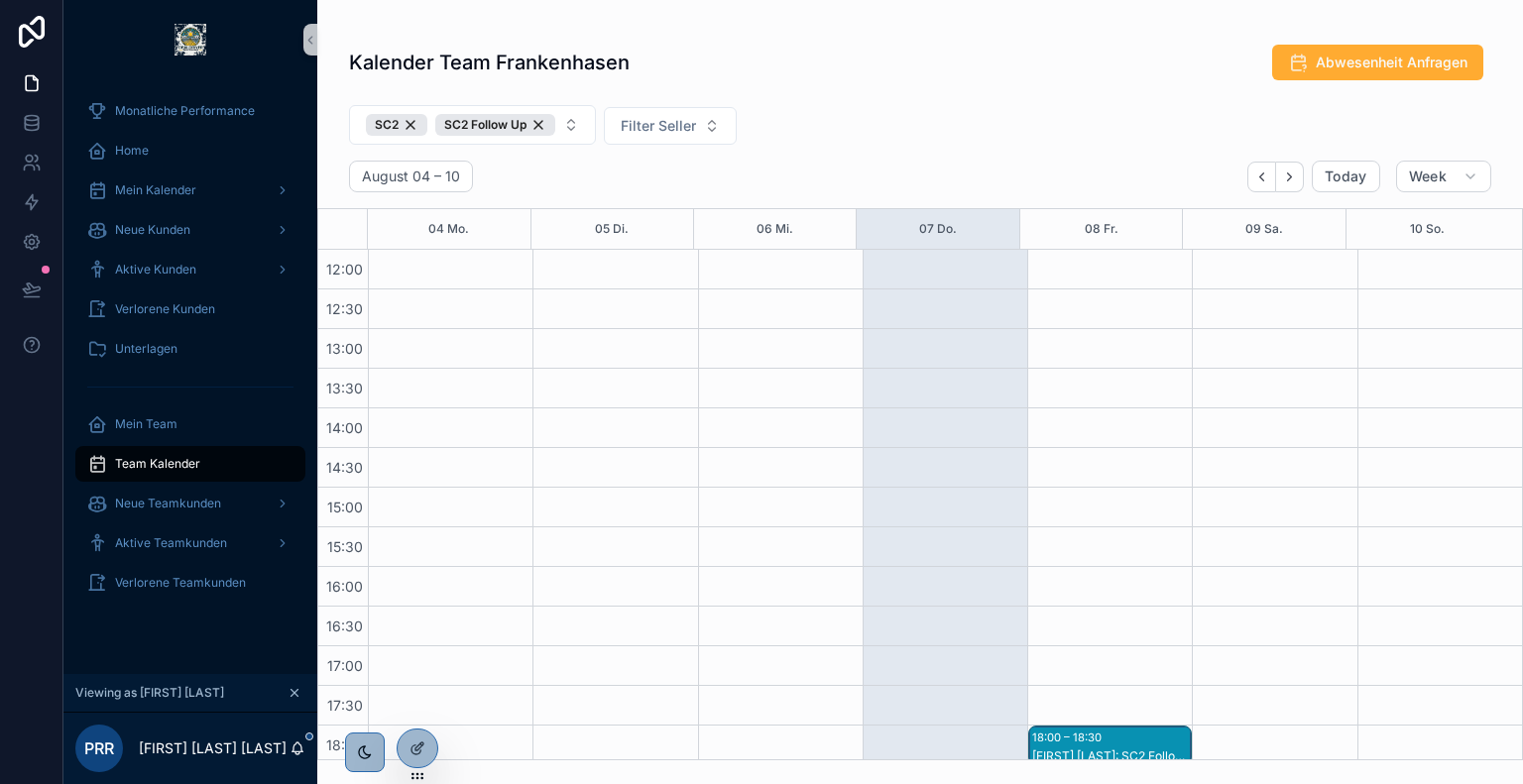click on "Kalender Team Frankenhasen Abwesenheit Anfragen SC2 SC2 Follow Up Filter Seller August 04 – 10 Today Week 04 Mo. 05 Di. 06 Mi. 07 Do. 08 Fr. 09 Sa. 10 So. 06:00 06:30 07:00 07:30 08:00 08:30 09:00 09:30 10:00 10:30 11:00 11:30 12:00 12:30 13:00 13:30 14:00 14:30 15:00 15:30 16:00 16:30 17:00 17:30 18:00 18:30 19:00 19:30 20:00 20:30 21:00 21:30 10:00 – 10:30 [FIRST] [LAST]: SC2 Follow Up 10:00 – 12:00 [FIRST] [LAST]: SC2 18:00 – 18:30 [FIRST] [LAST]: SC2 Follow Up" at bounding box center (920, 395) 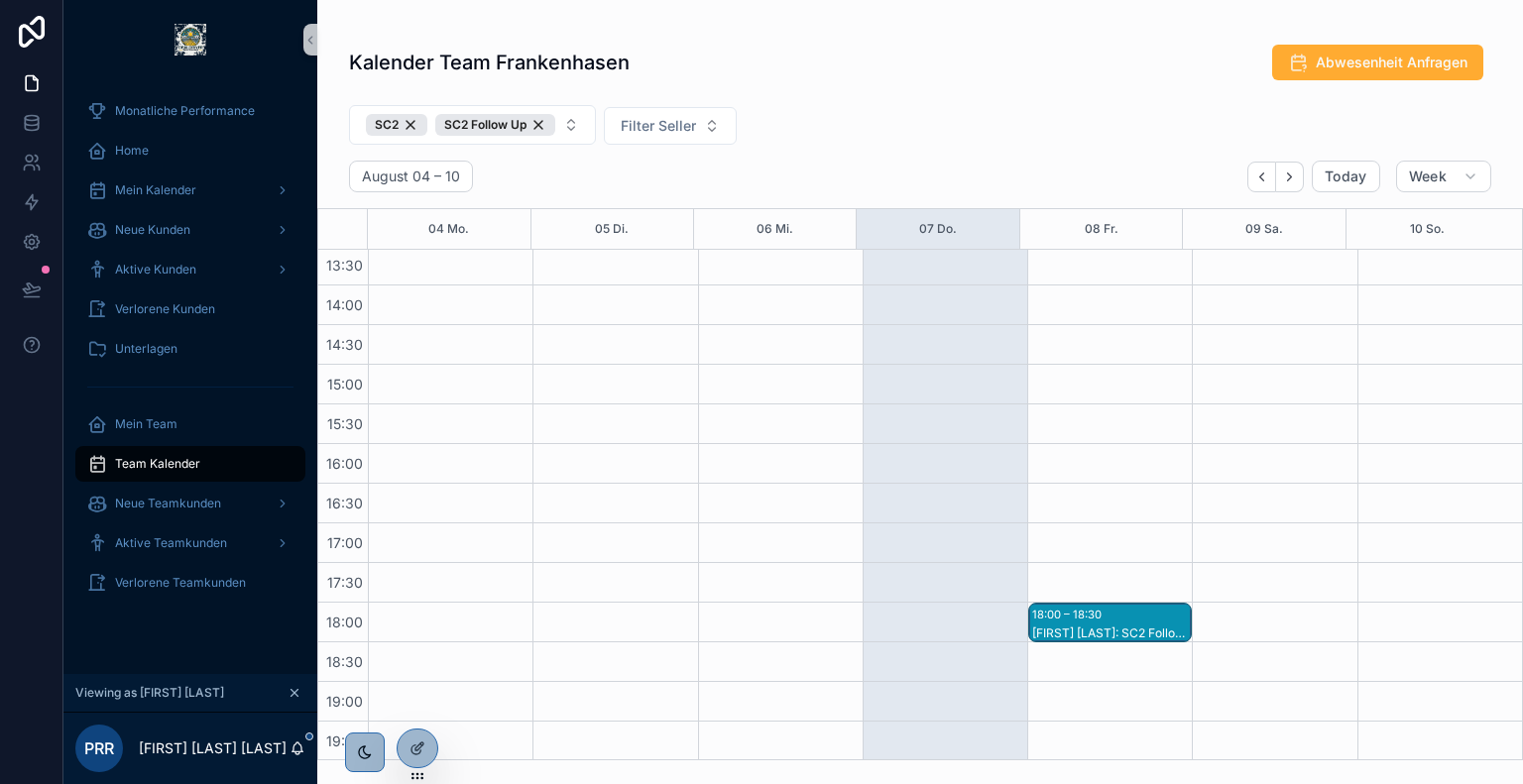 scroll, scrollTop: 602, scrollLeft: 0, axis: vertical 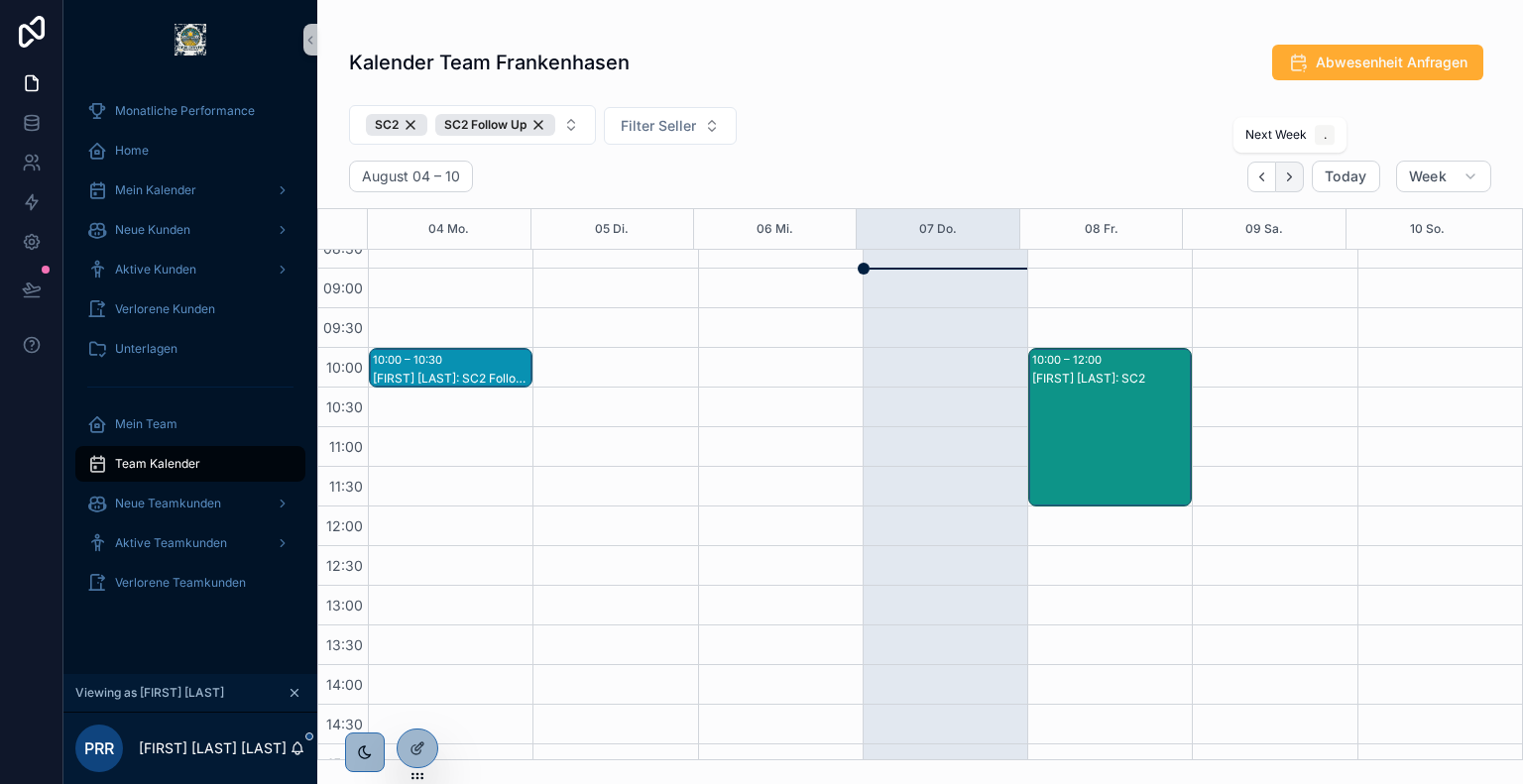 click at bounding box center (1290, 176) 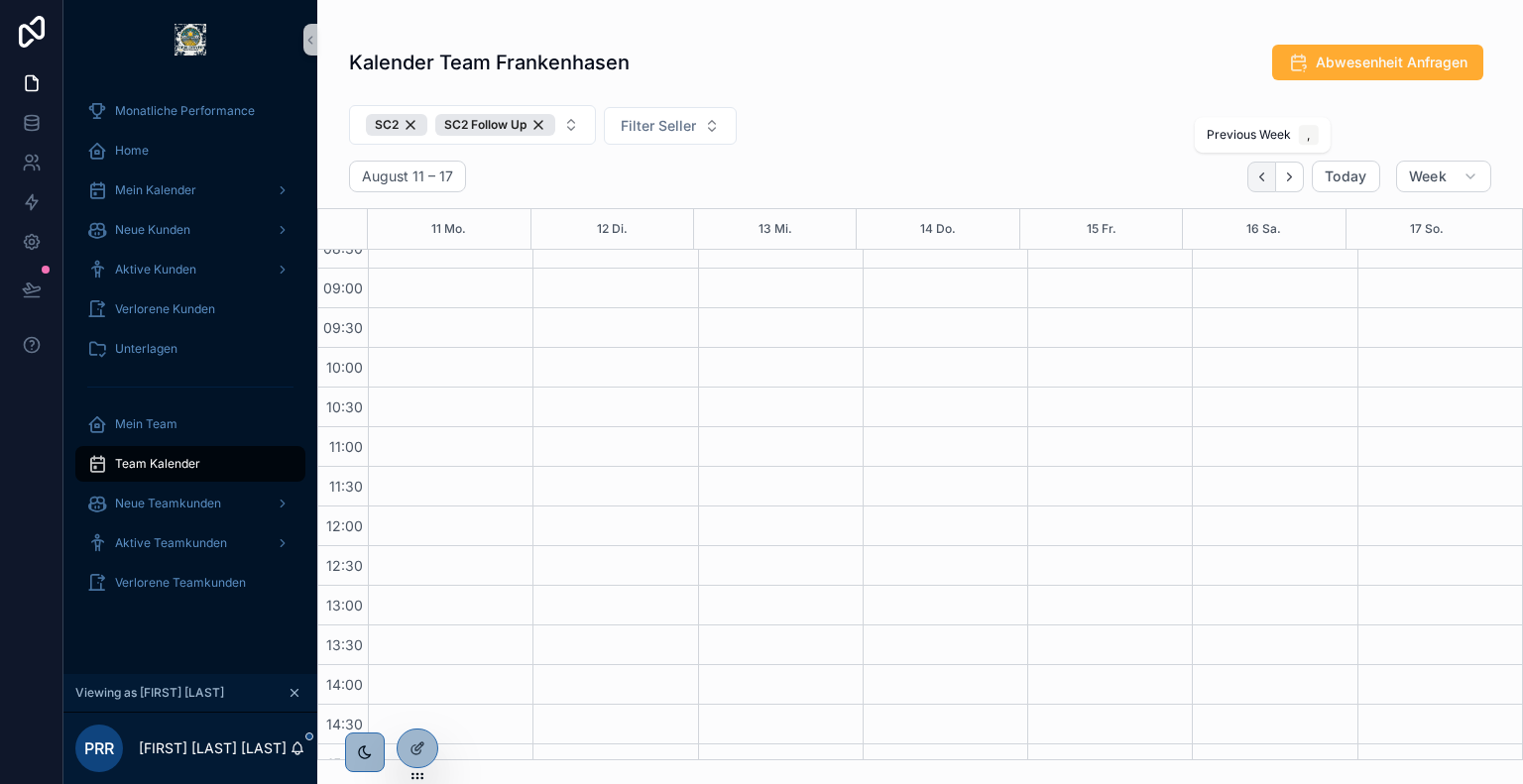 click 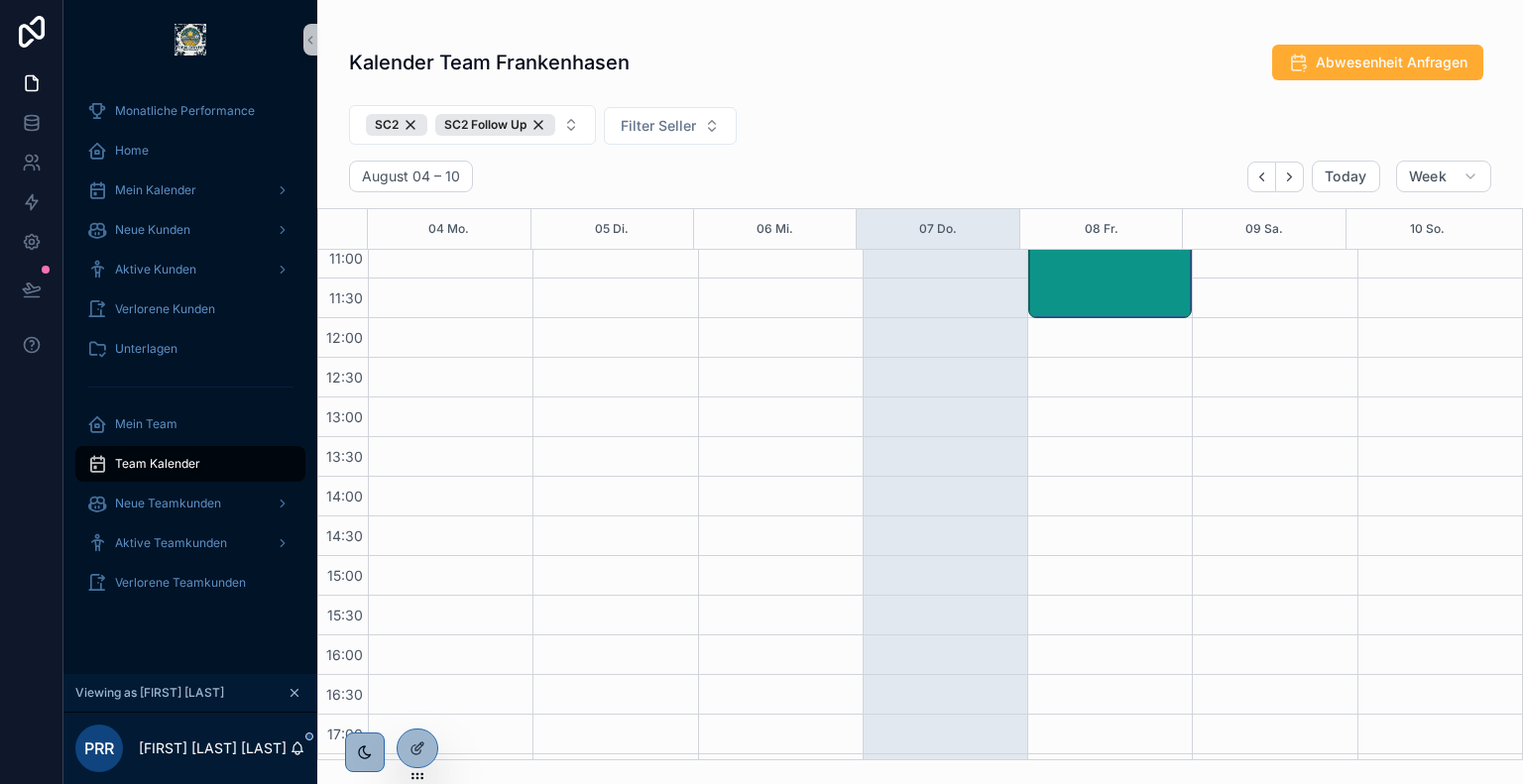 scroll, scrollTop: 378, scrollLeft: 0, axis: vertical 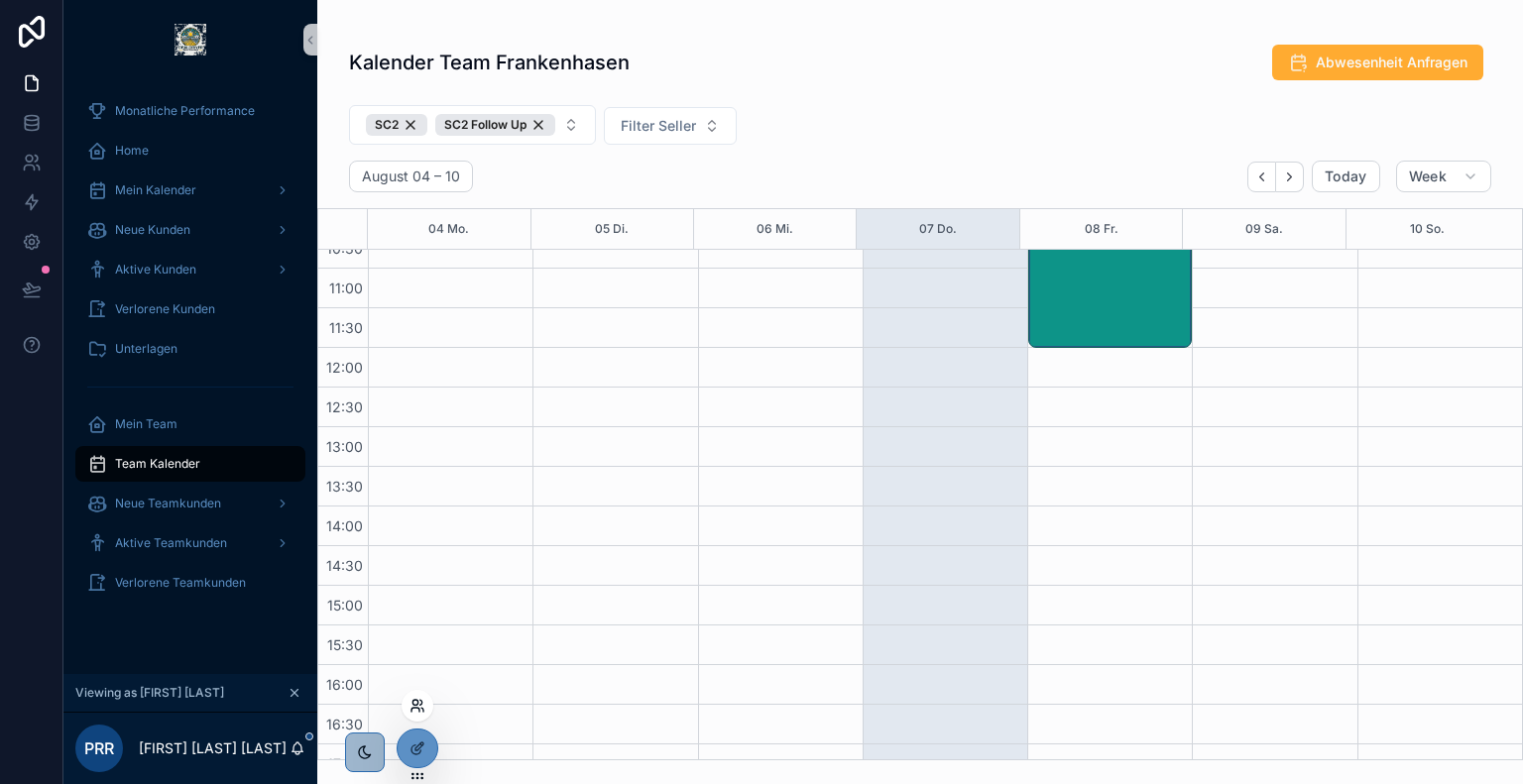 click 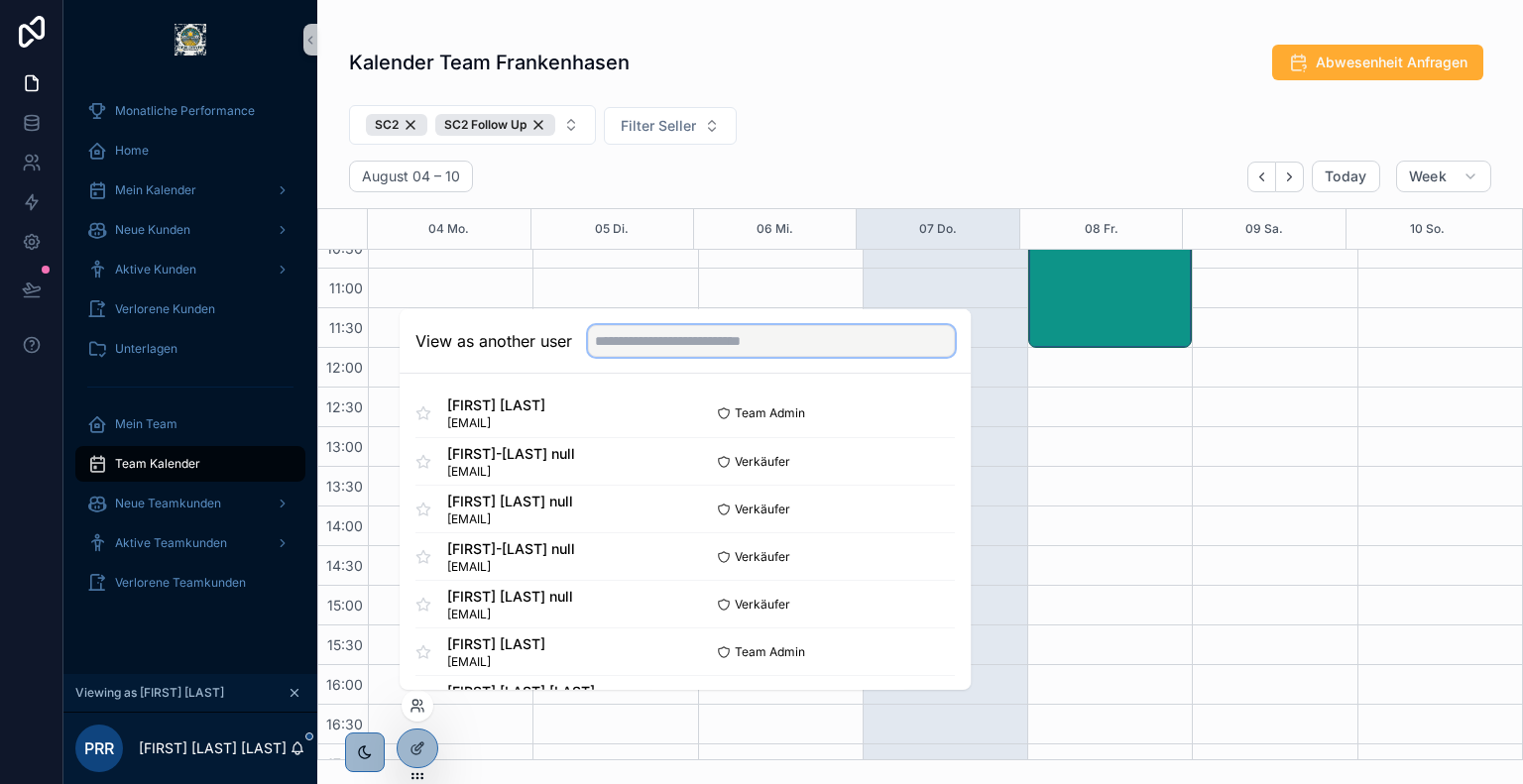 click at bounding box center (771, 341) 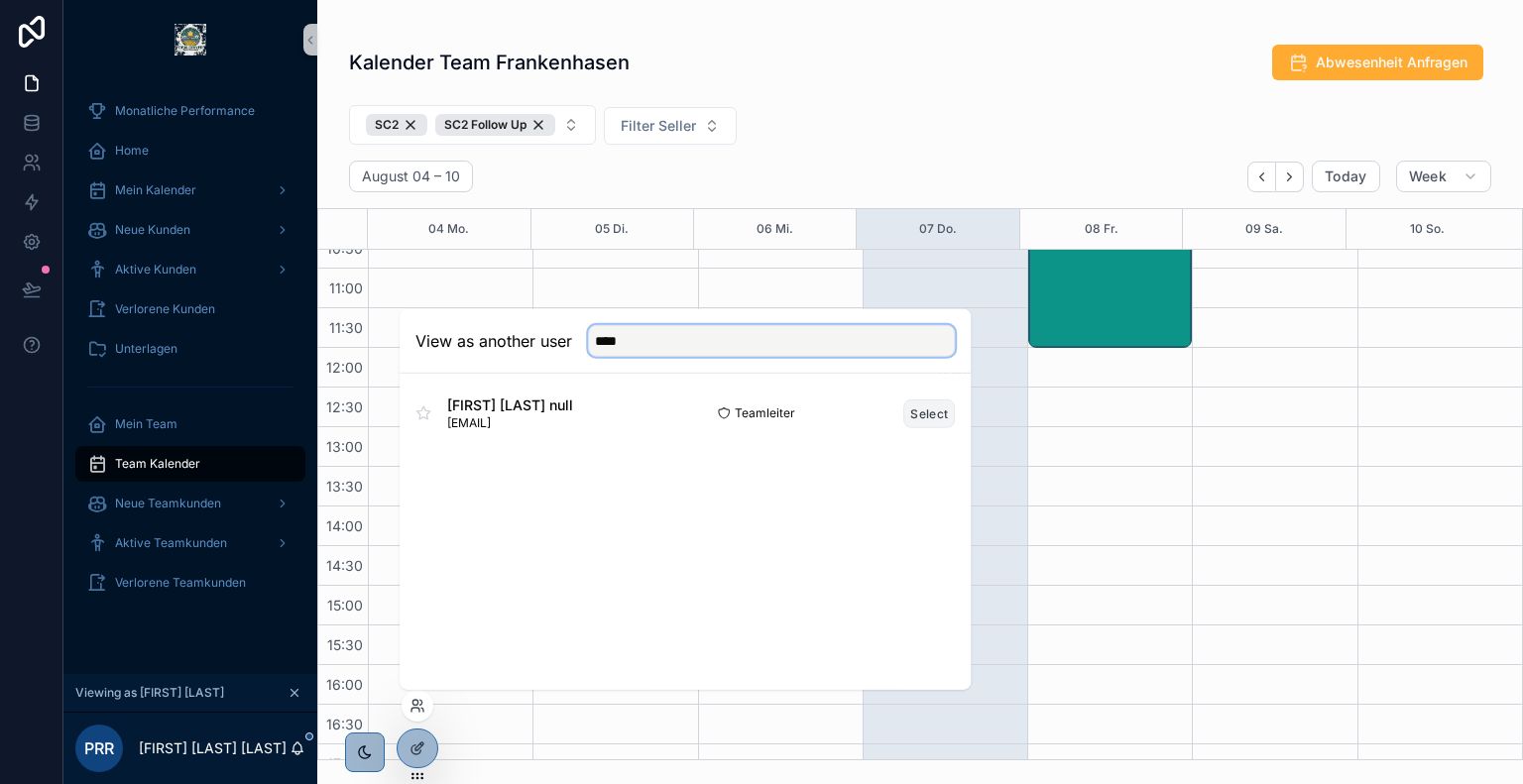 type on "****" 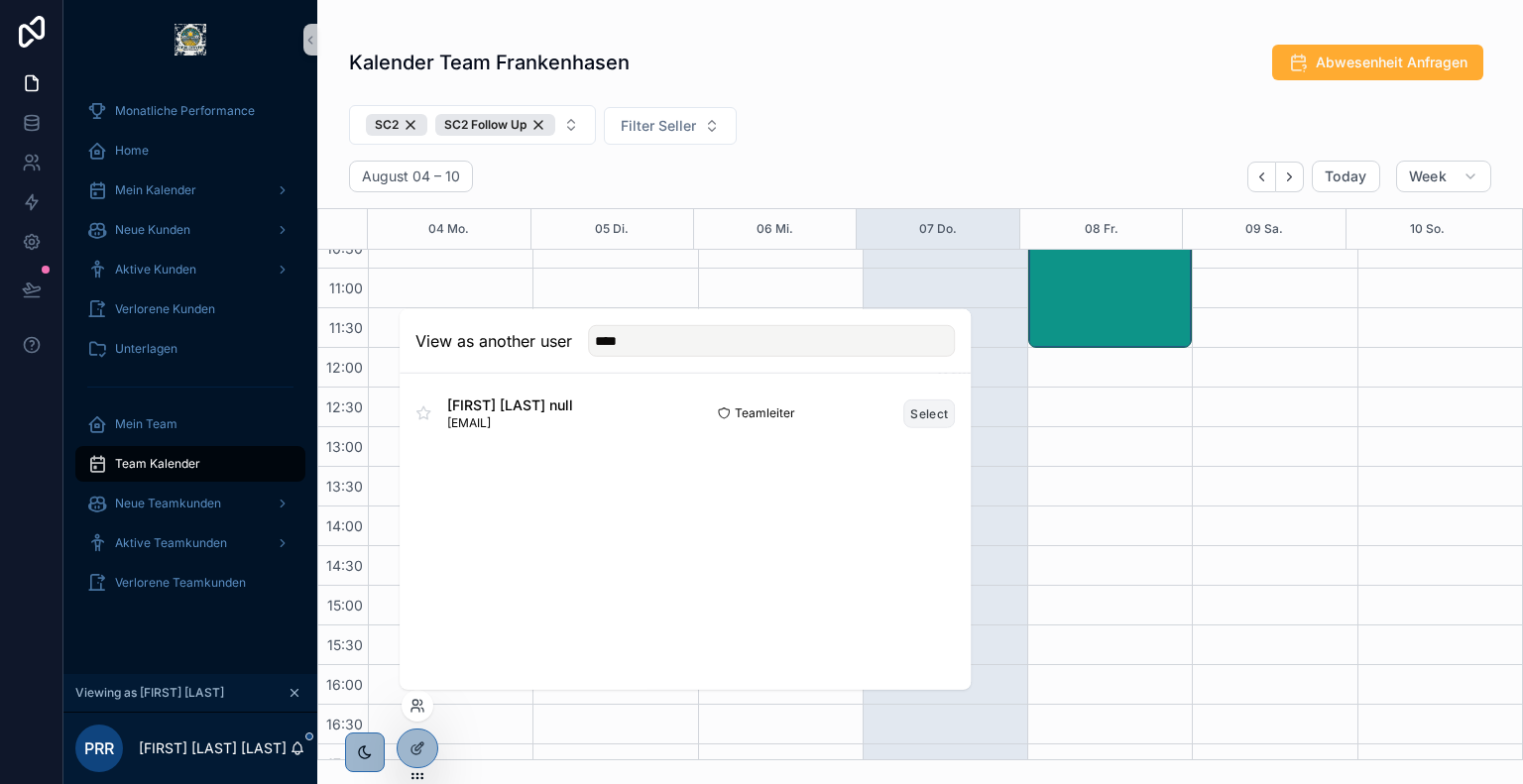 click on "Select" at bounding box center [929, 412] 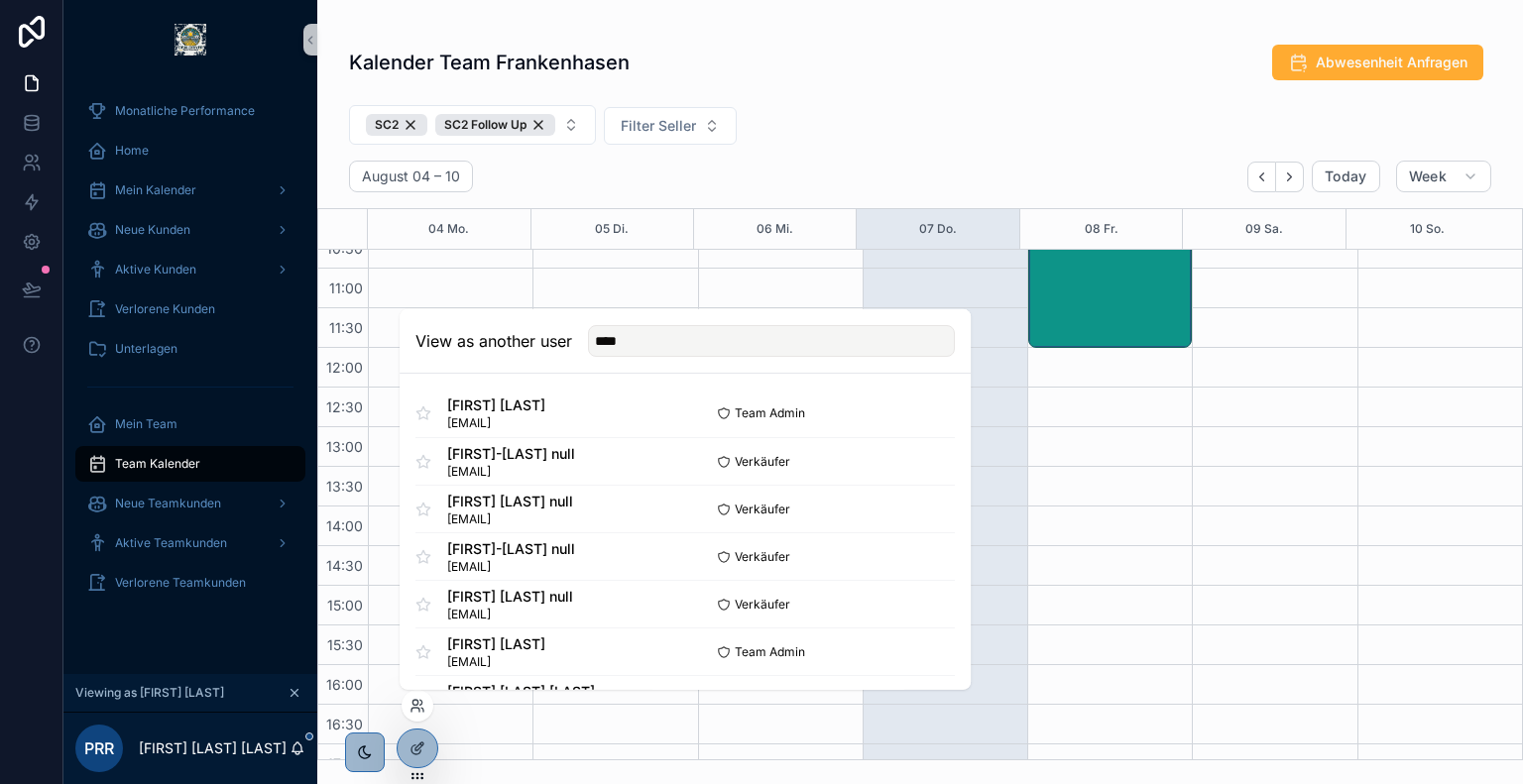 type 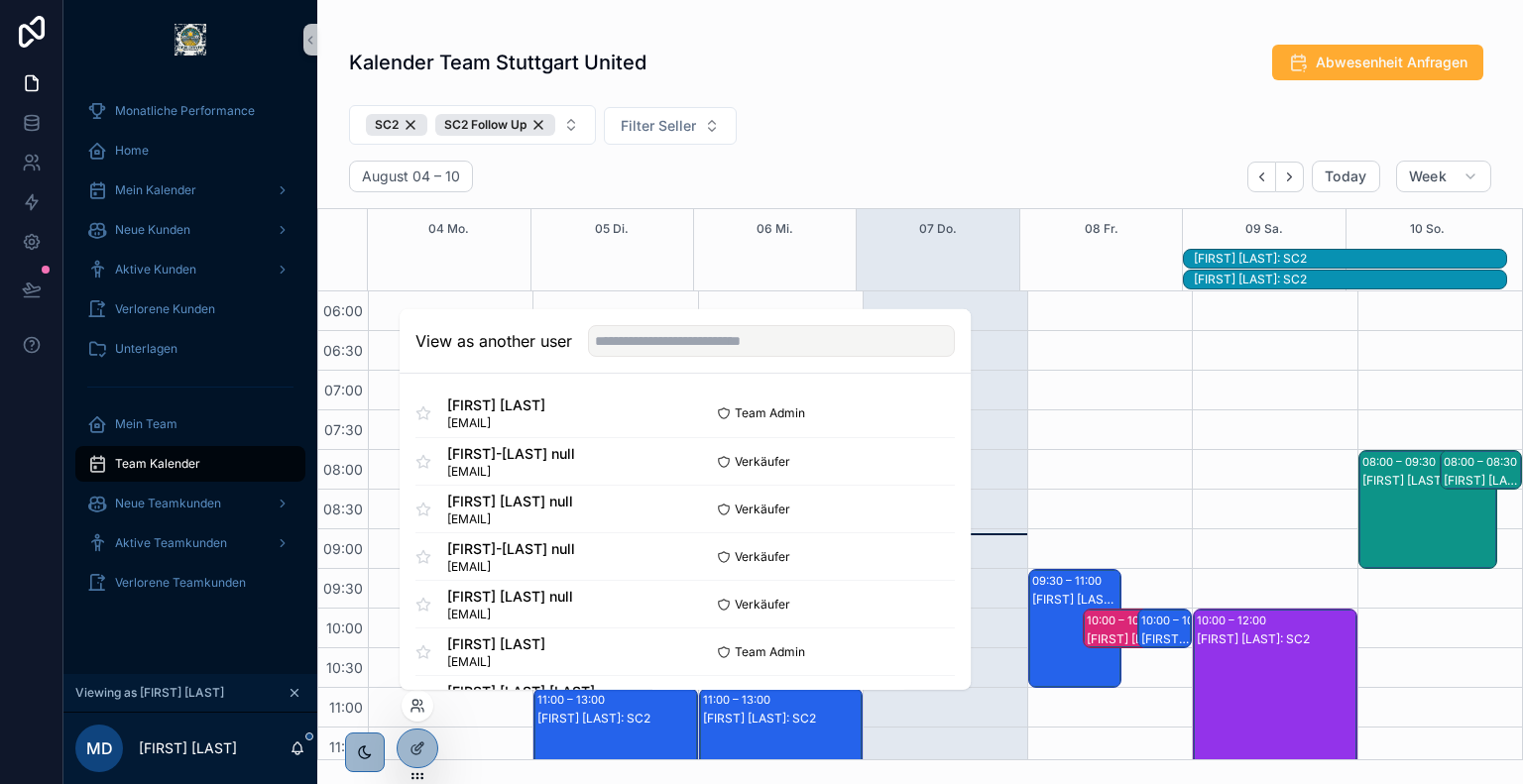 scroll, scrollTop: 476, scrollLeft: 0, axis: vertical 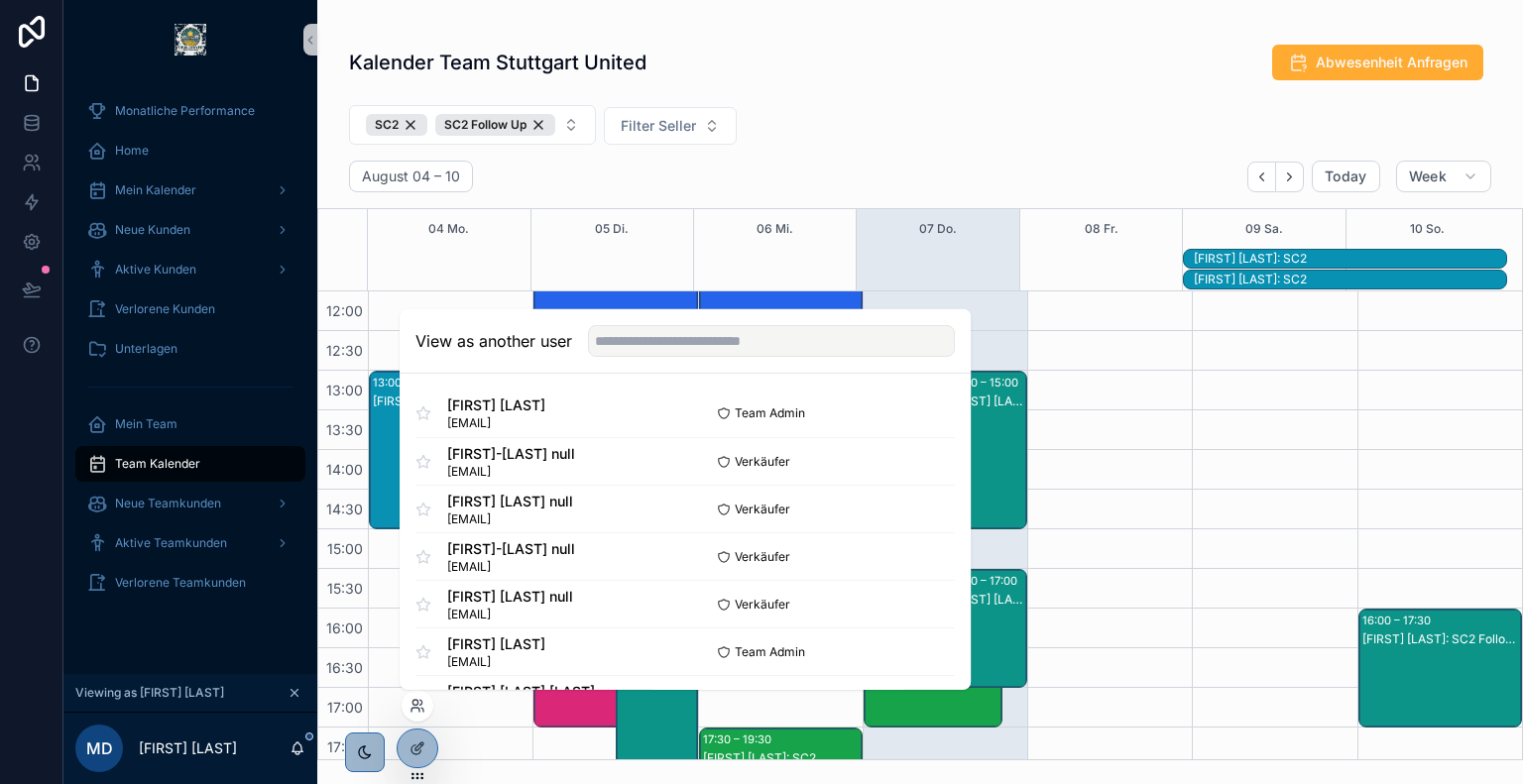 click on "Kalender Team Stuttgart United Abwesenheit Anfragen" at bounding box center [920, 62] 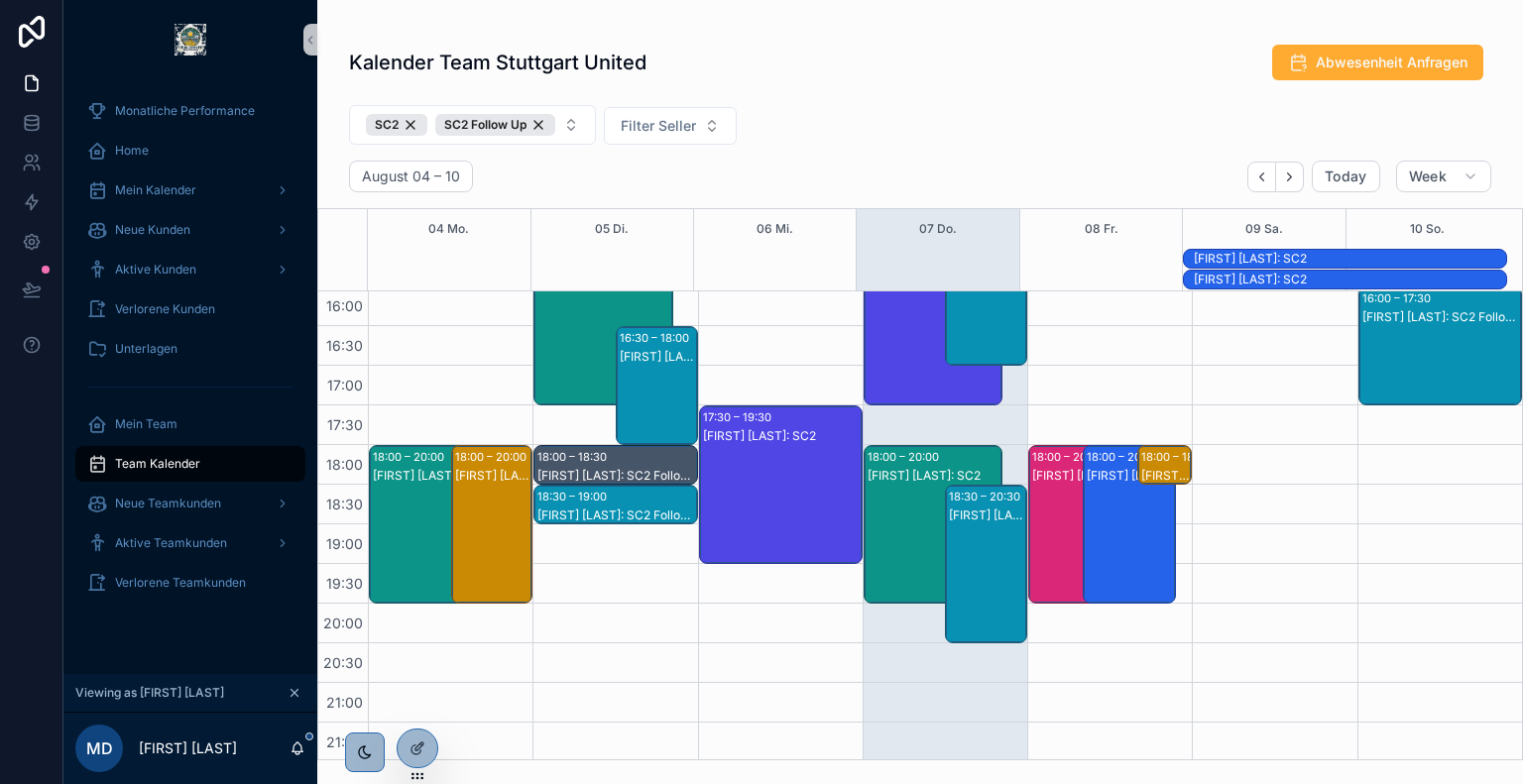 scroll, scrollTop: 479, scrollLeft: 0, axis: vertical 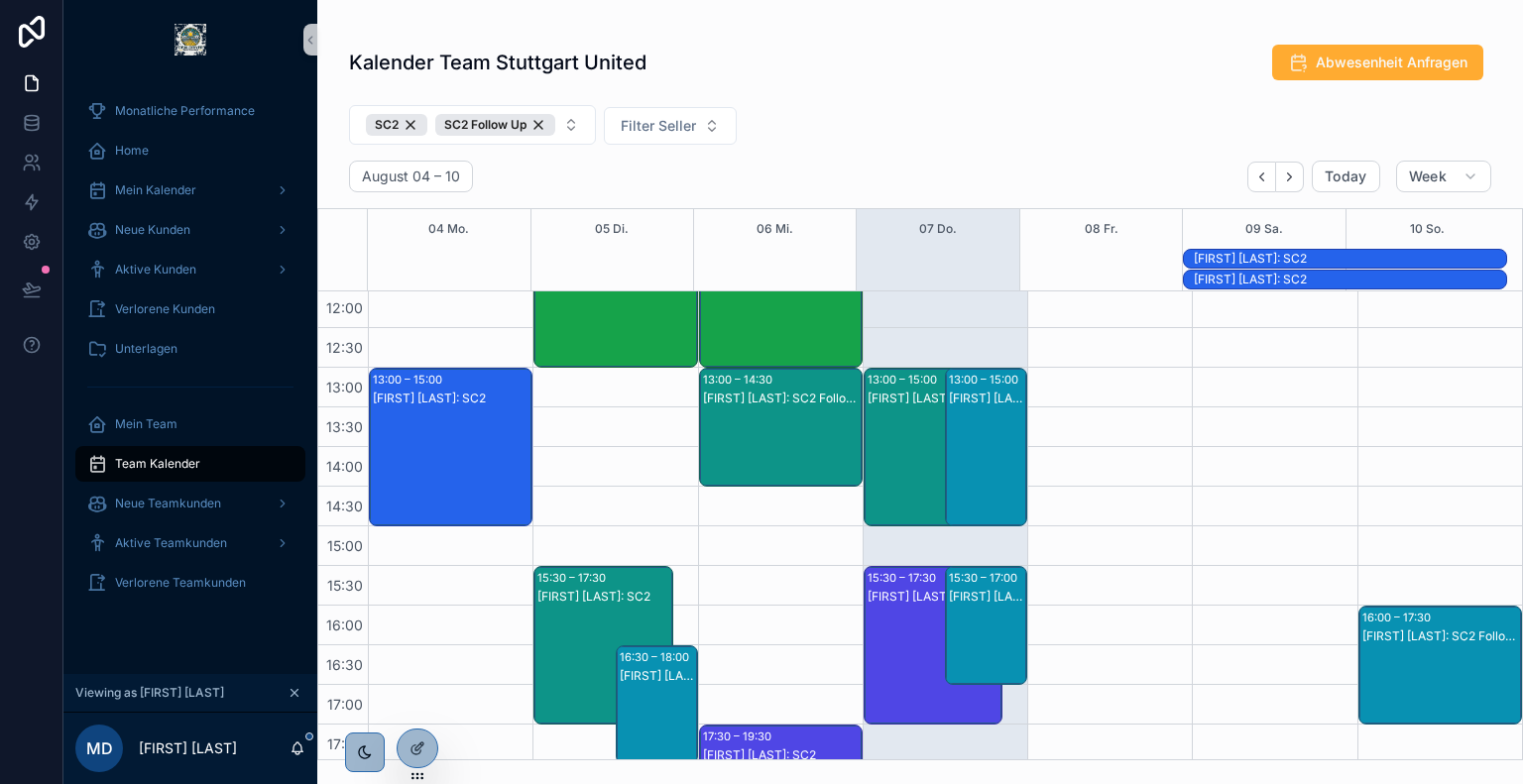 click on "[FIRST] [LAST]: SC2 Follow Up" at bounding box center (781, 447) 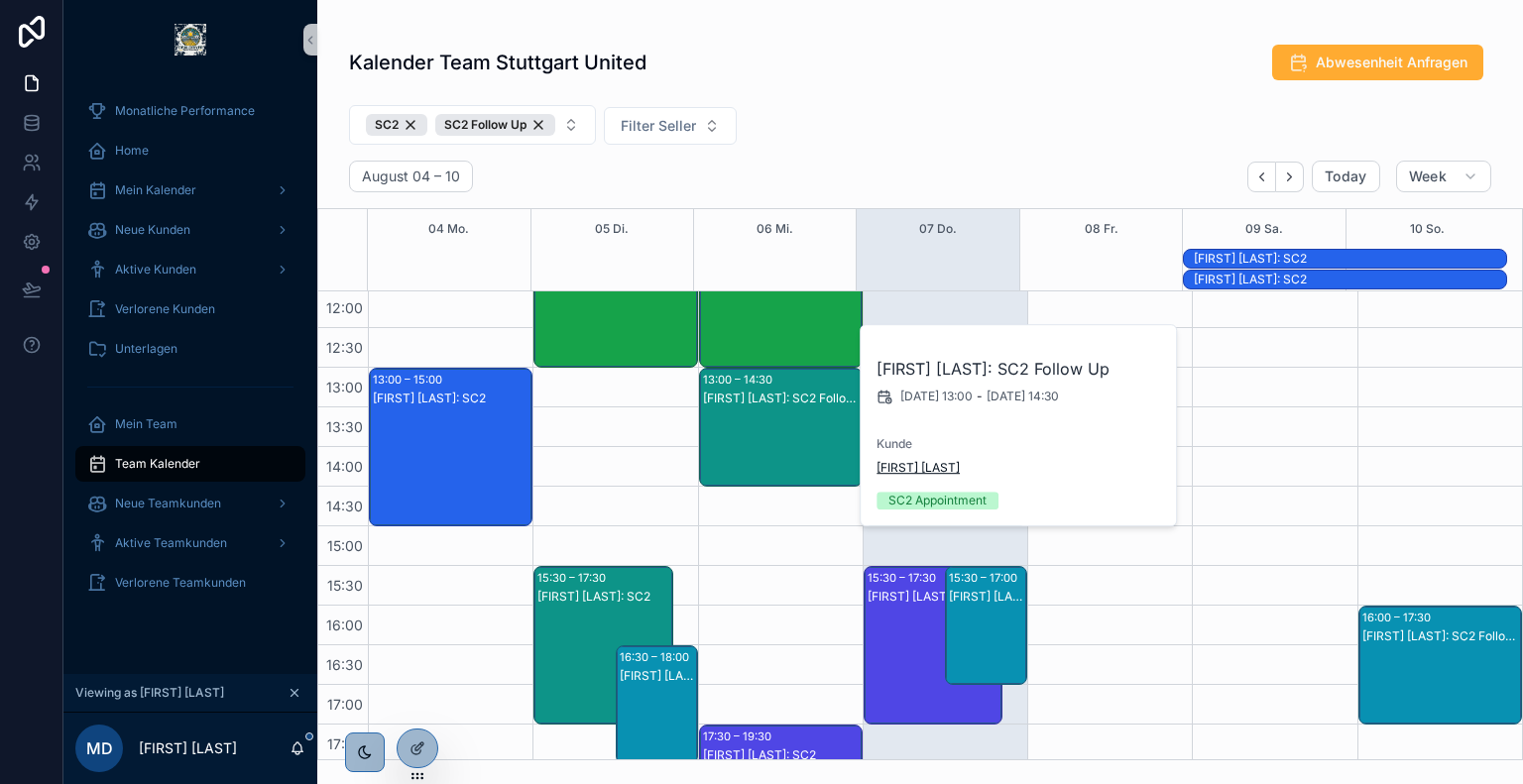 click on "[FIRST] [LAST]" at bounding box center (918, 468) 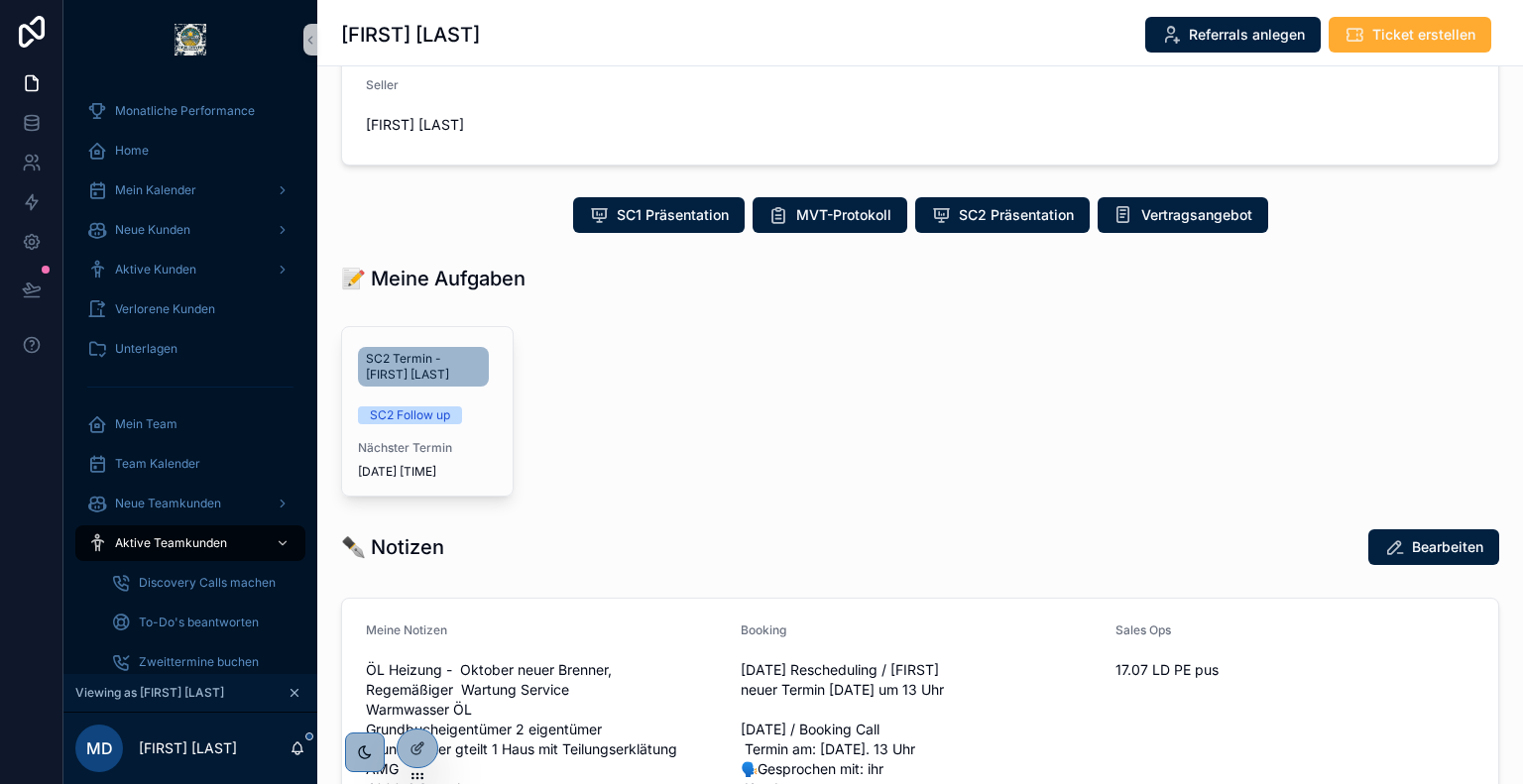 scroll, scrollTop: 361, scrollLeft: 0, axis: vertical 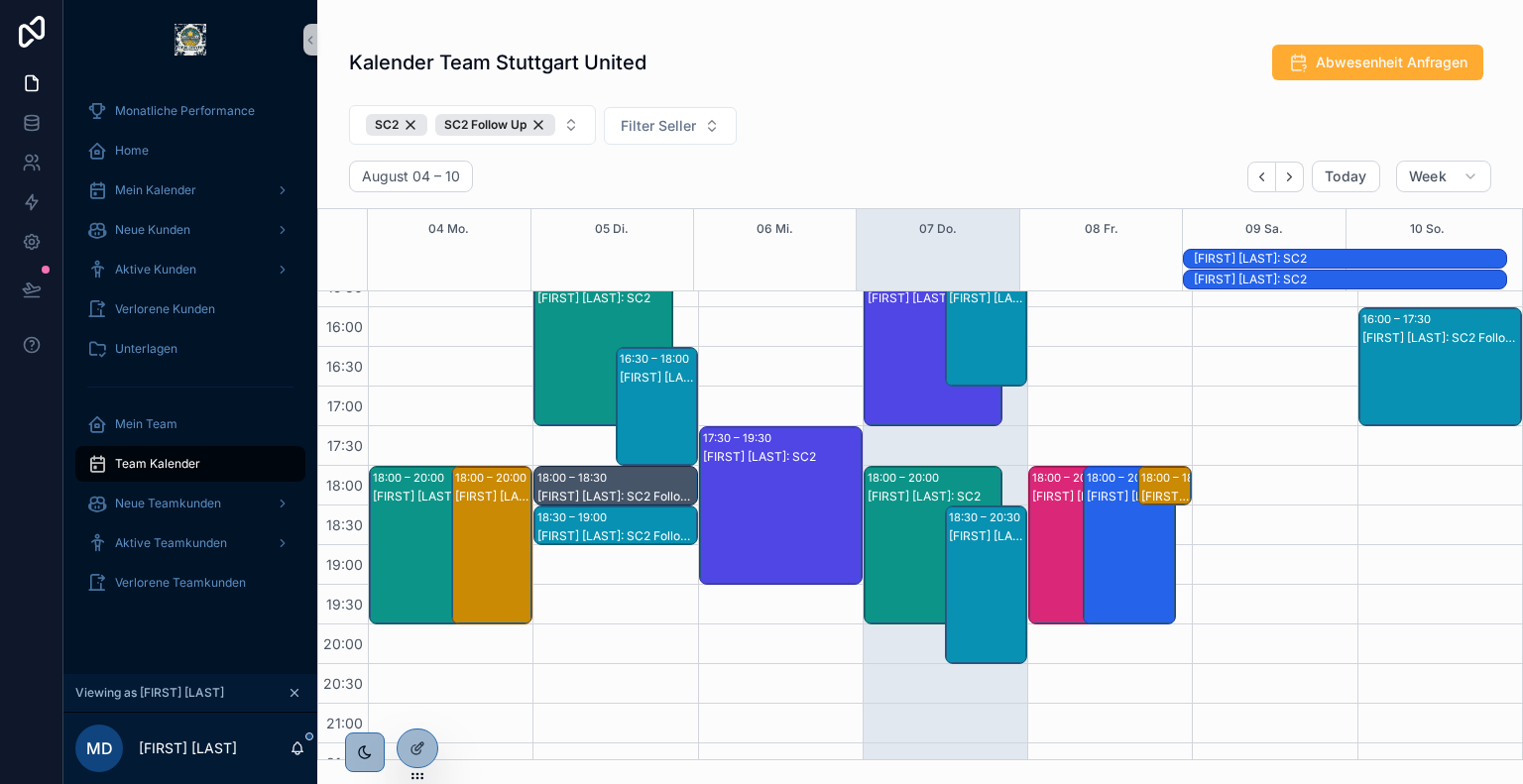 click on "[FIRST] [LAST]: SC2" at bounding box center (1130, 565) 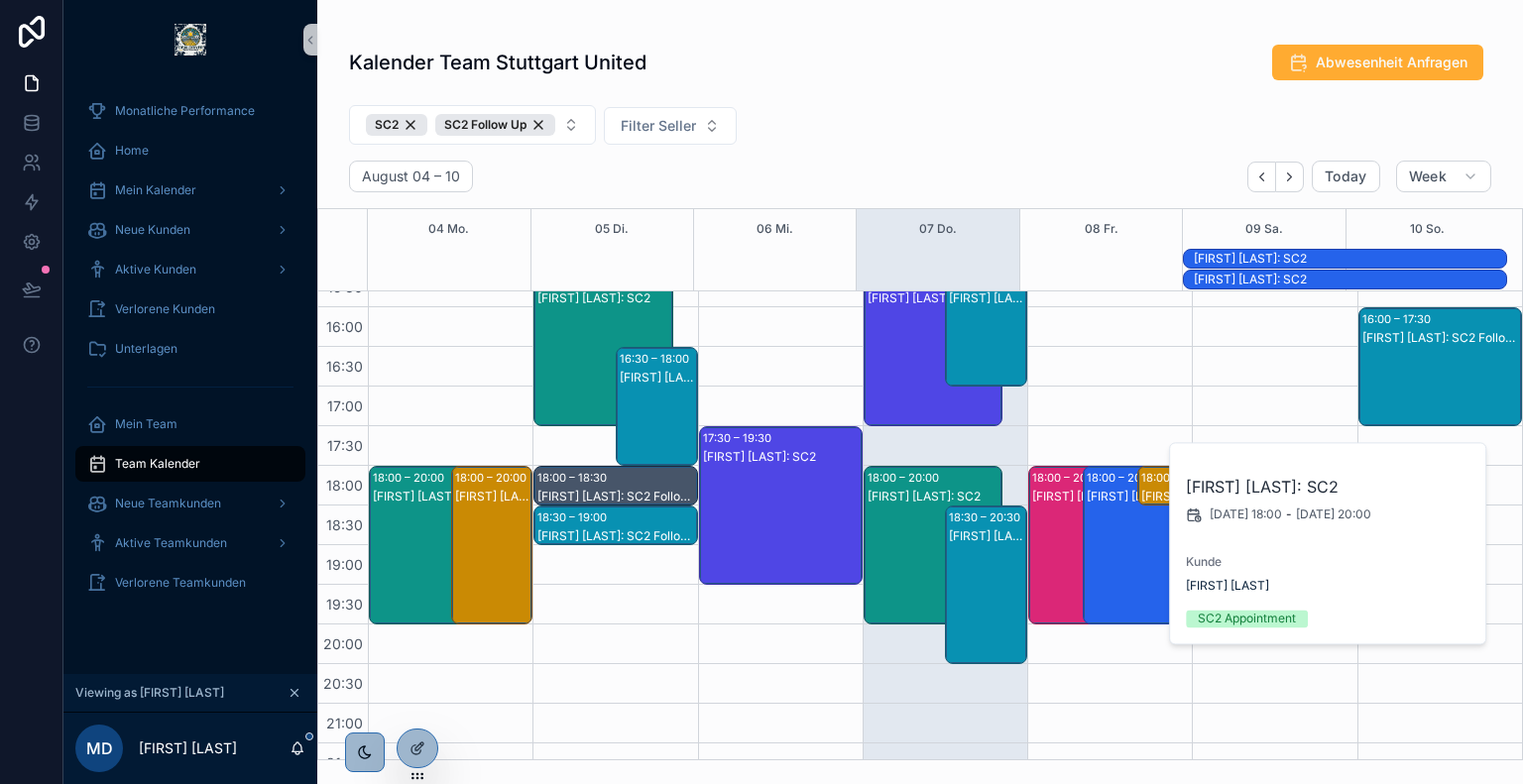 click on "[FIRST] [LAST]: SC2" at bounding box center [1076, 565] 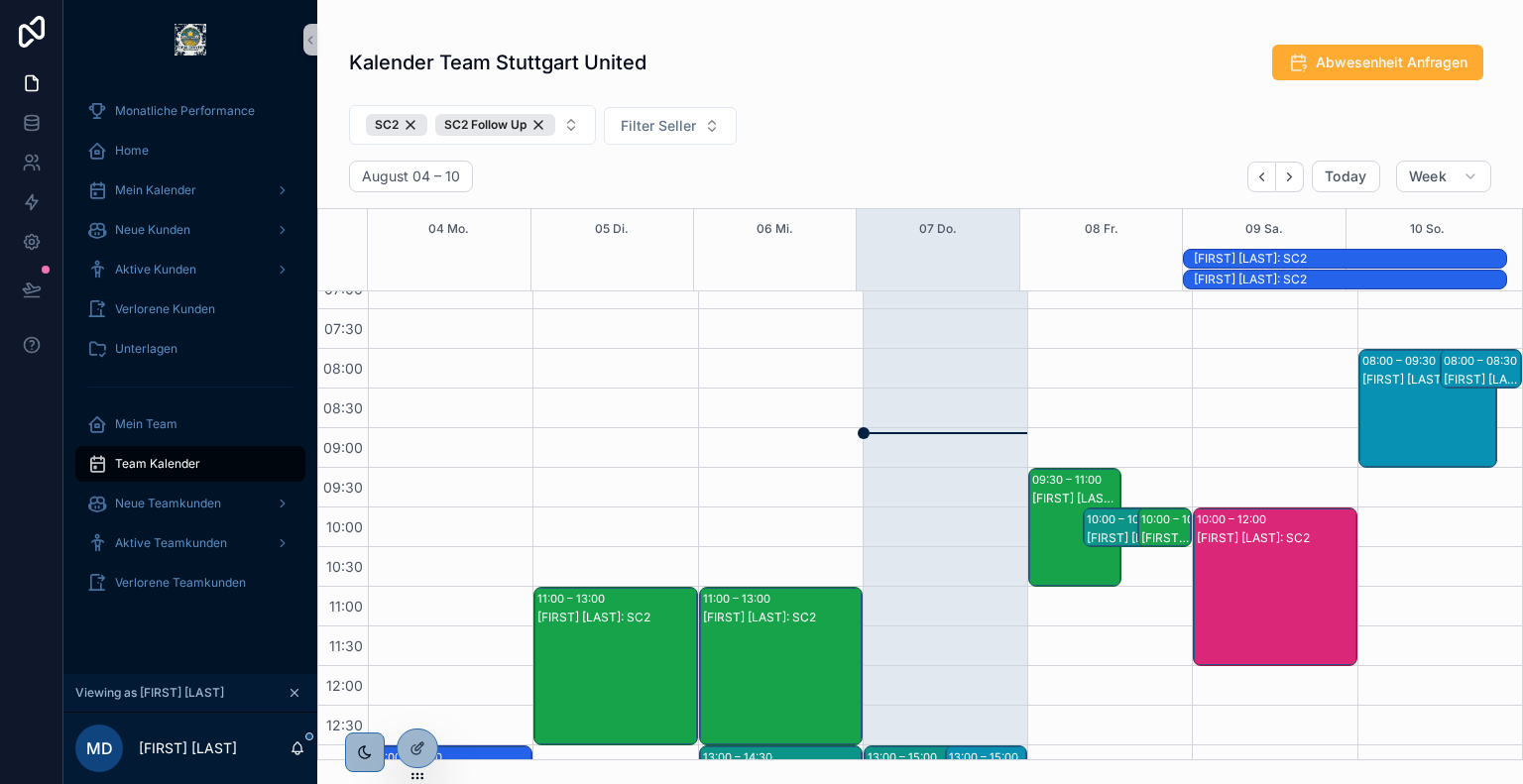 scroll, scrollTop: 94, scrollLeft: 0, axis: vertical 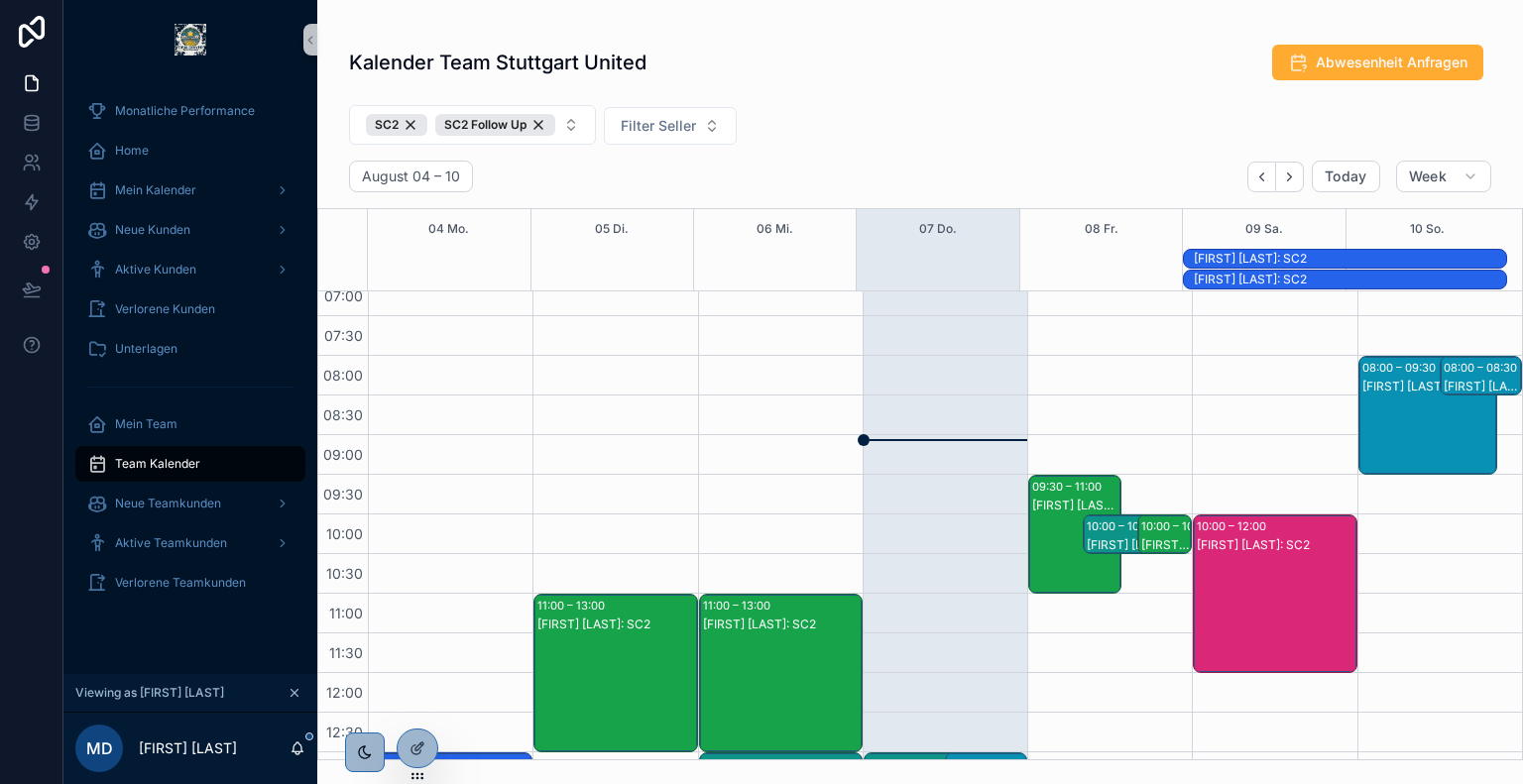 click on "[FIRST] [LAST]: SC2 Follow Up" at bounding box center [1076, 554] 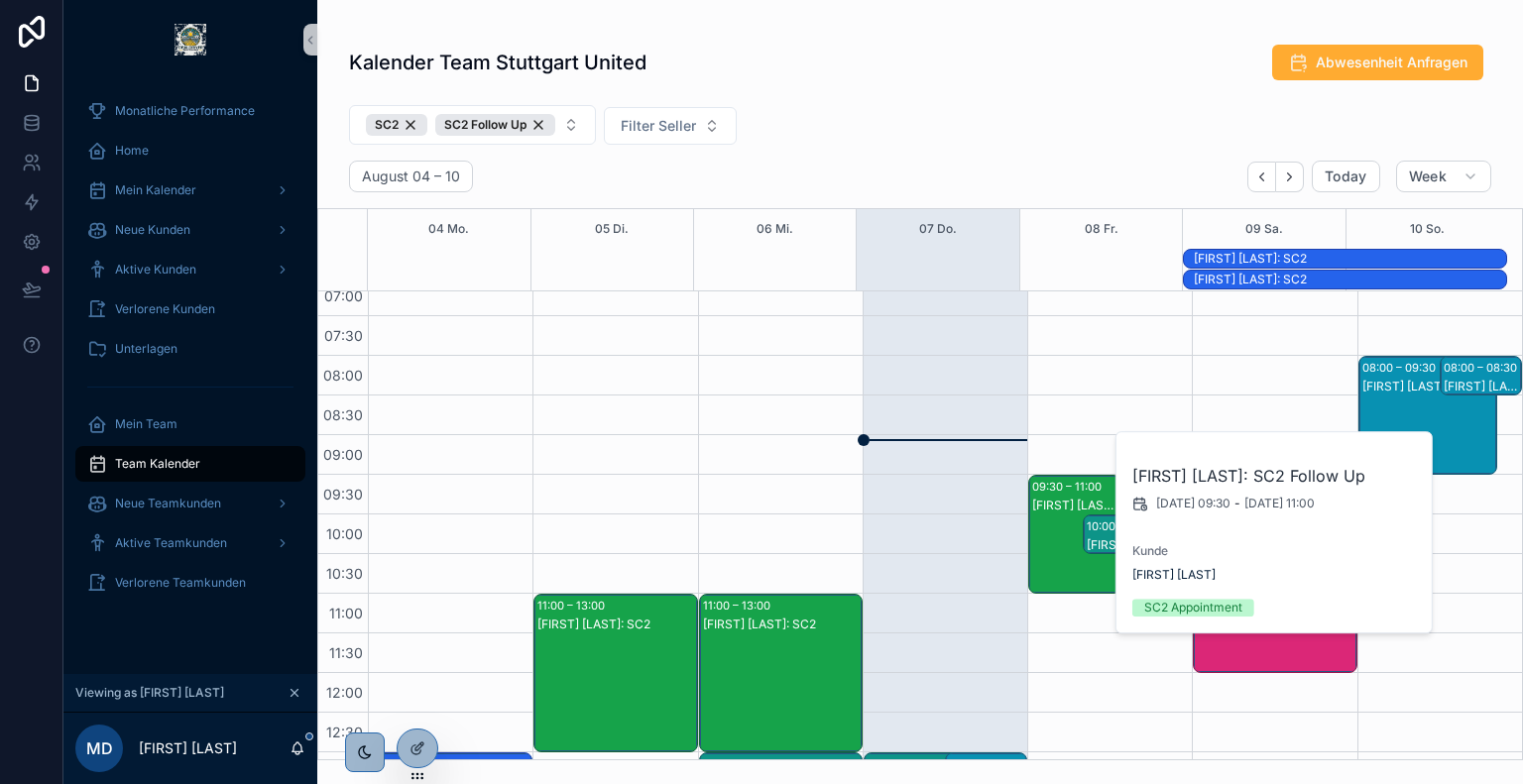 click on "SC2 SC2 Follow Up Filter Seller" at bounding box center (920, 129) 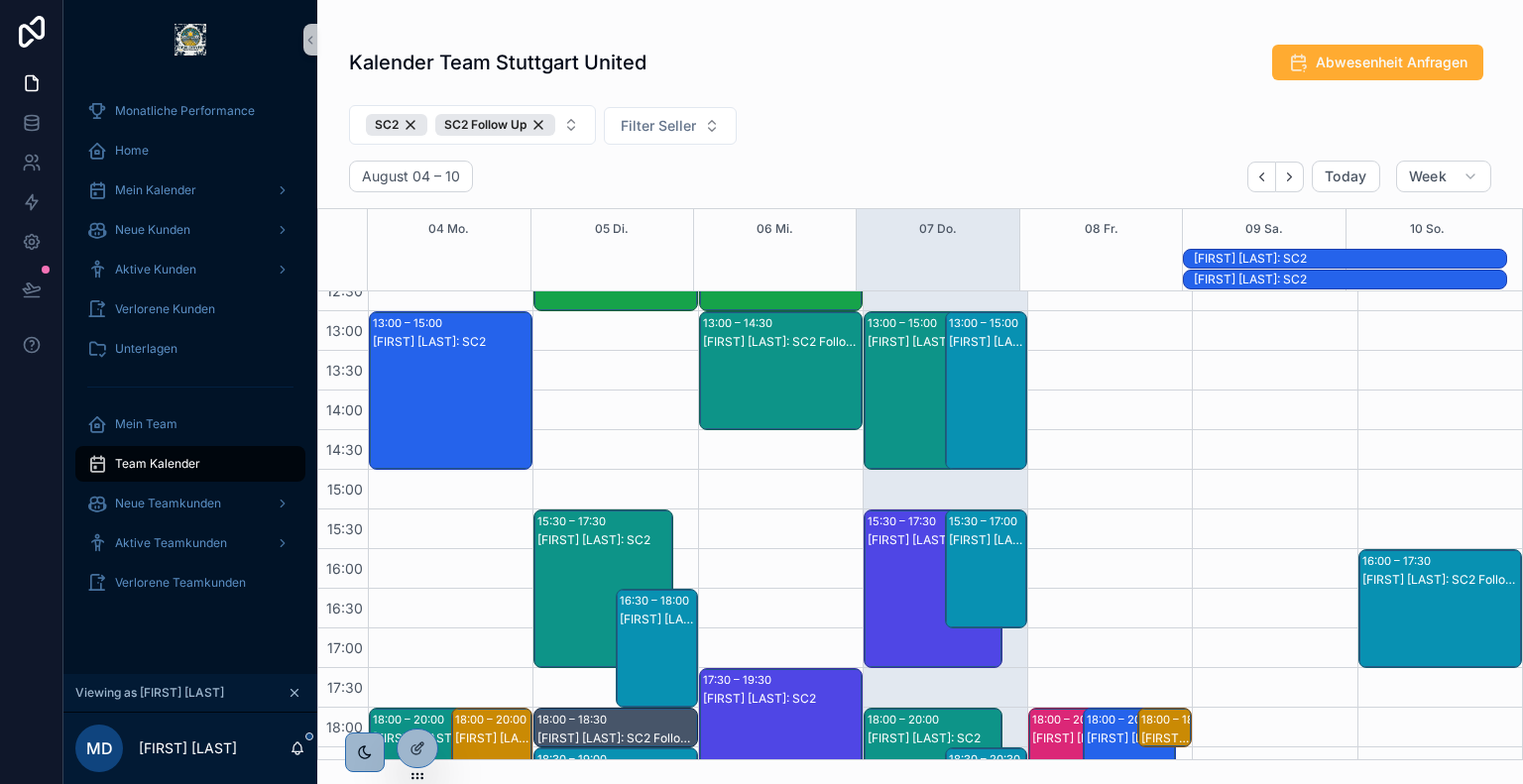 scroll, scrollTop: 392, scrollLeft: 0, axis: vertical 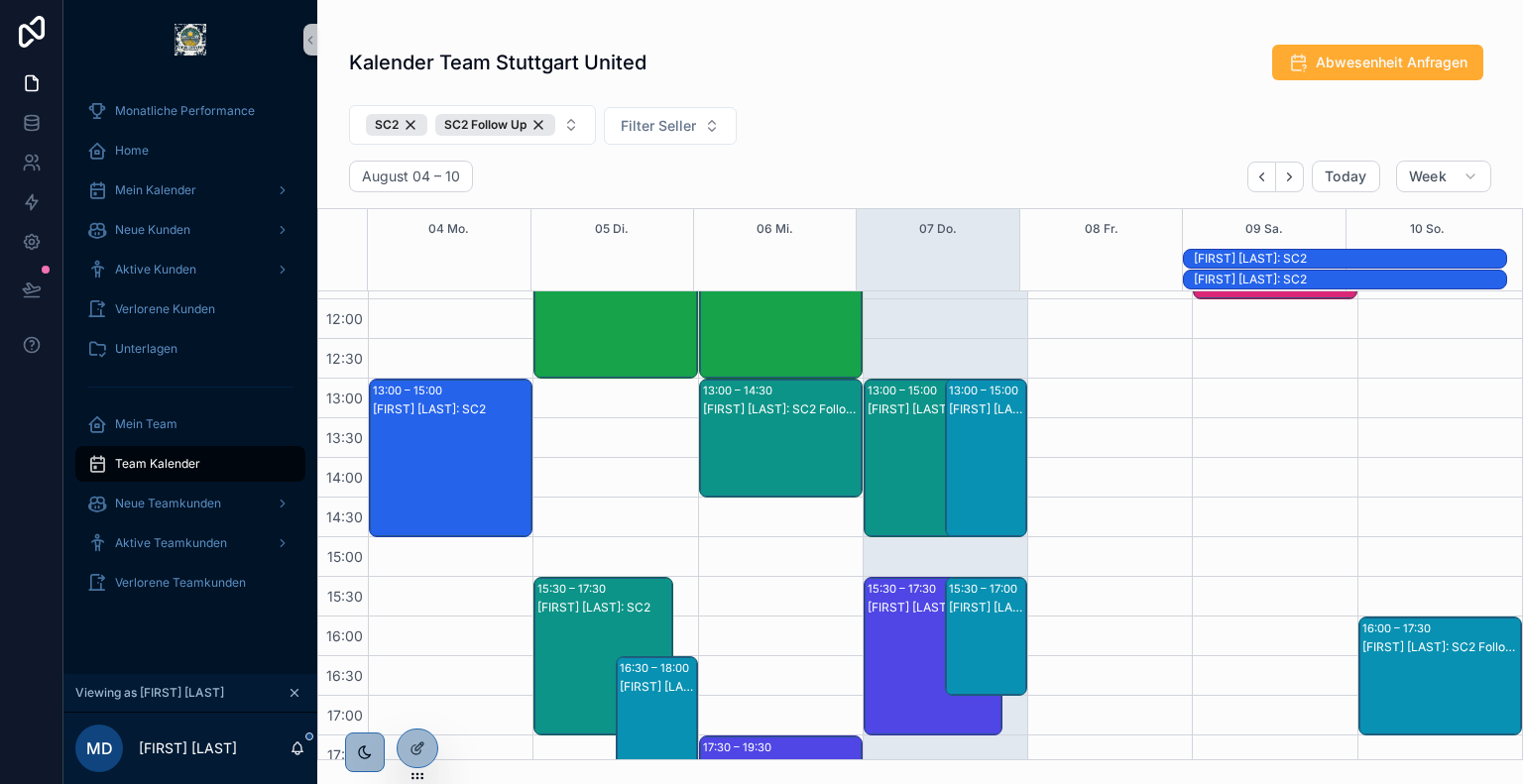 click on "[FIRST] [LAST]: SC2" at bounding box center [1349, 259] 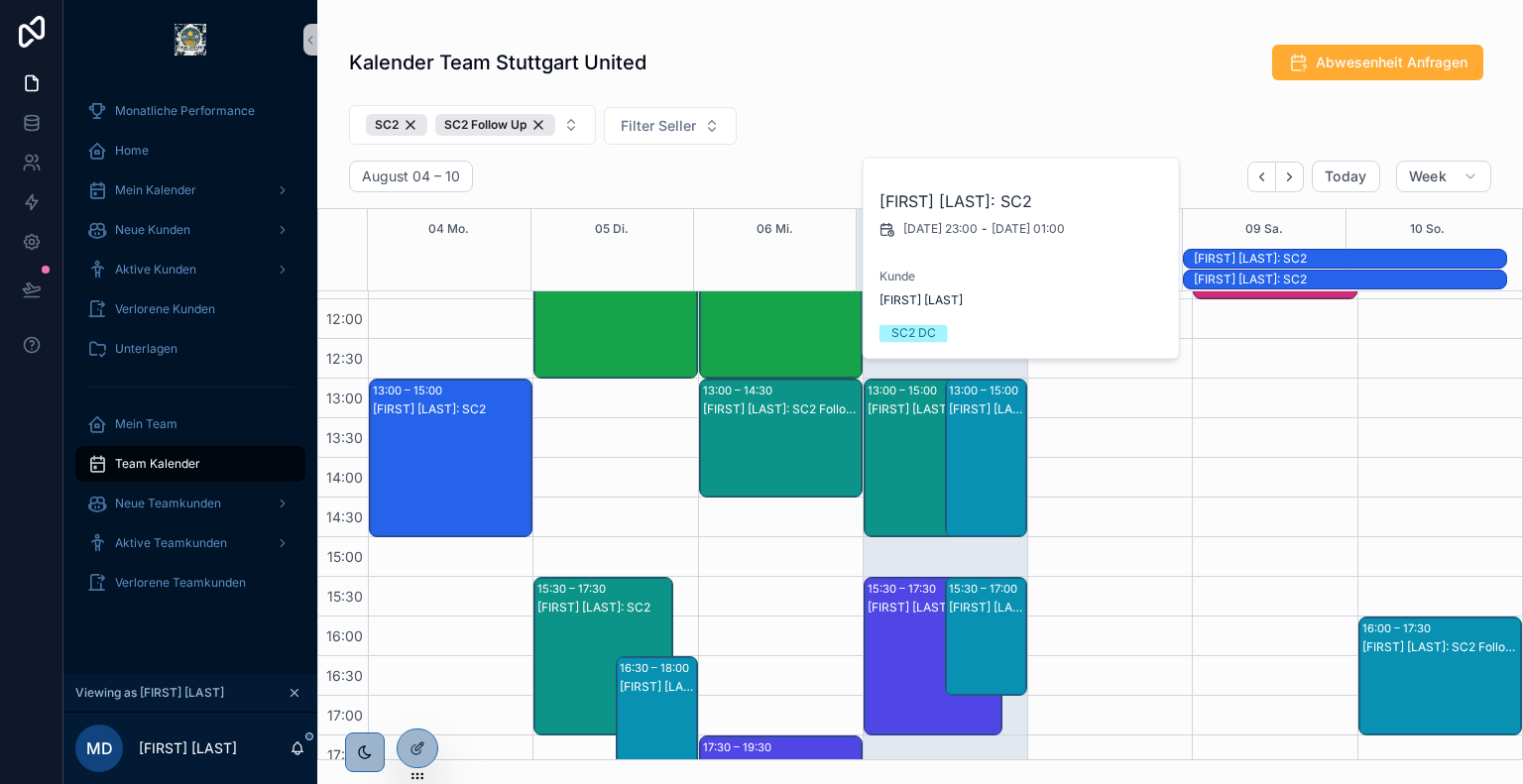 click on "[FIRST] [LAST]: SC2" at bounding box center (1349, 280) 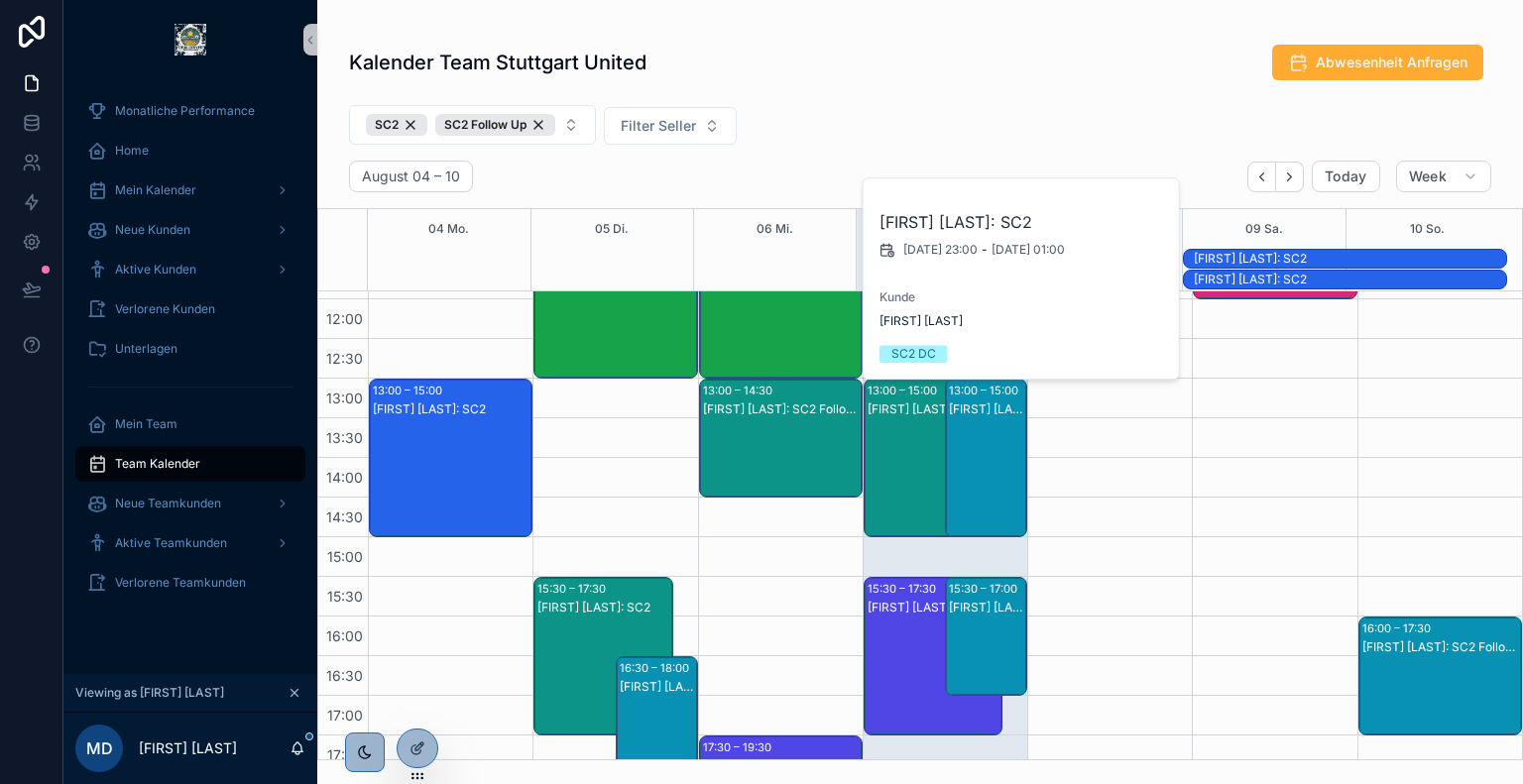click on "SC2 SC2 Follow Up Filter Seller" at bounding box center (920, 129) 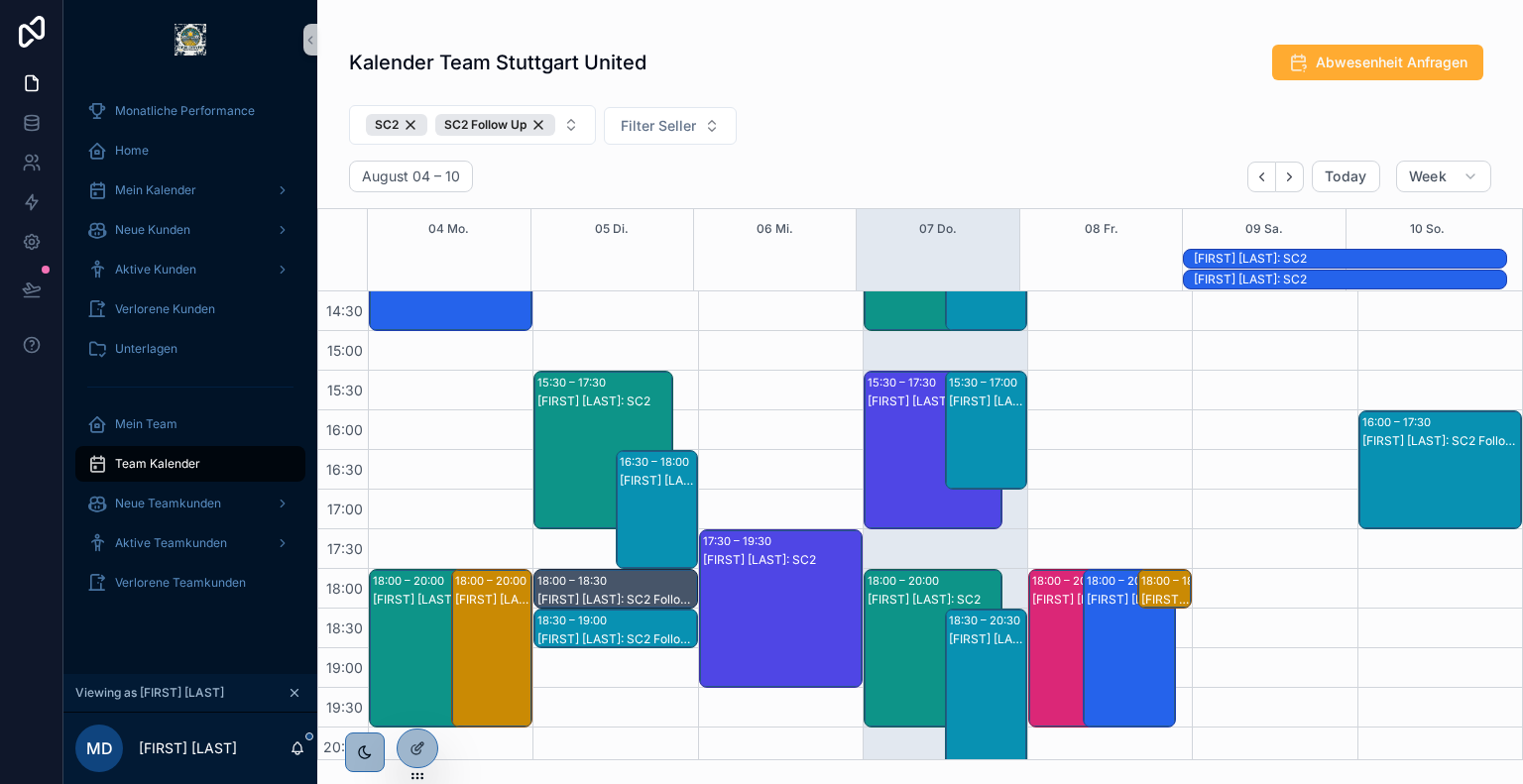 scroll, scrollTop: 674, scrollLeft: 0, axis: vertical 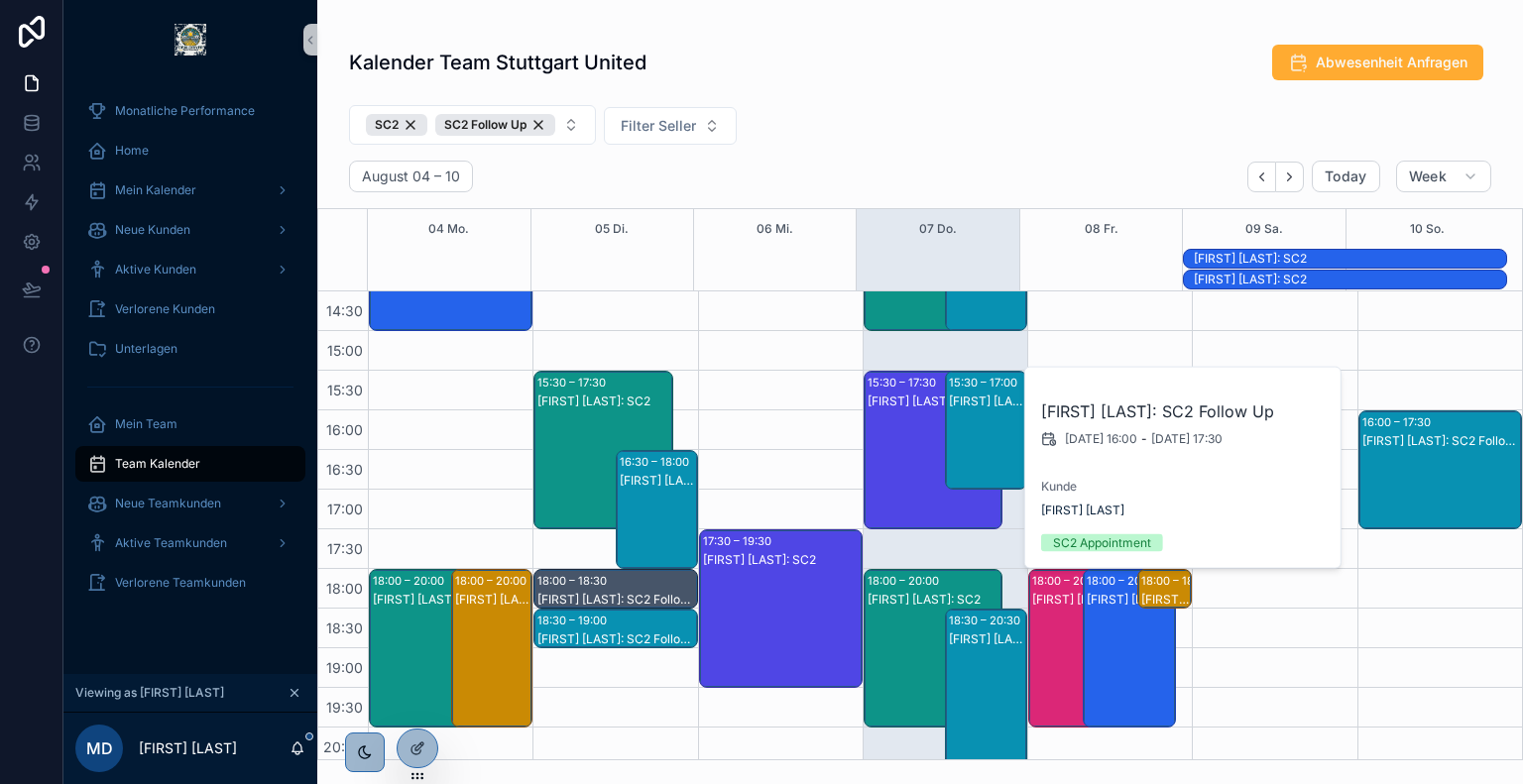 click on "August 04 – 10 Today Week" at bounding box center (920, 176) 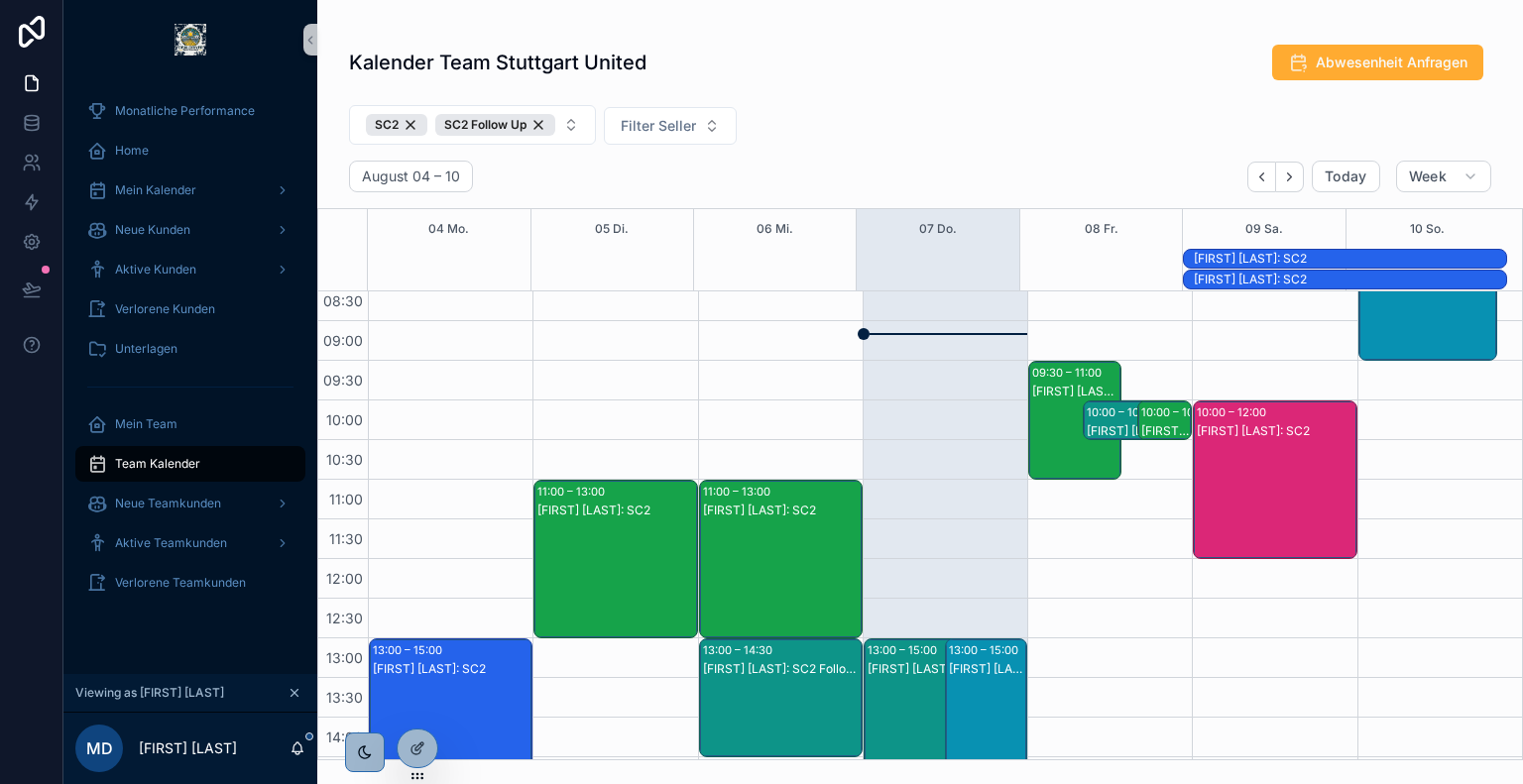 scroll, scrollTop: 206, scrollLeft: 0, axis: vertical 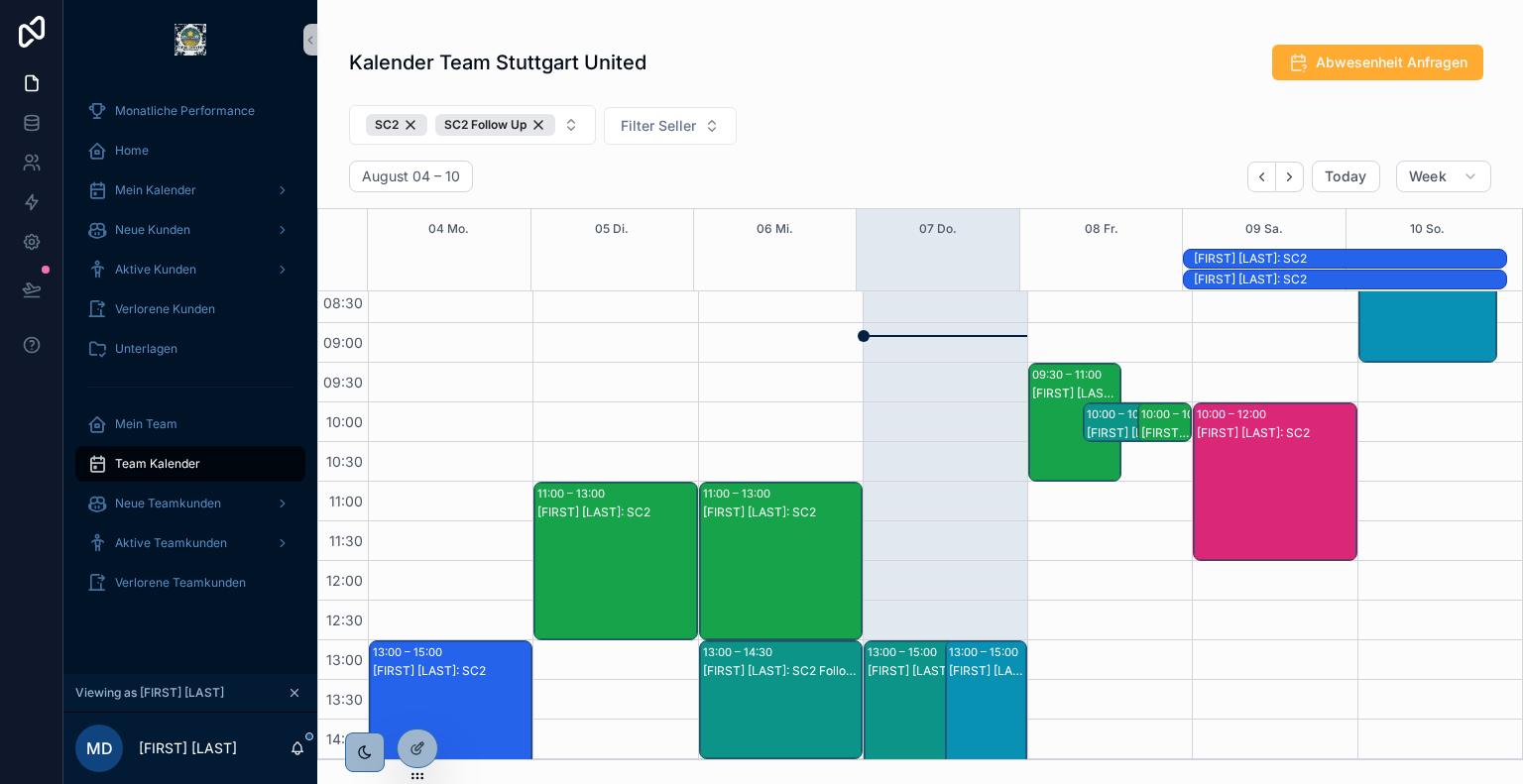 click on "[FIRST] [LAST]: SC2 Follow Up" at bounding box center (1076, 442) 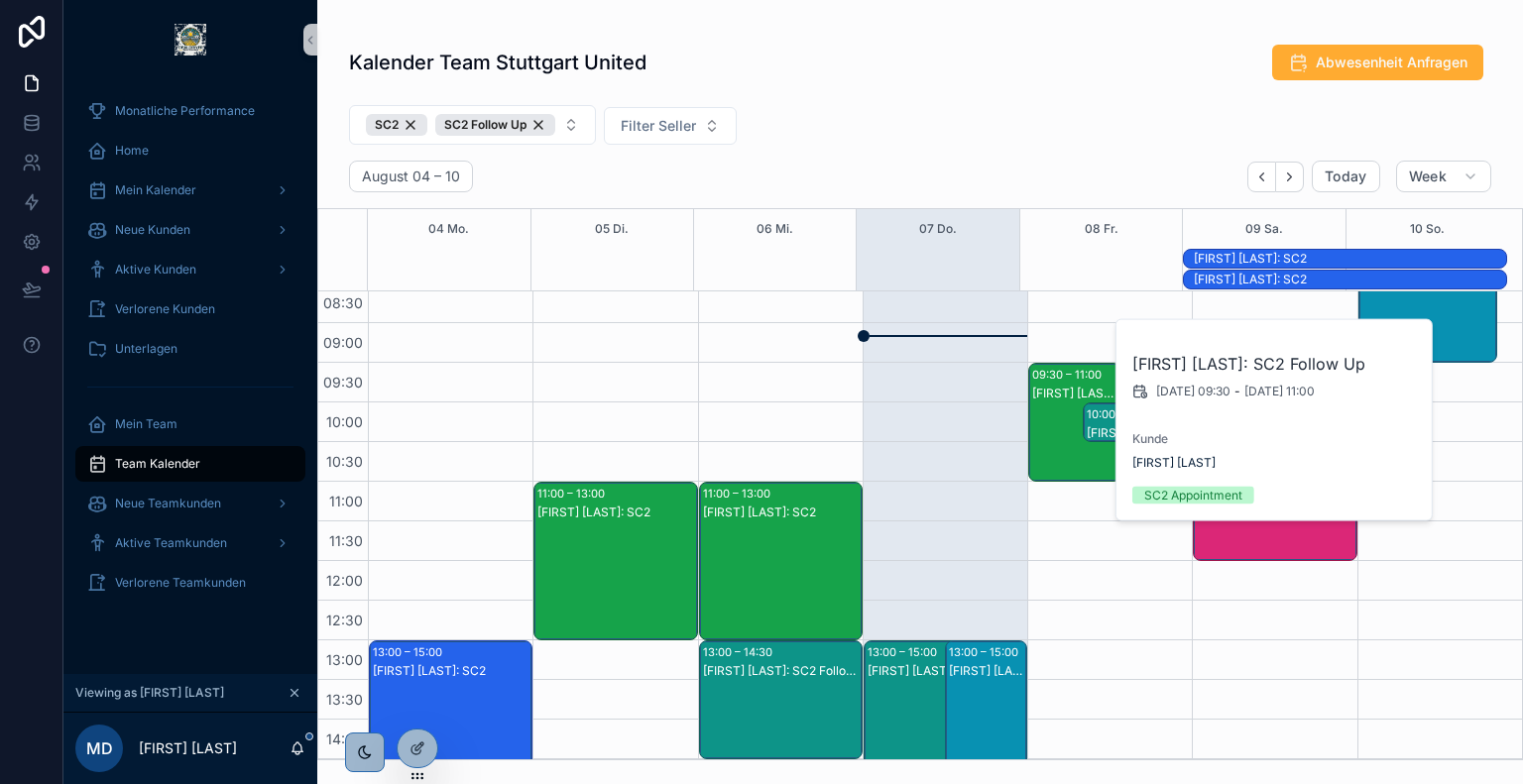 click on "SC2 SC2 Follow Up Filter Seller" at bounding box center (920, 129) 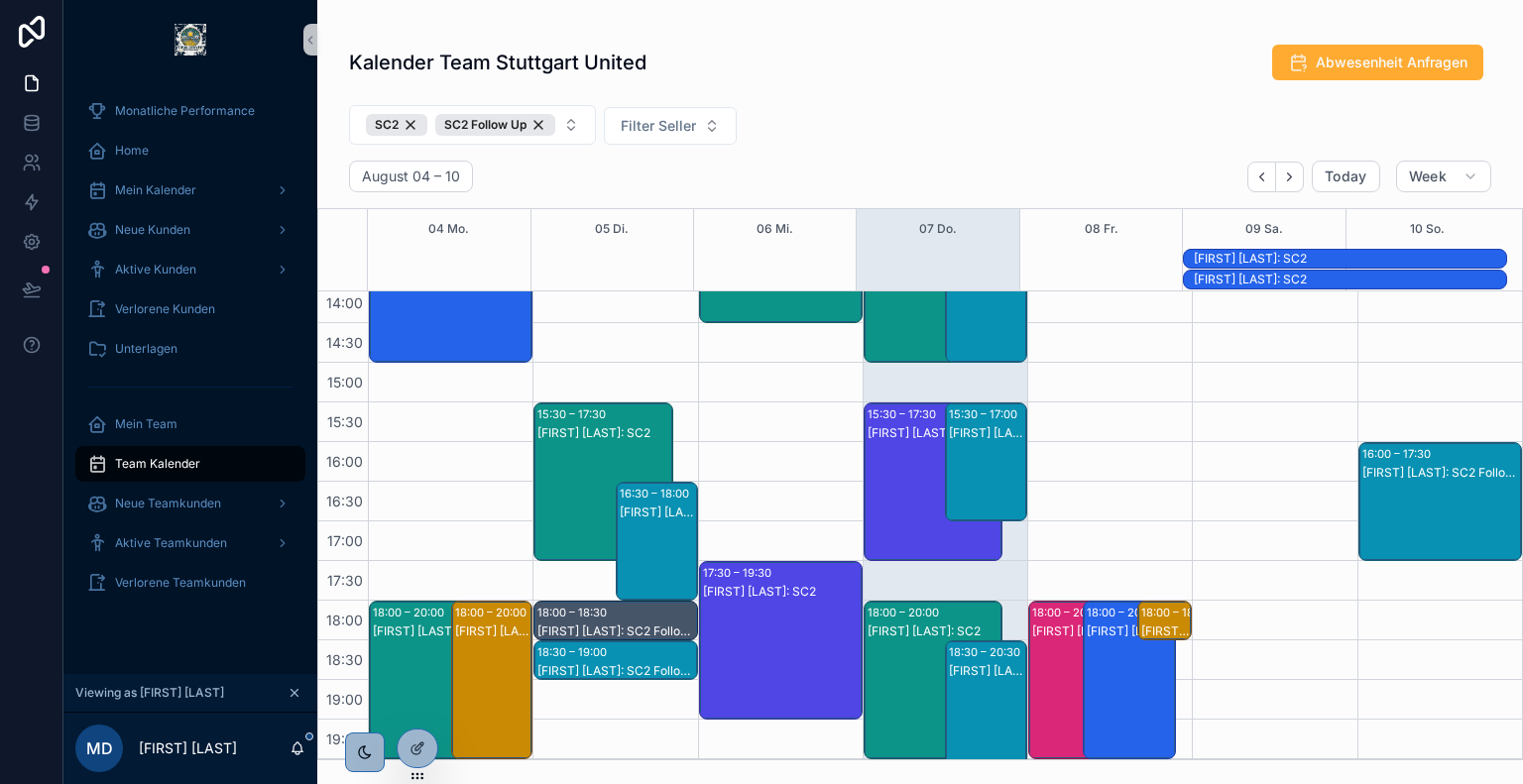 scroll, scrollTop: 650, scrollLeft: 0, axis: vertical 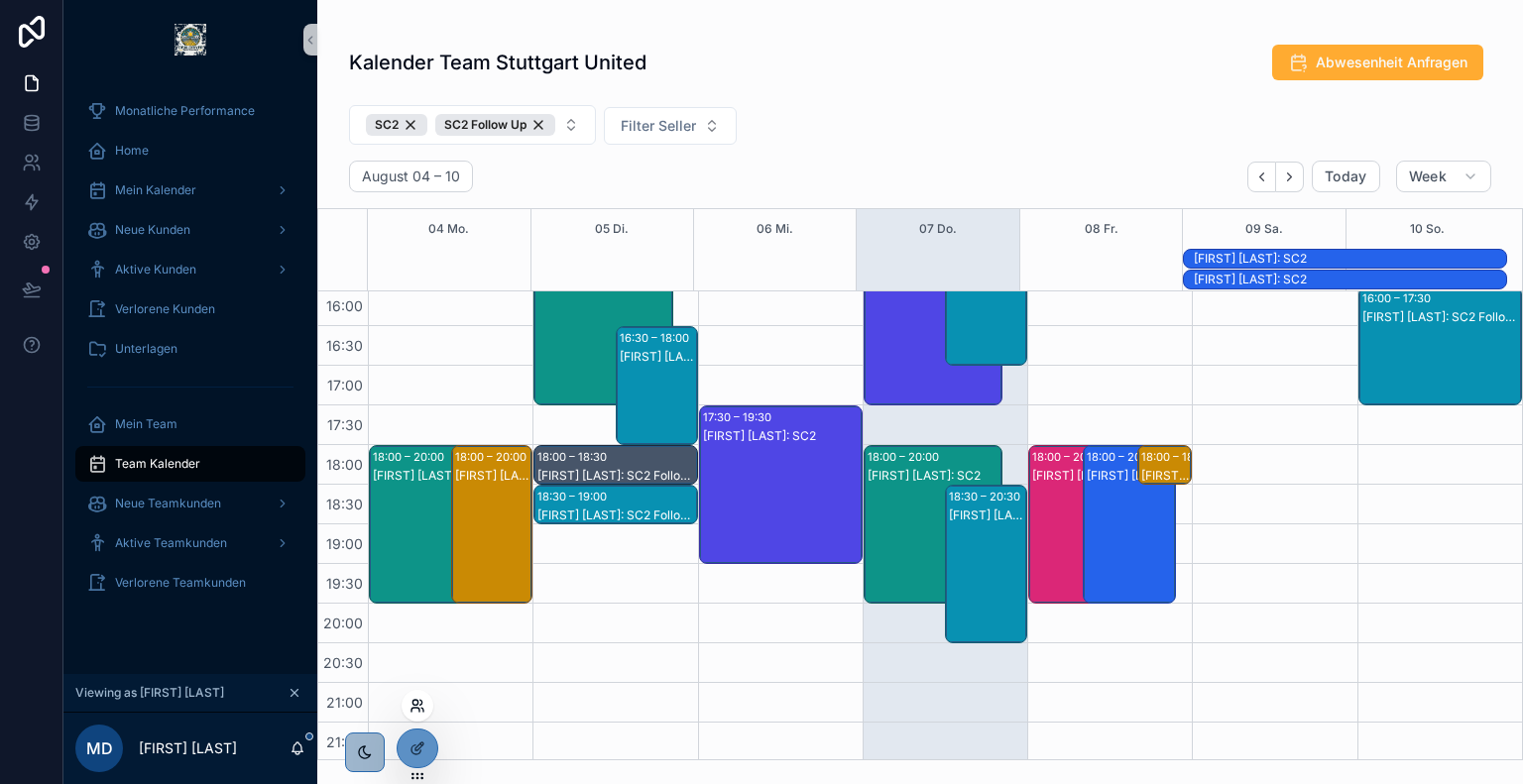 click 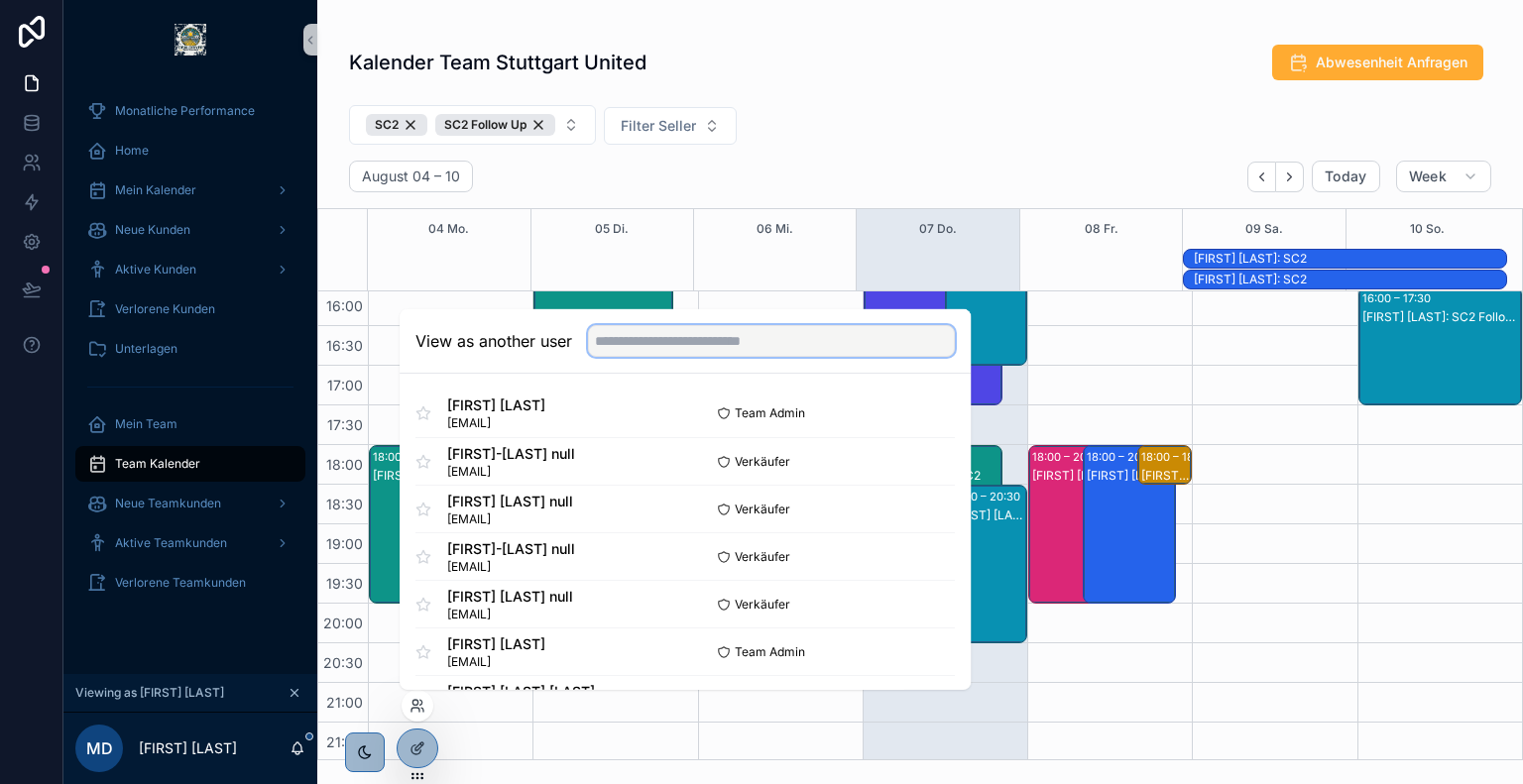 click at bounding box center [771, 341] 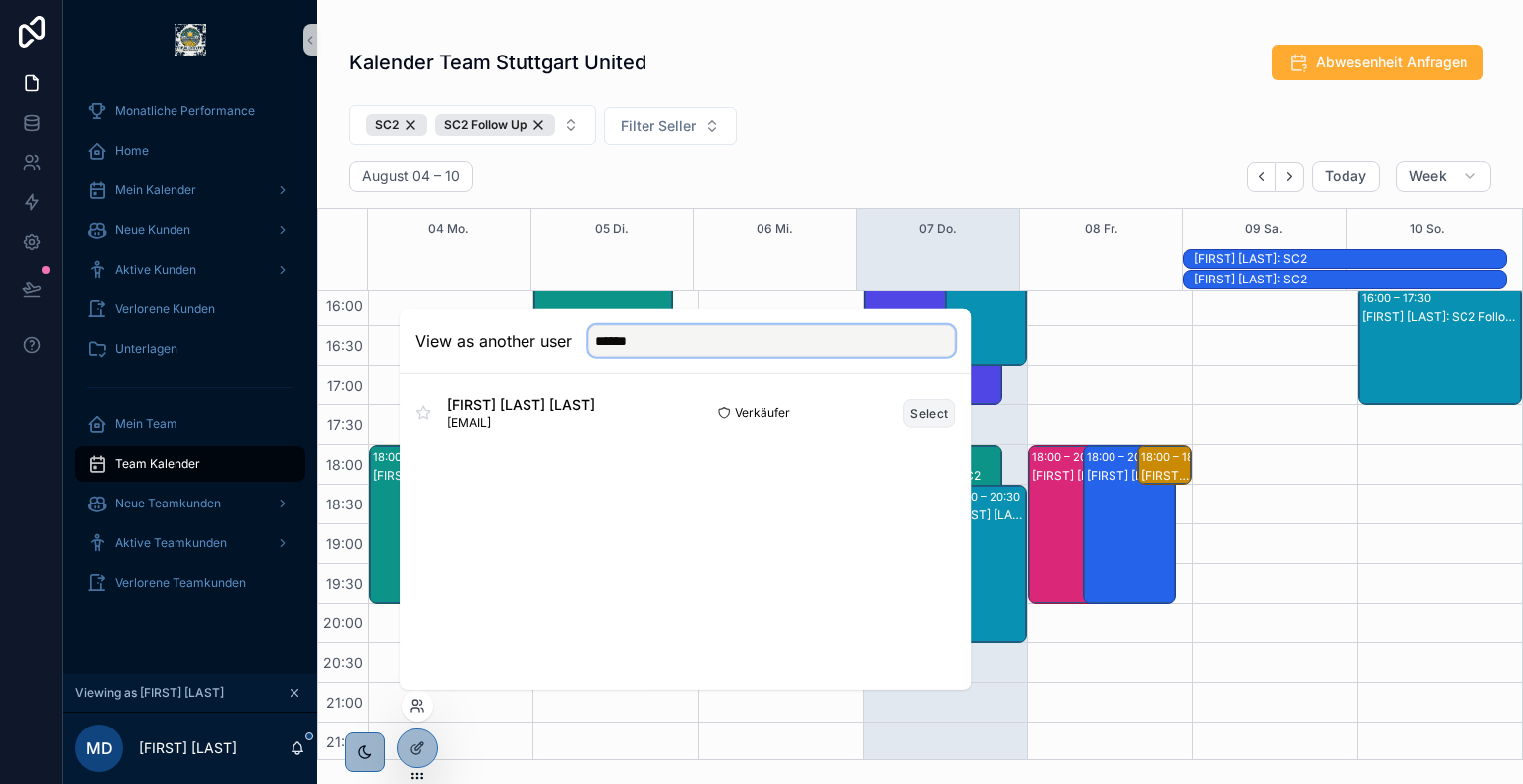 type on "******" 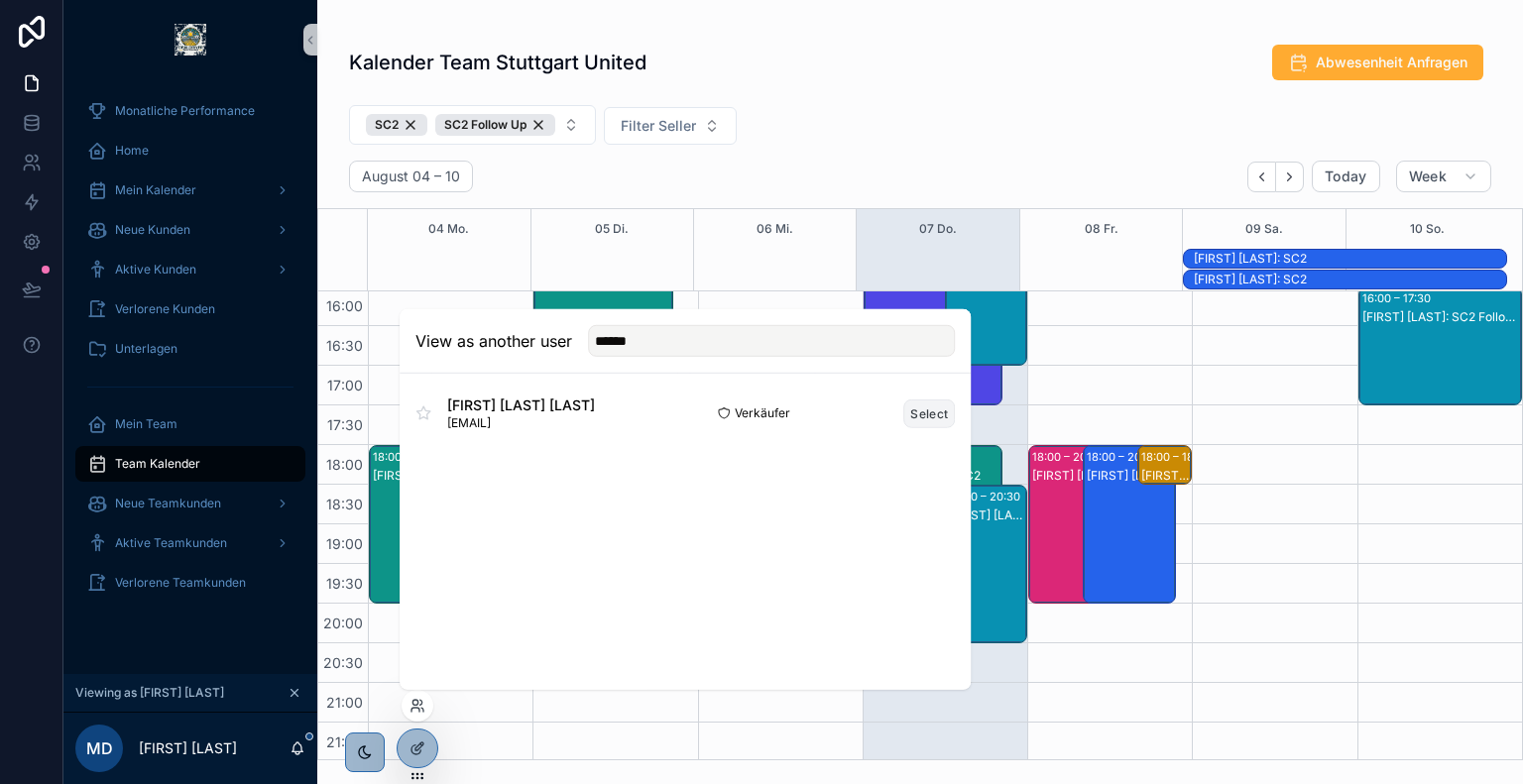 click on "Select" at bounding box center [929, 412] 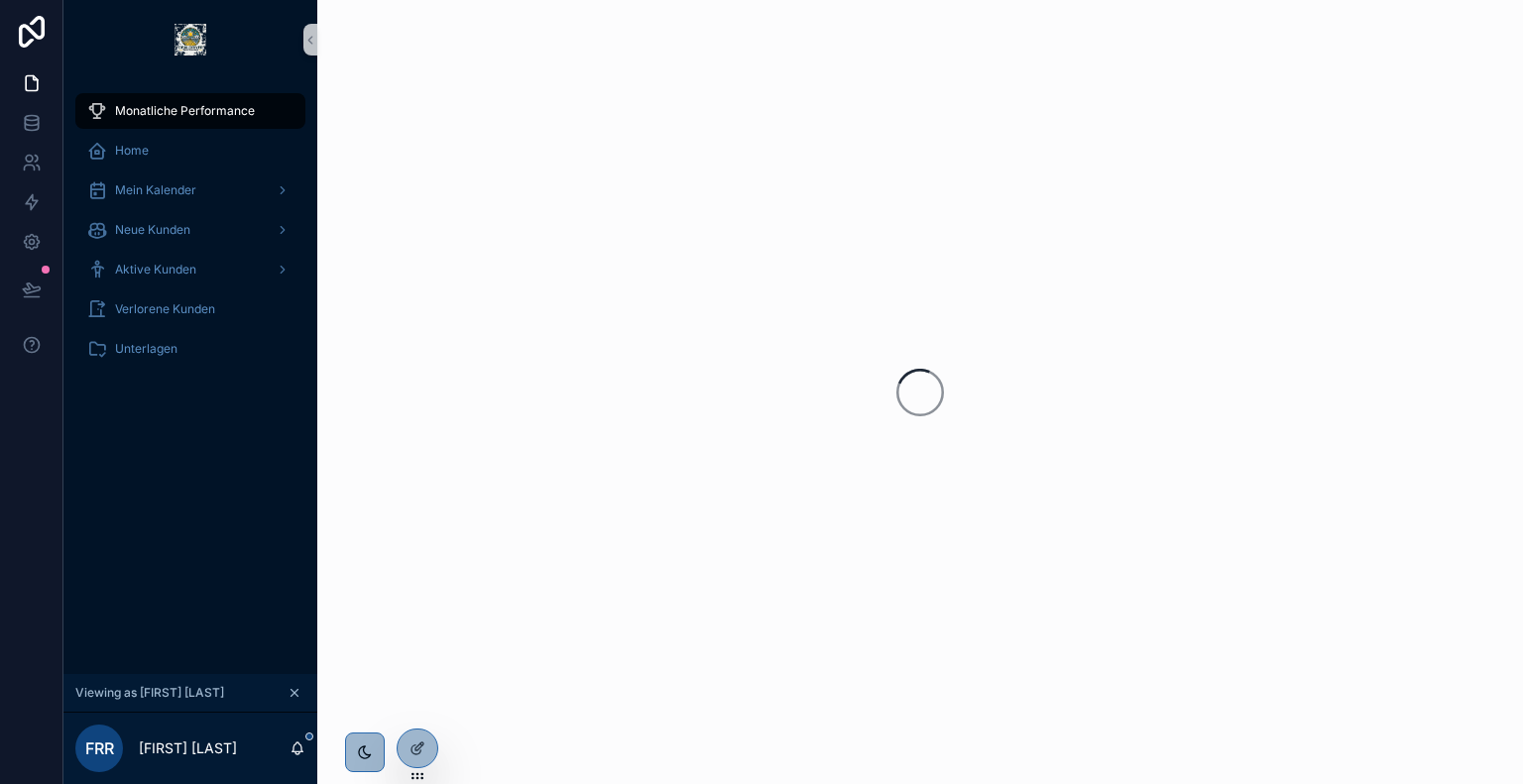 scroll, scrollTop: 0, scrollLeft: 0, axis: both 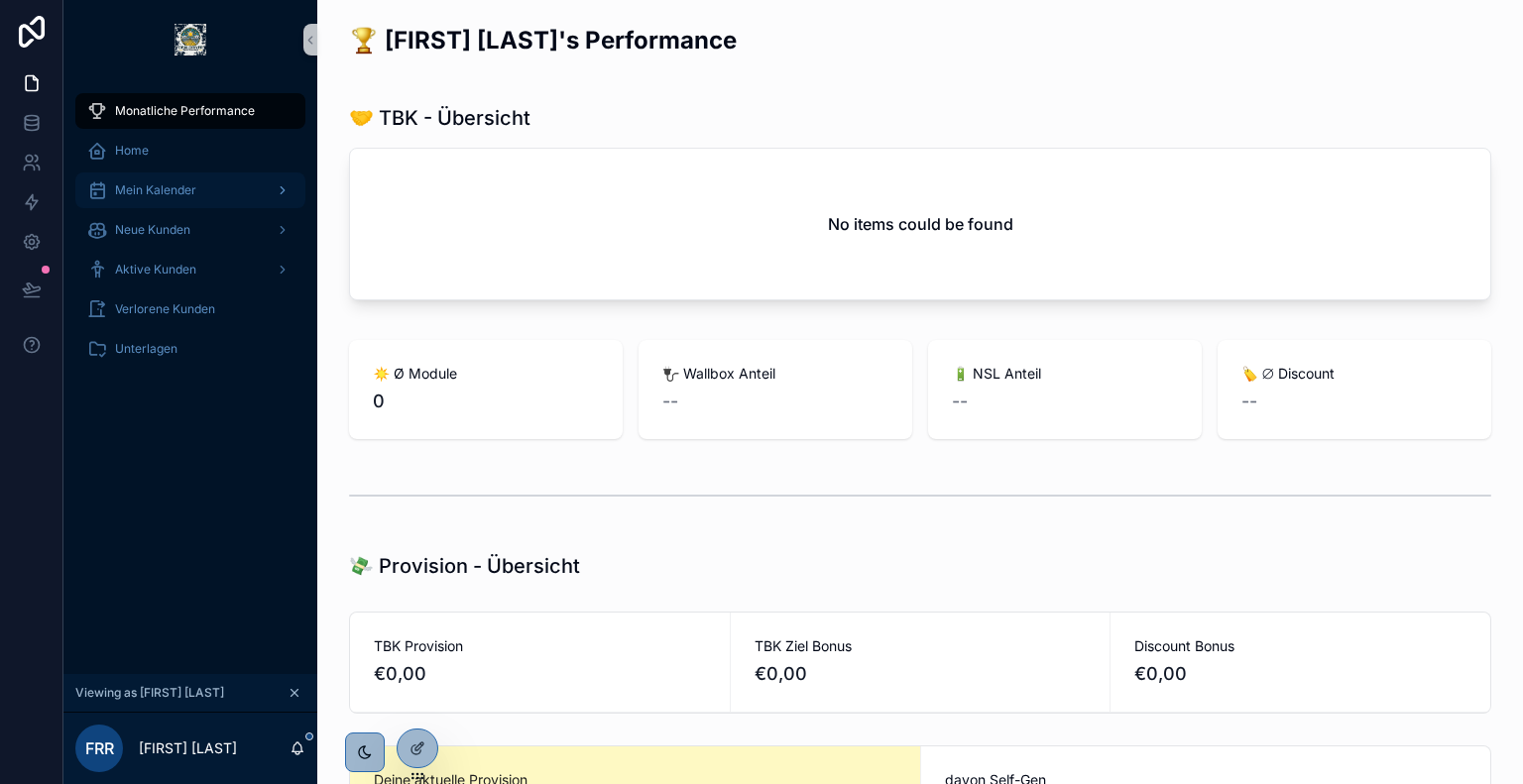 click on "Mein Kalender" at bounding box center [156, 190] 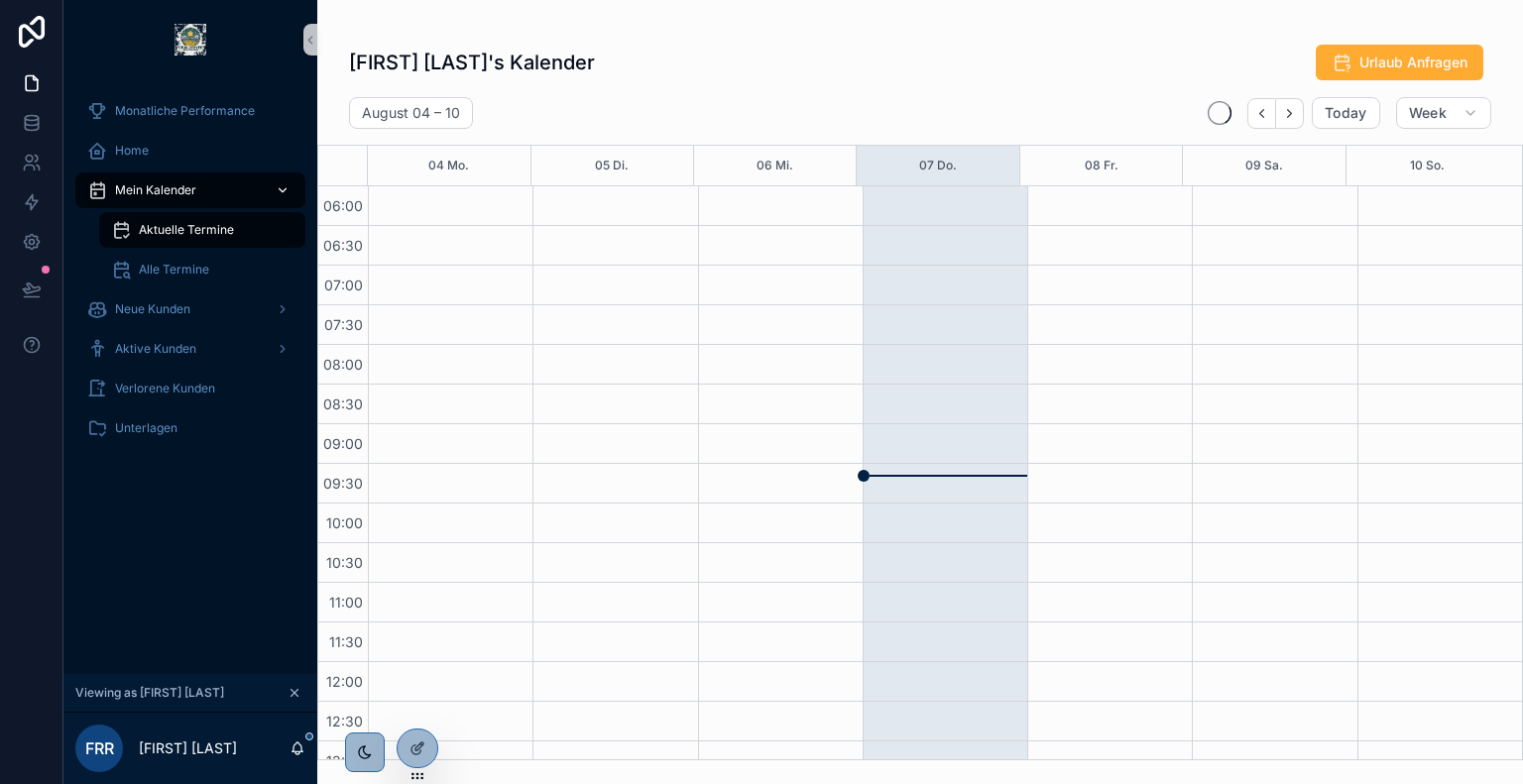 scroll, scrollTop: 476, scrollLeft: 0, axis: vertical 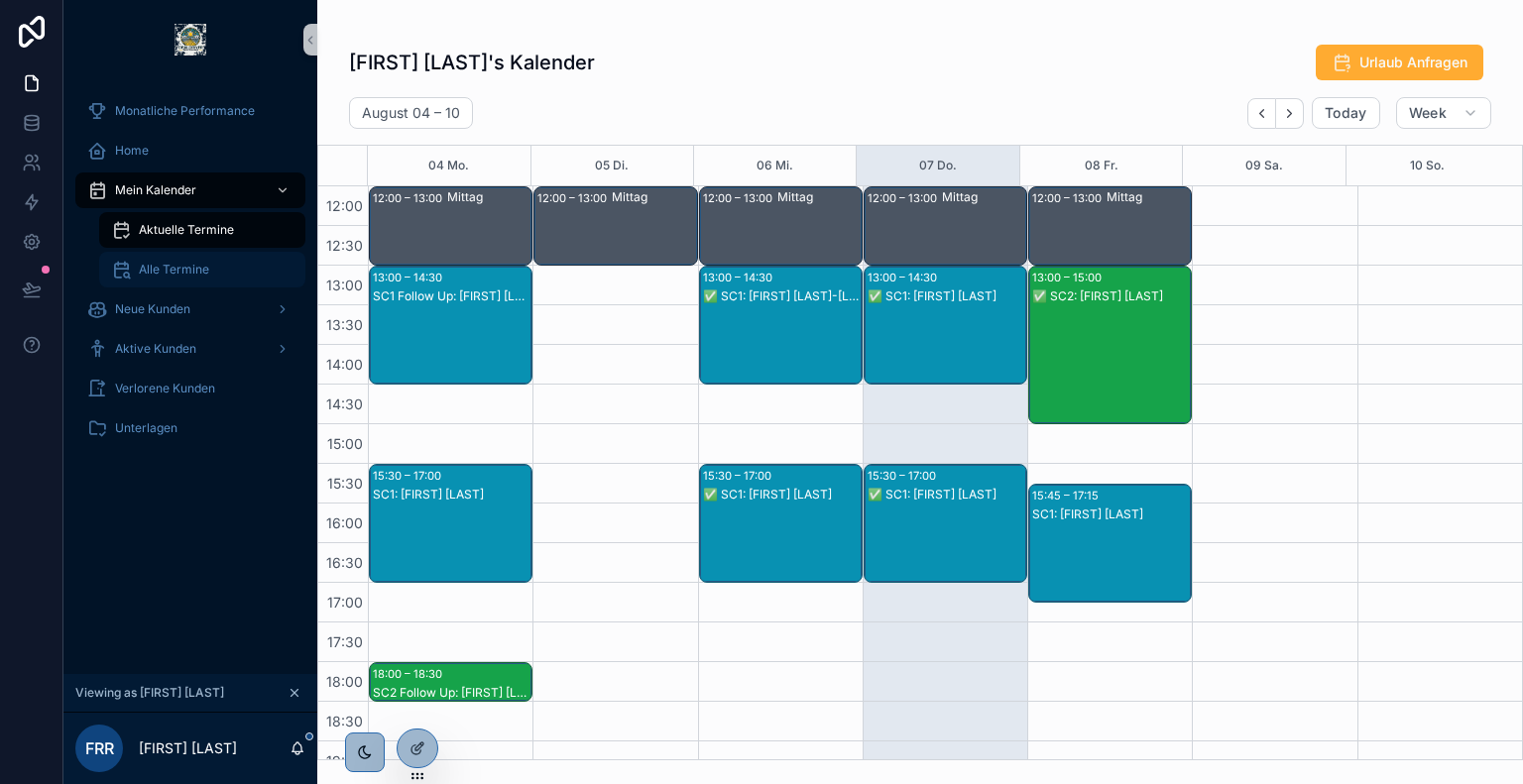 click on "Alle Termine" at bounding box center [174, 270] 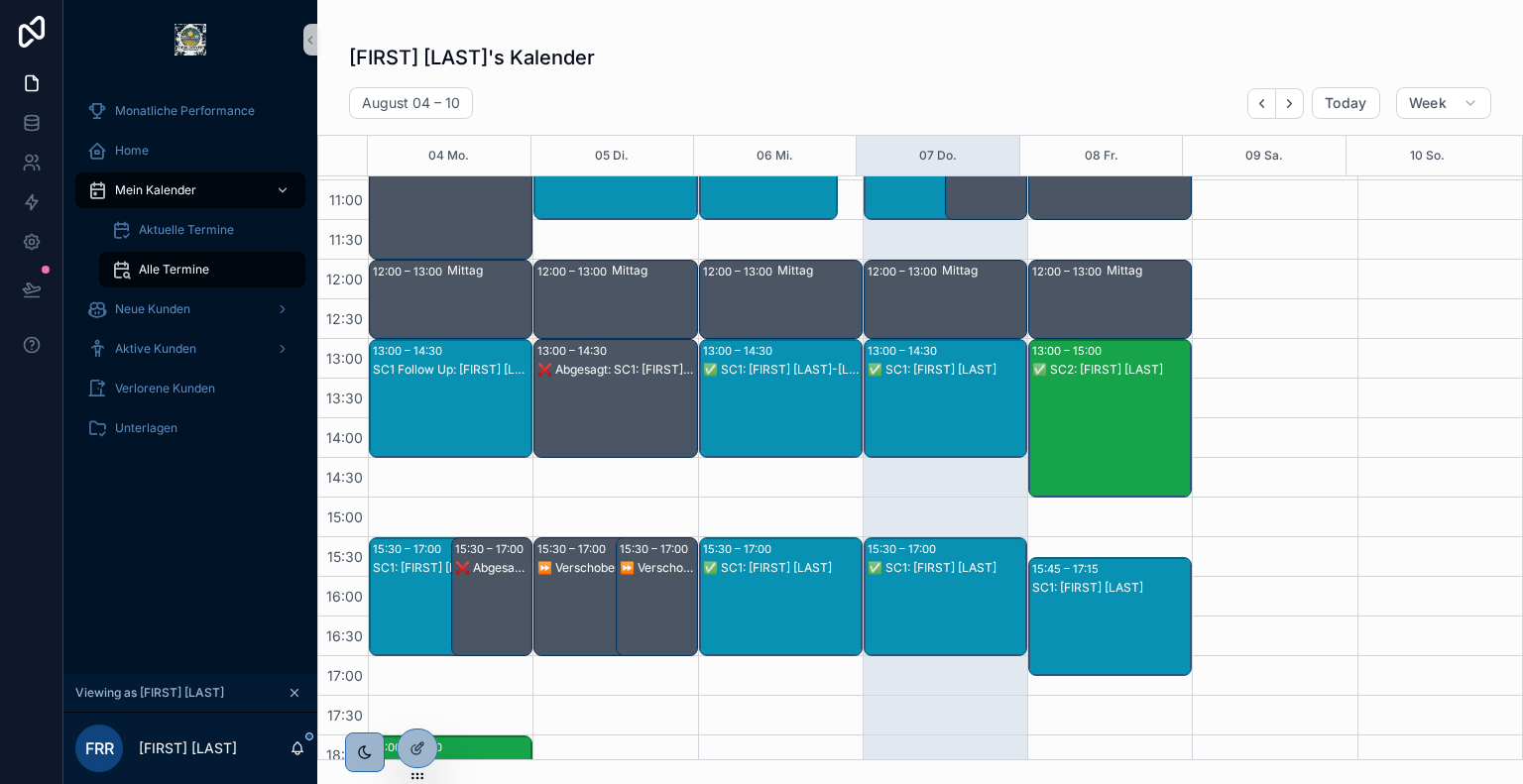 scroll, scrollTop: 392, scrollLeft: 0, axis: vertical 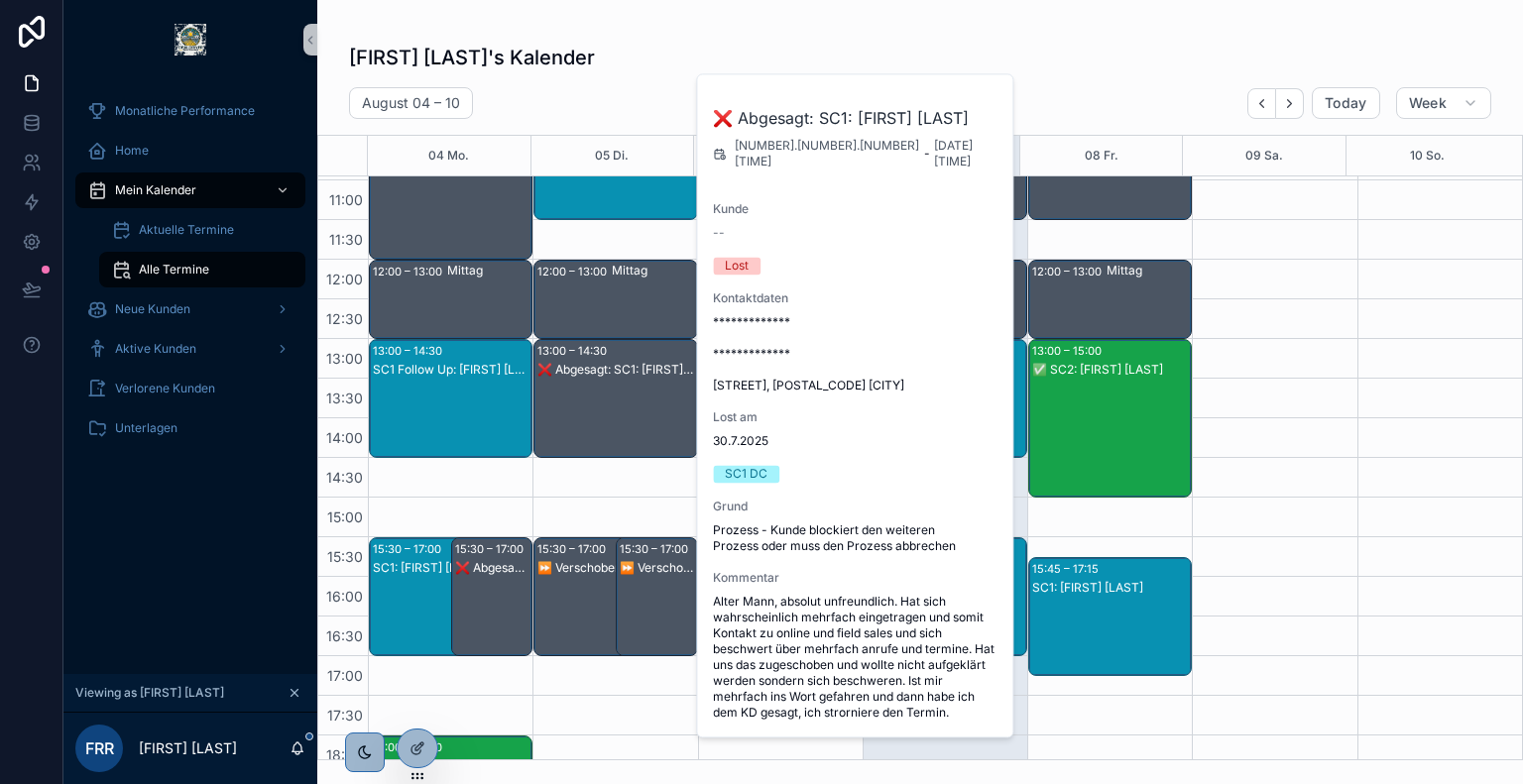 click on "⏩ Verschoben: SC1: Bernd Gerdes" at bounding box center [657, 568] 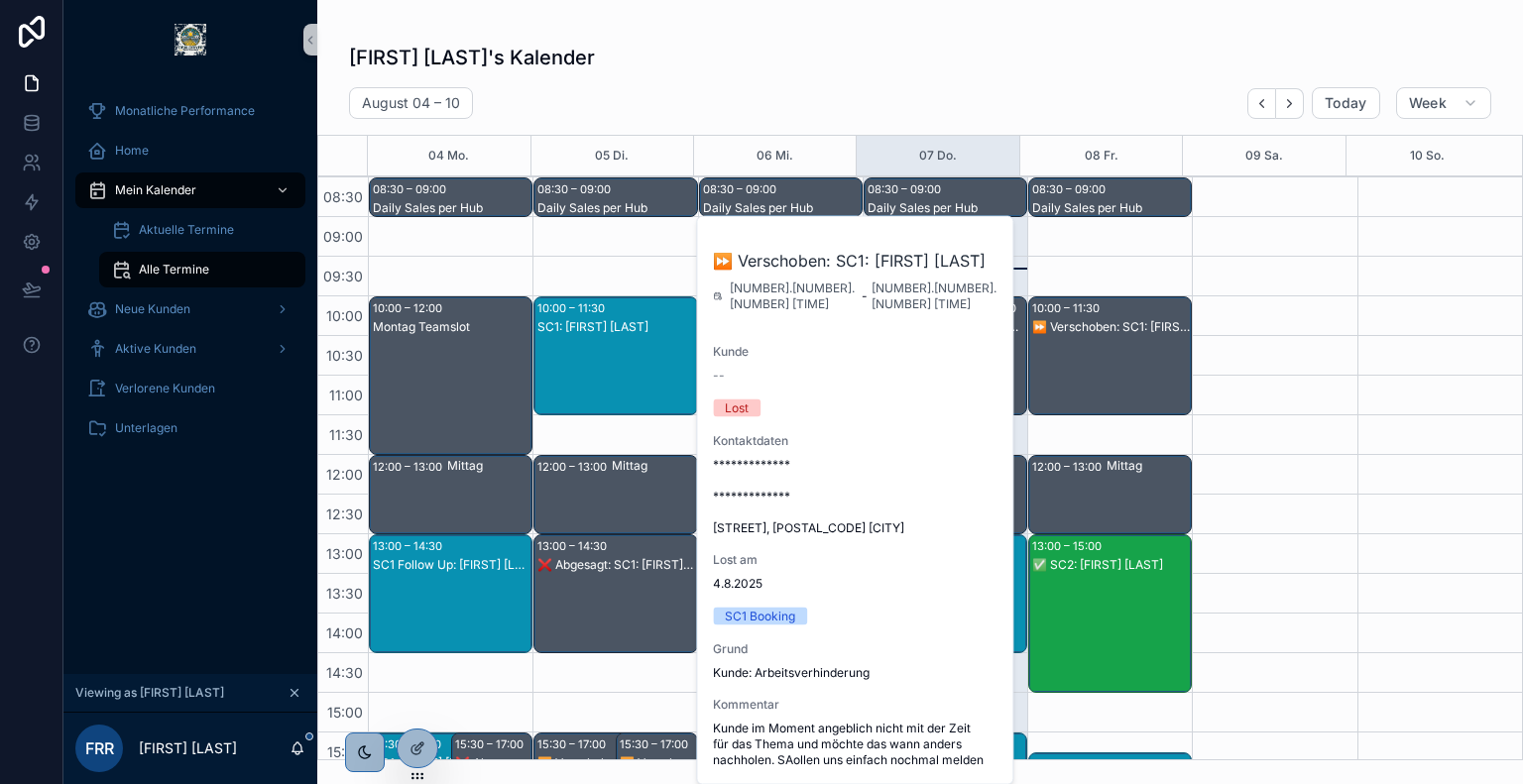 scroll, scrollTop: 196, scrollLeft: 0, axis: vertical 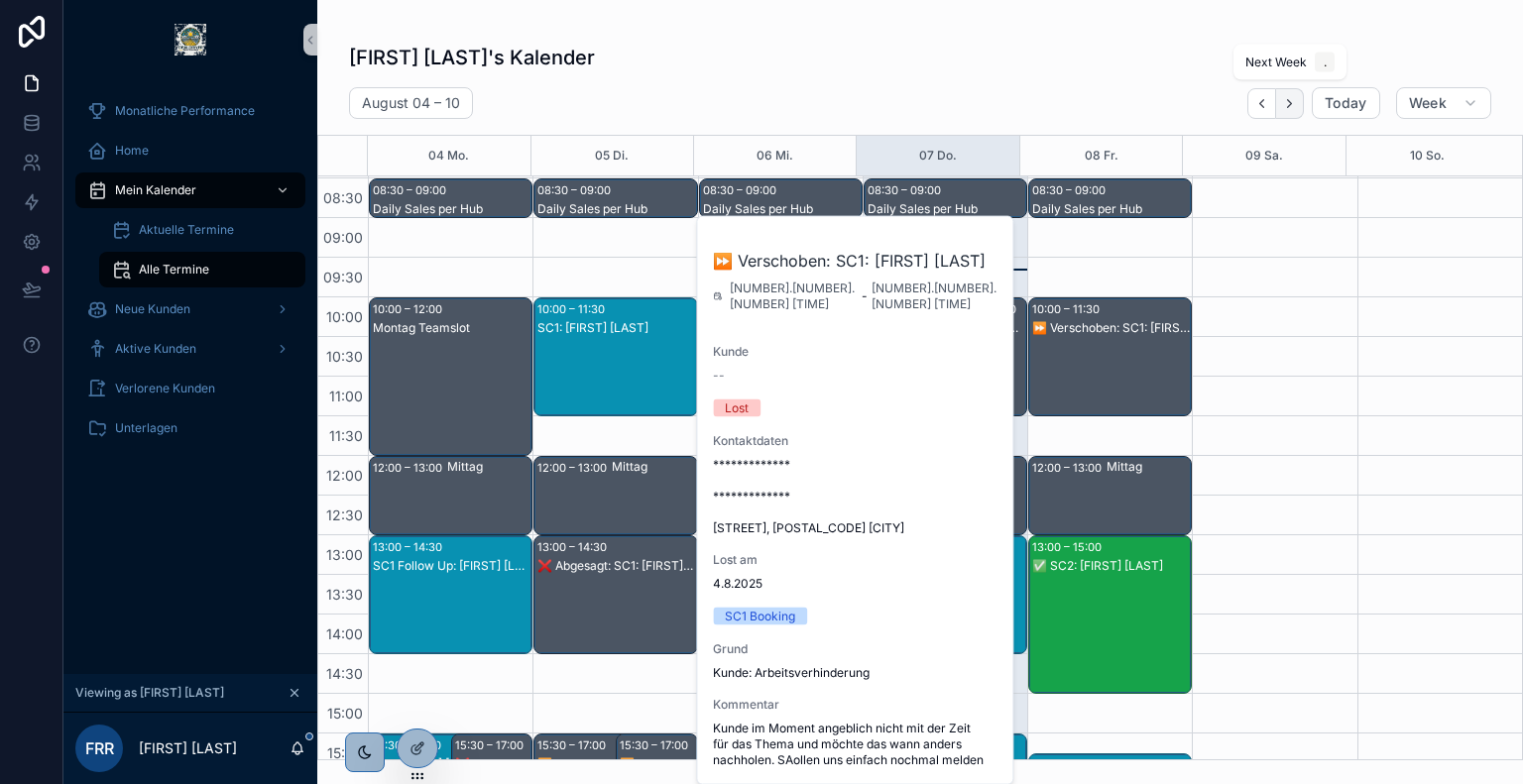 click 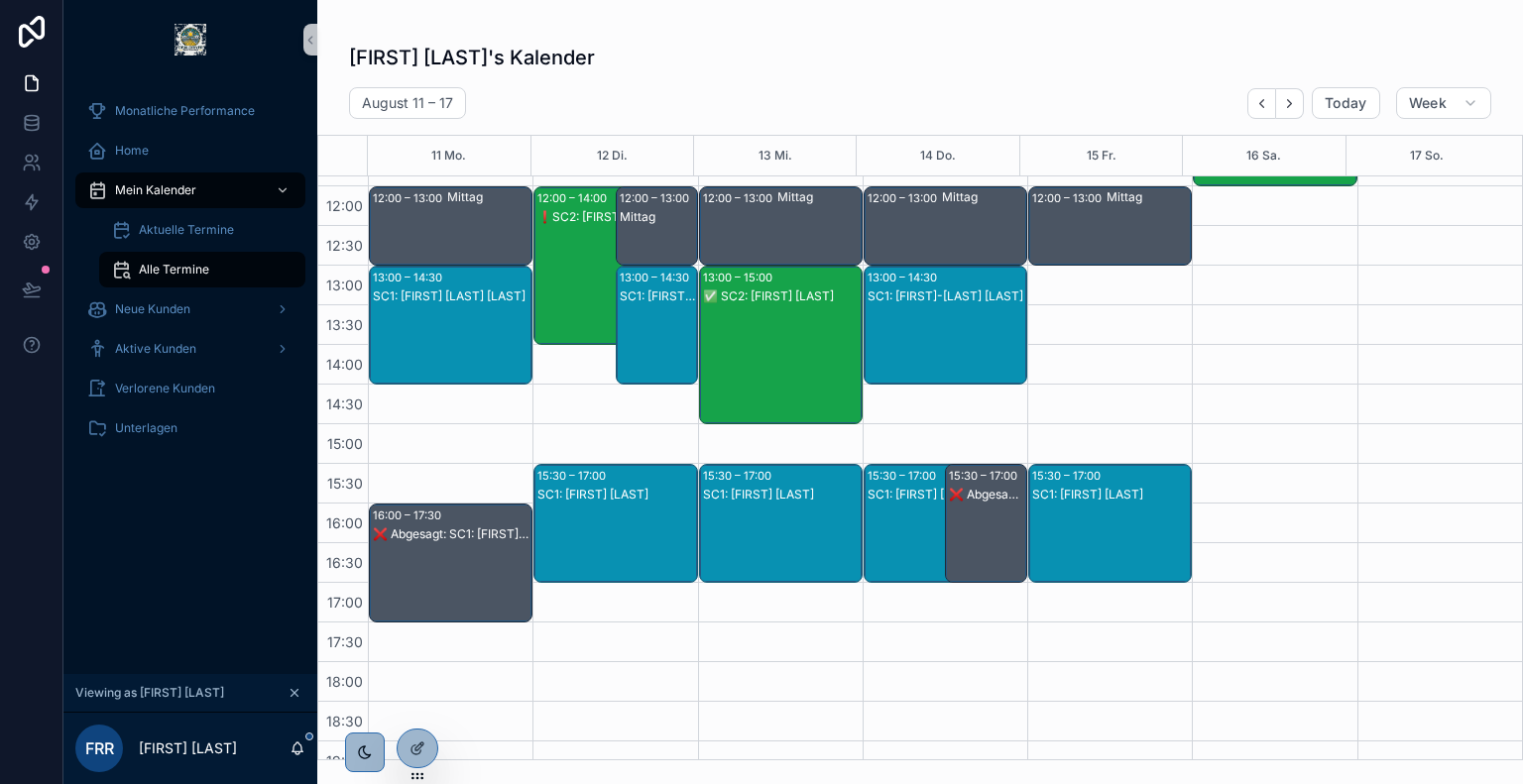 scroll, scrollTop: 462, scrollLeft: 0, axis: vertical 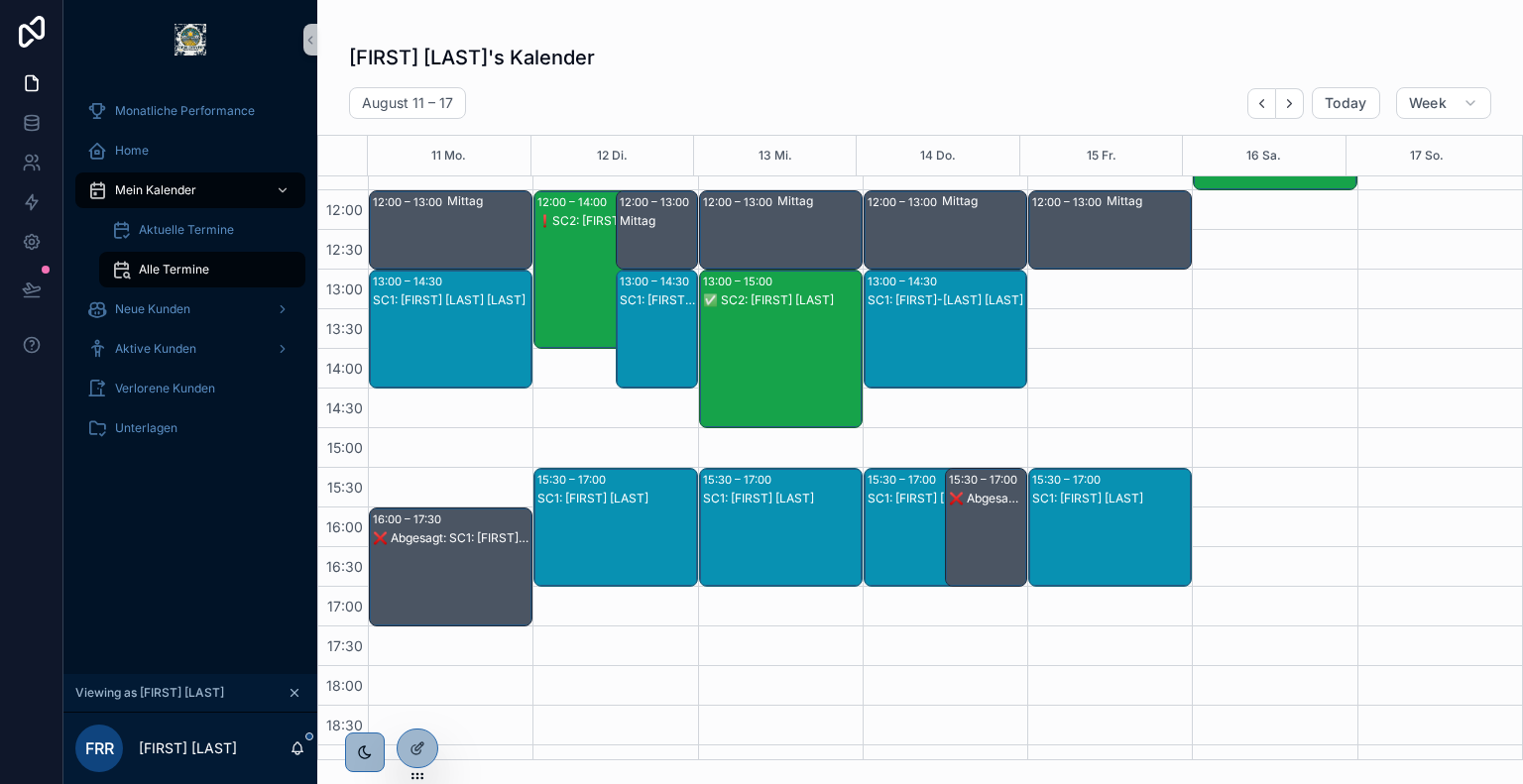 click on "❌ Abgesagt: SC1: Marcus Kurz" at bounding box center (451, 587) 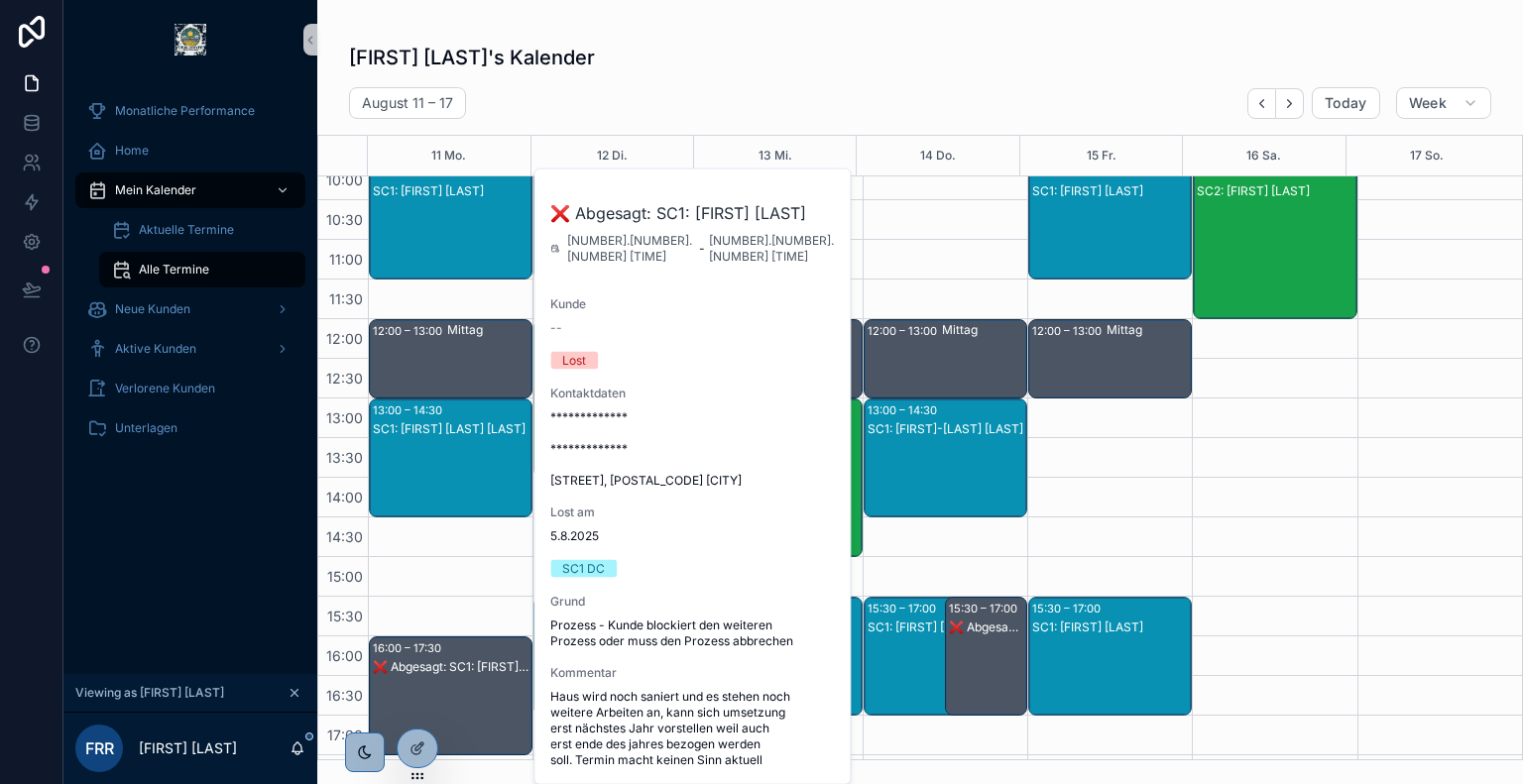 scroll, scrollTop: 331, scrollLeft: 0, axis: vertical 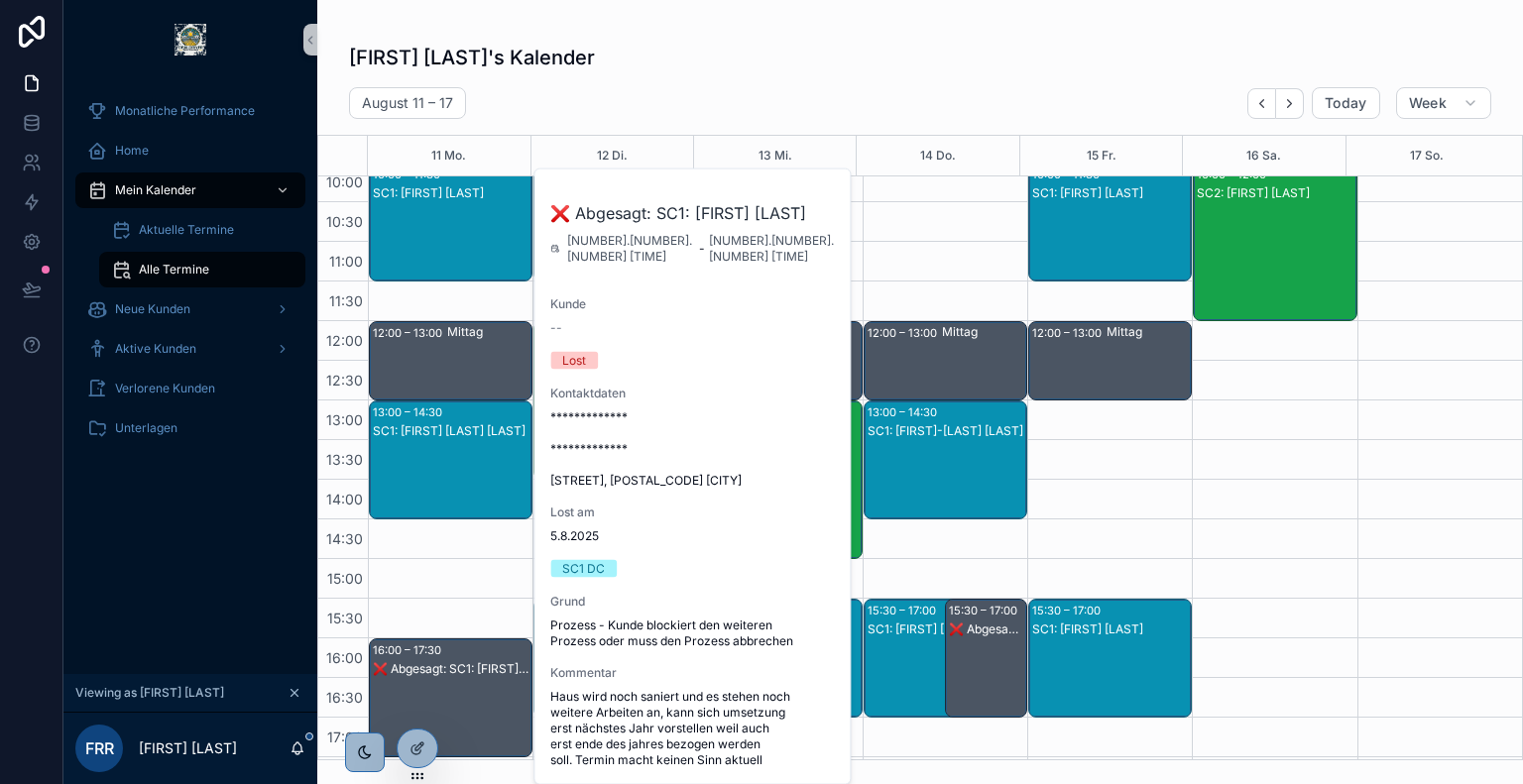 click on "Fabian Riesener's Kalender" at bounding box center (920, 57) 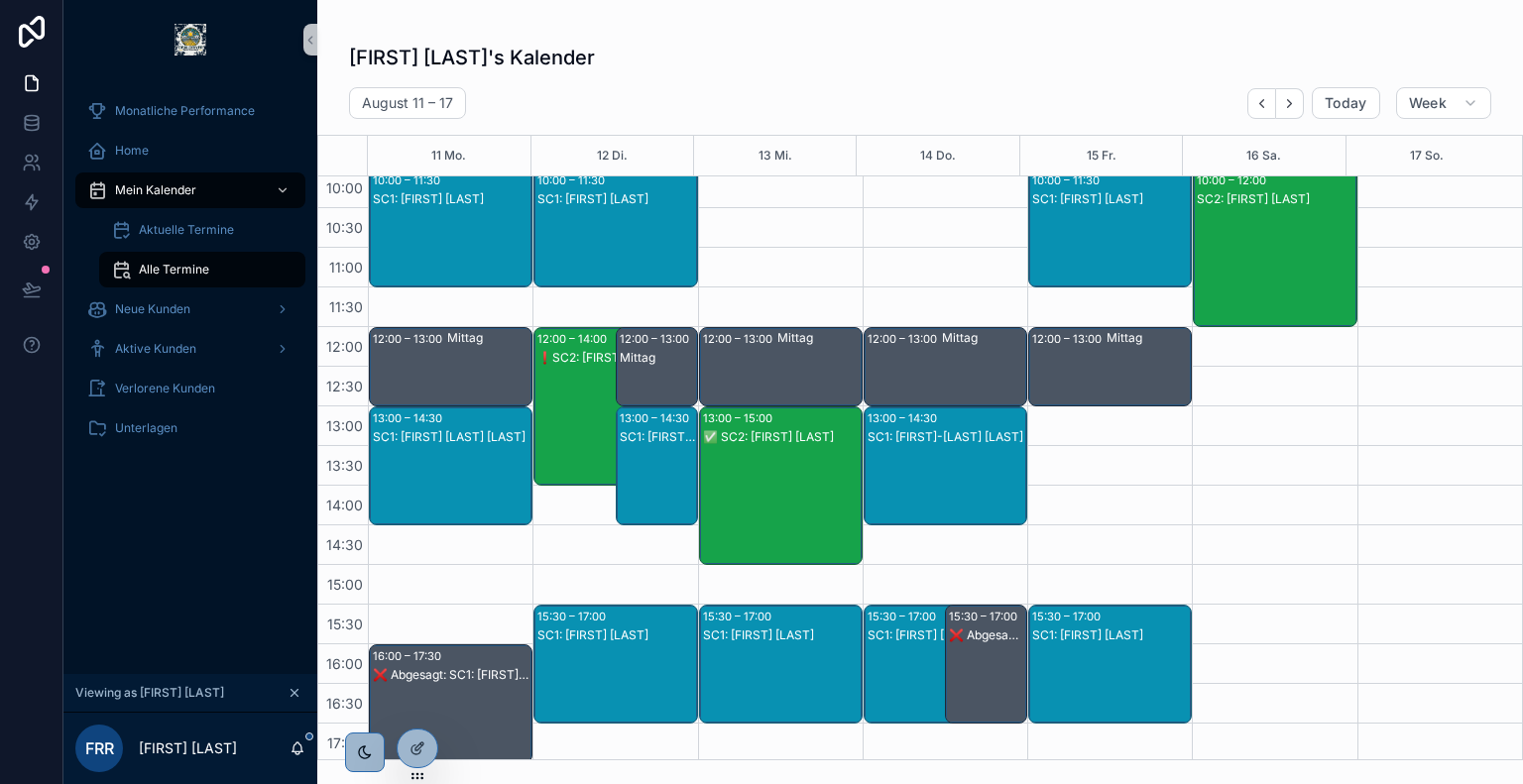 scroll, scrollTop: 327, scrollLeft: 0, axis: vertical 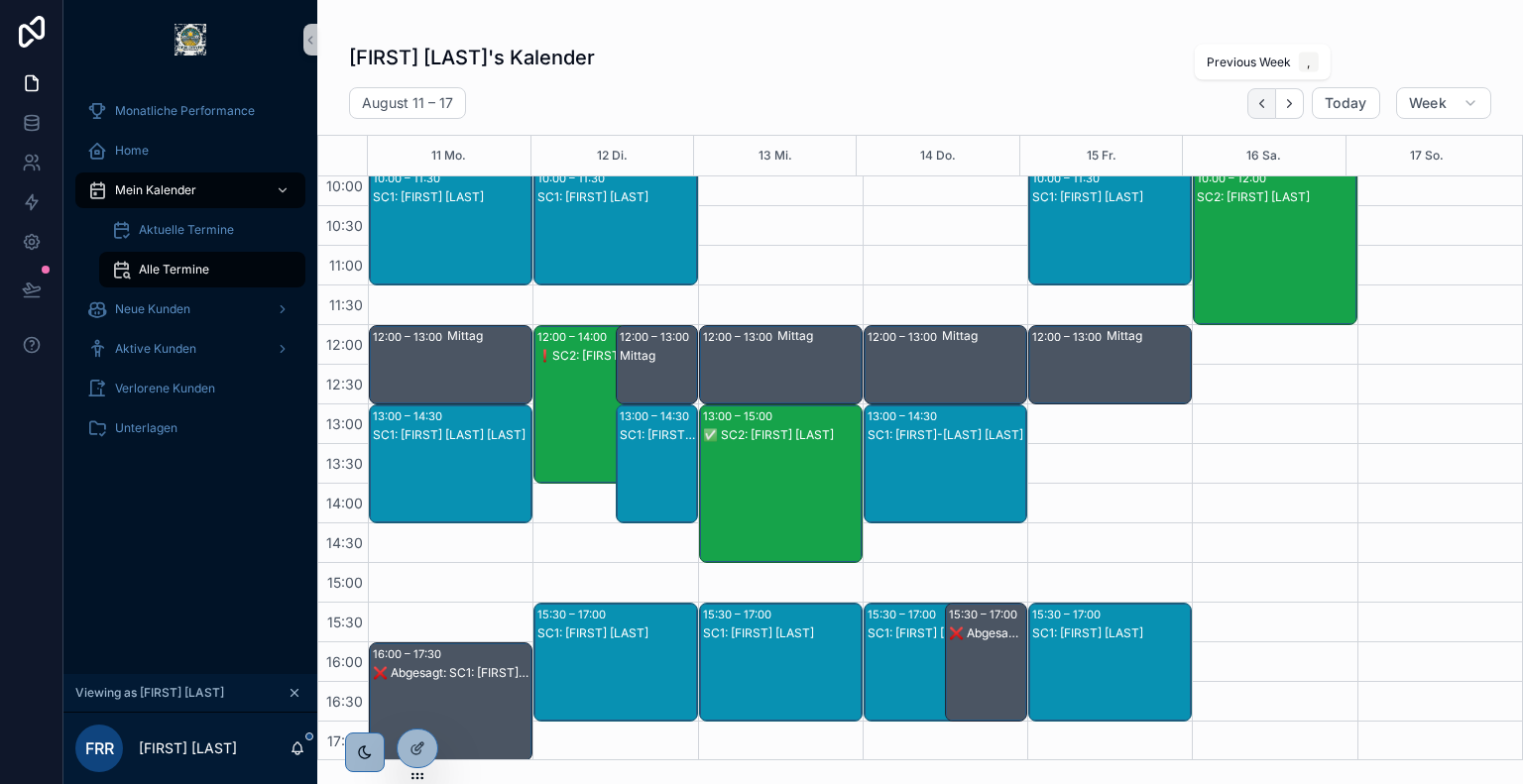 click 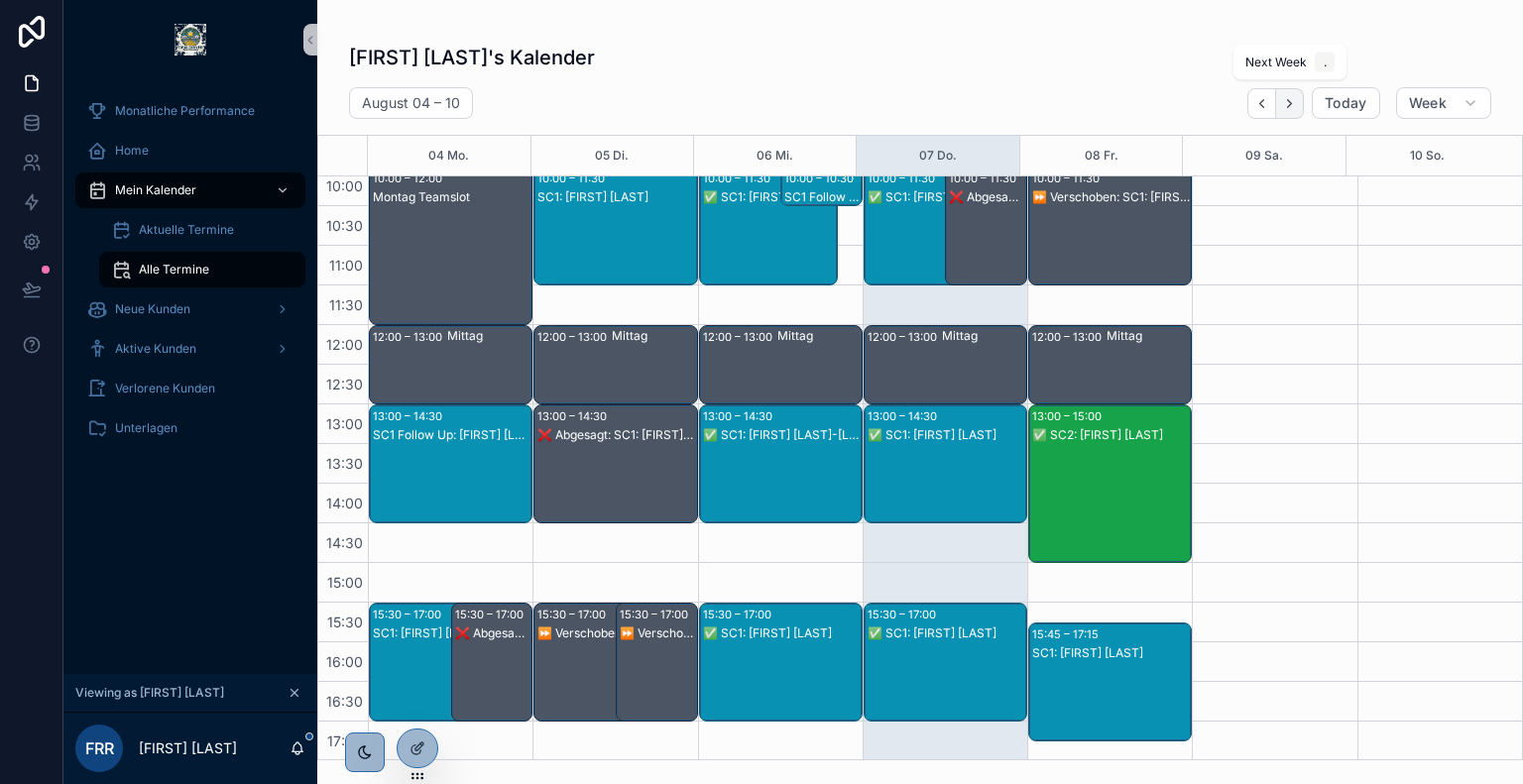 click at bounding box center [1290, 103] 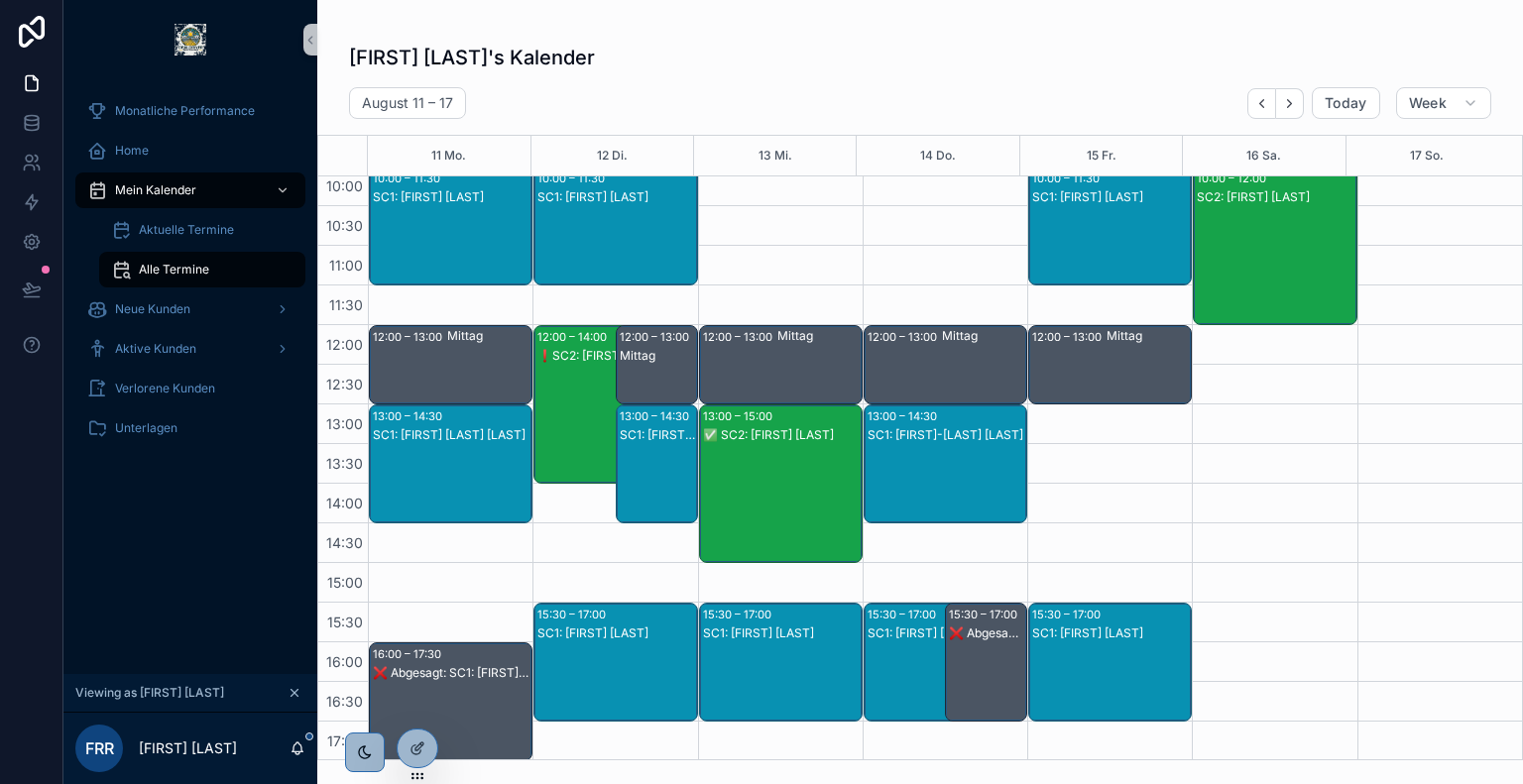 scroll, scrollTop: 379, scrollLeft: 0, axis: vertical 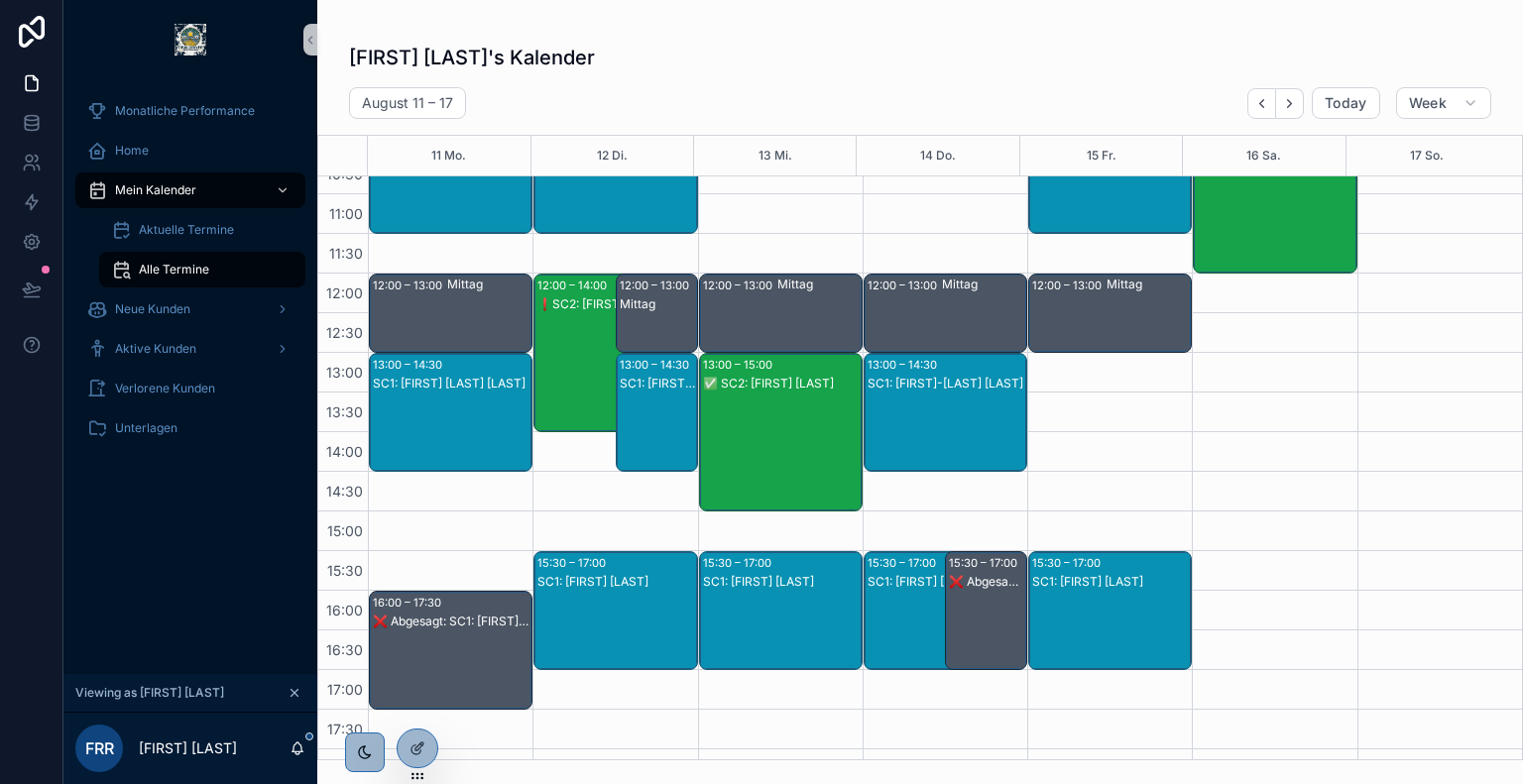 click on "15:30 – 17:00" at bounding box center (986, 563) 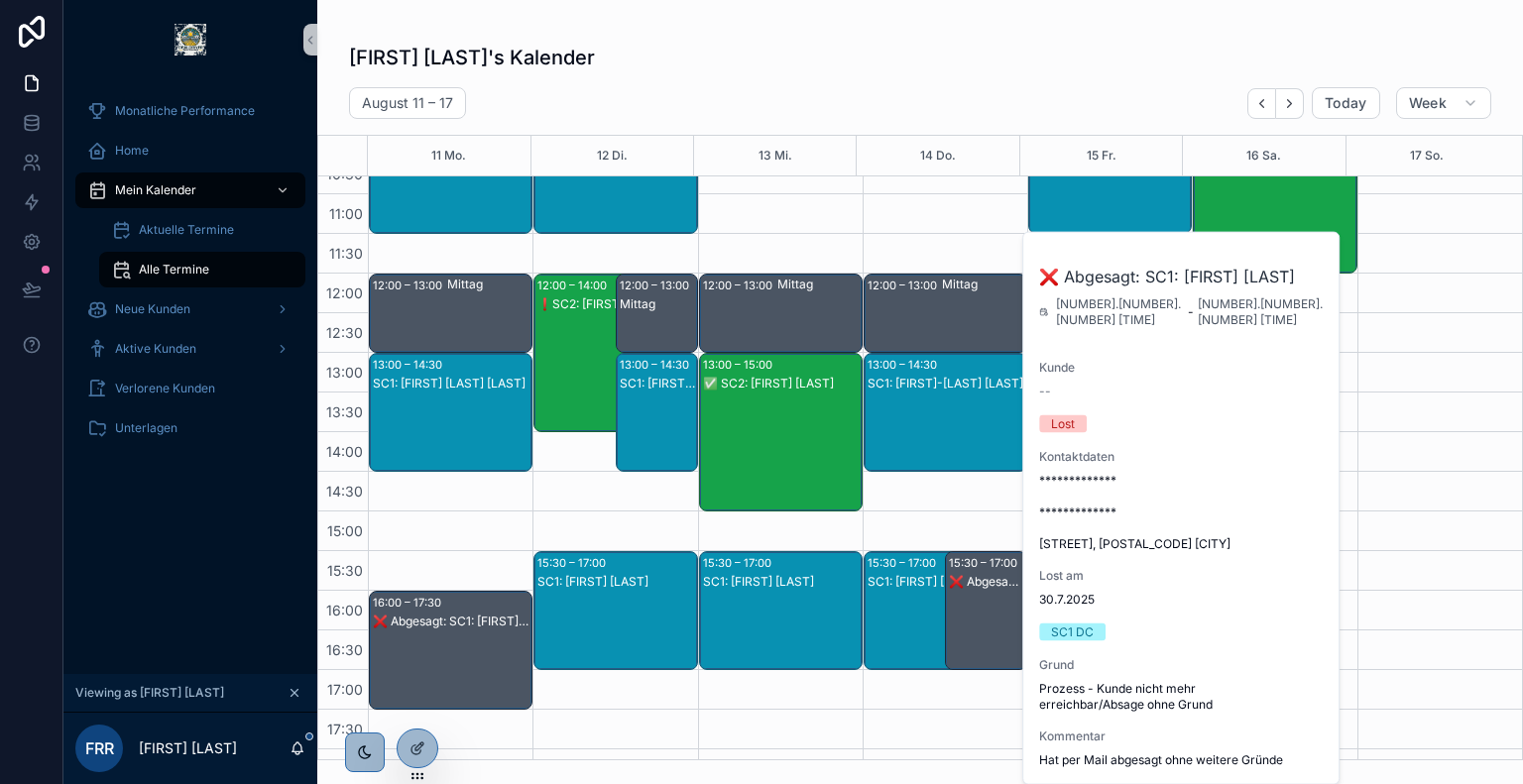 click on "❌ Abgesagt: SC1: Marcus Kurz" at bounding box center [451, 621] 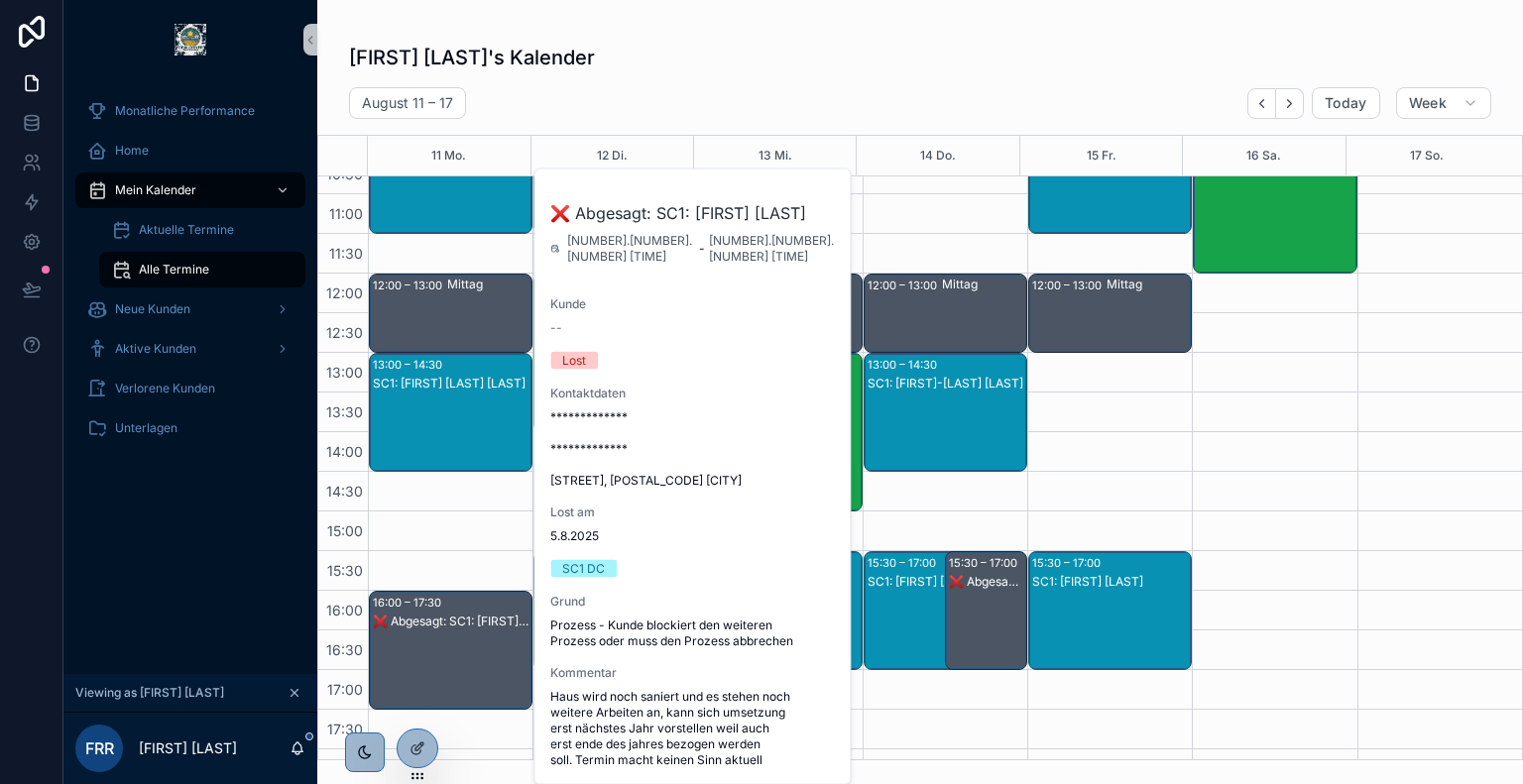 click on "August 11 – 17 Today Week" at bounding box center (920, 103) 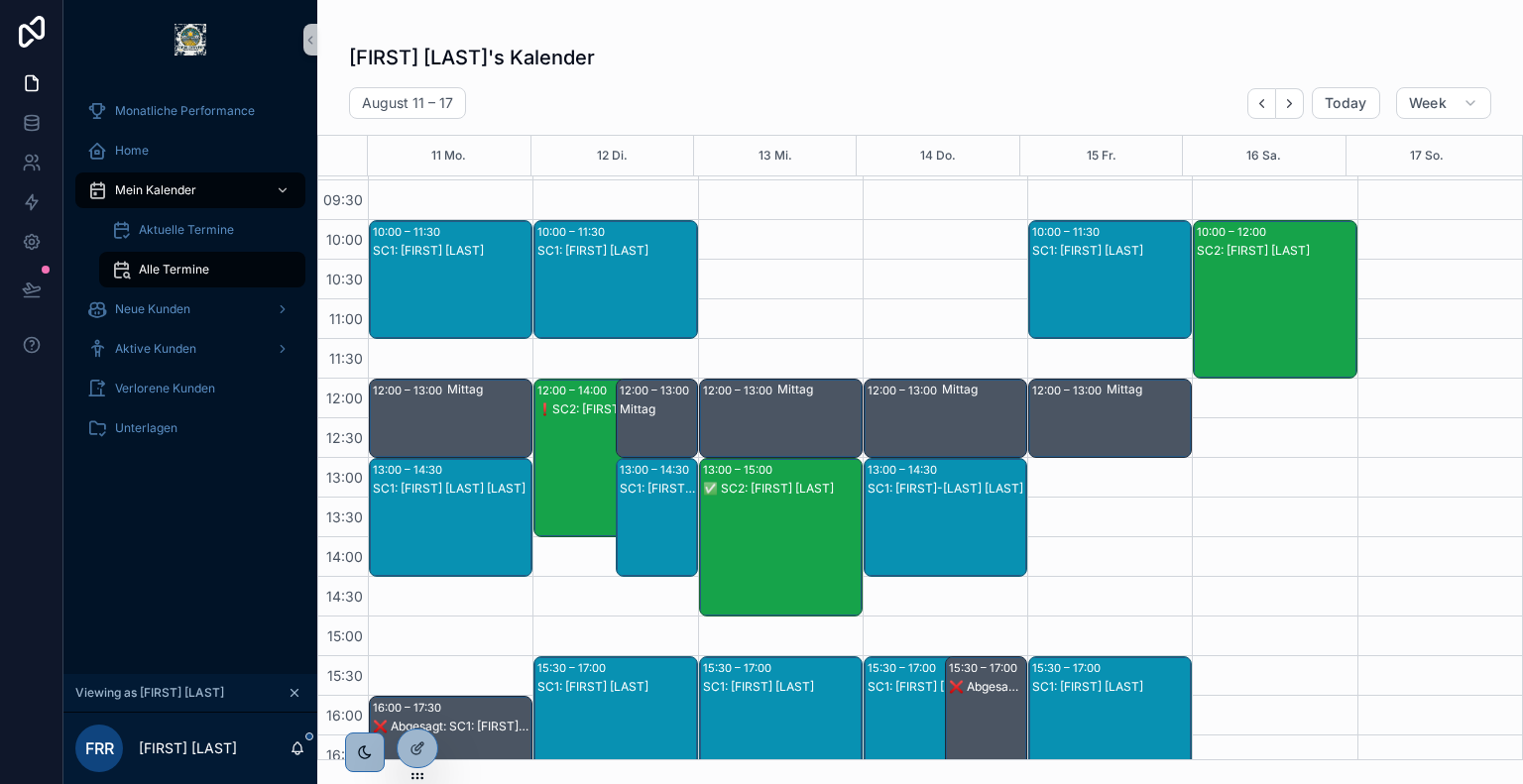 scroll, scrollTop: 276, scrollLeft: 0, axis: vertical 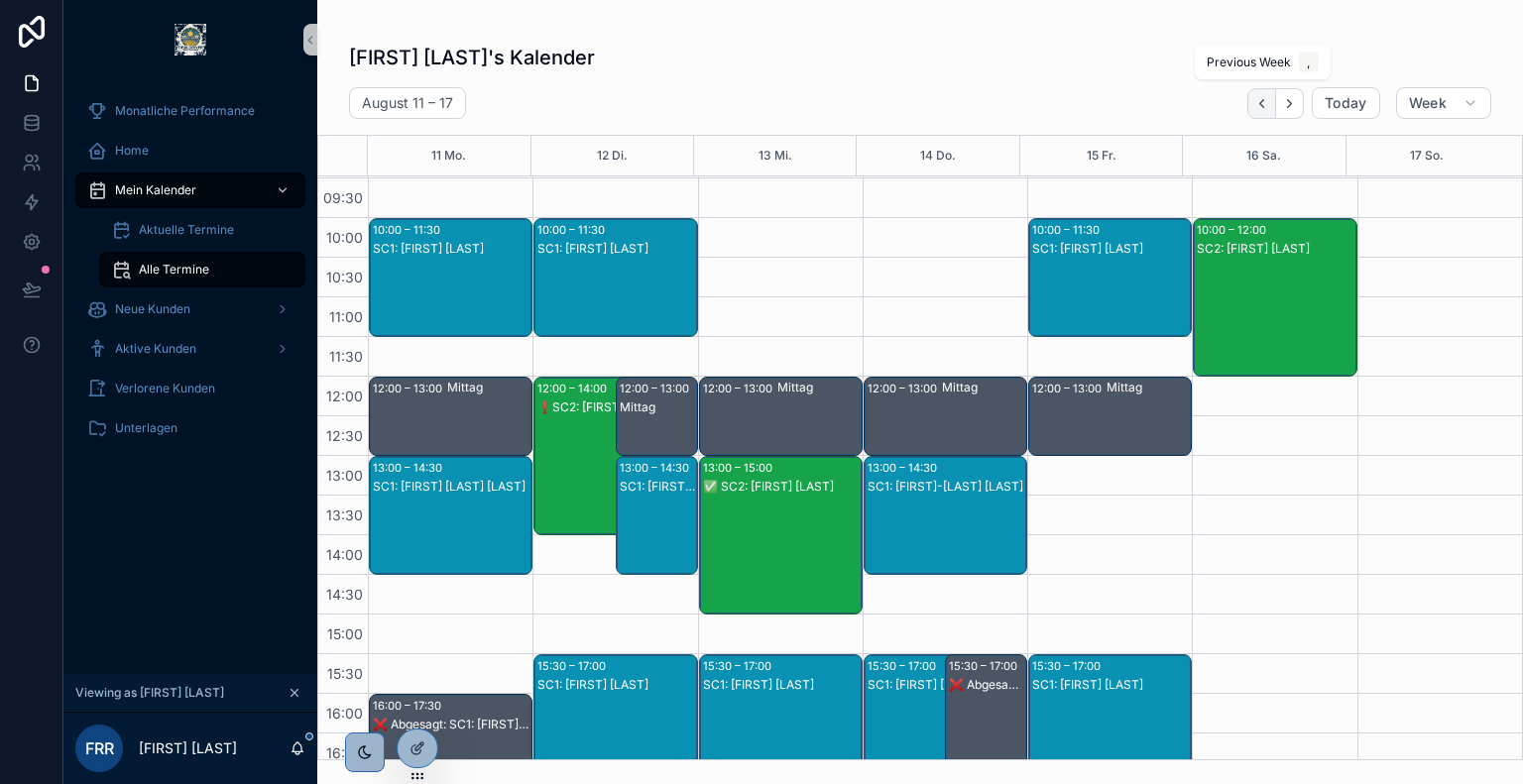 click 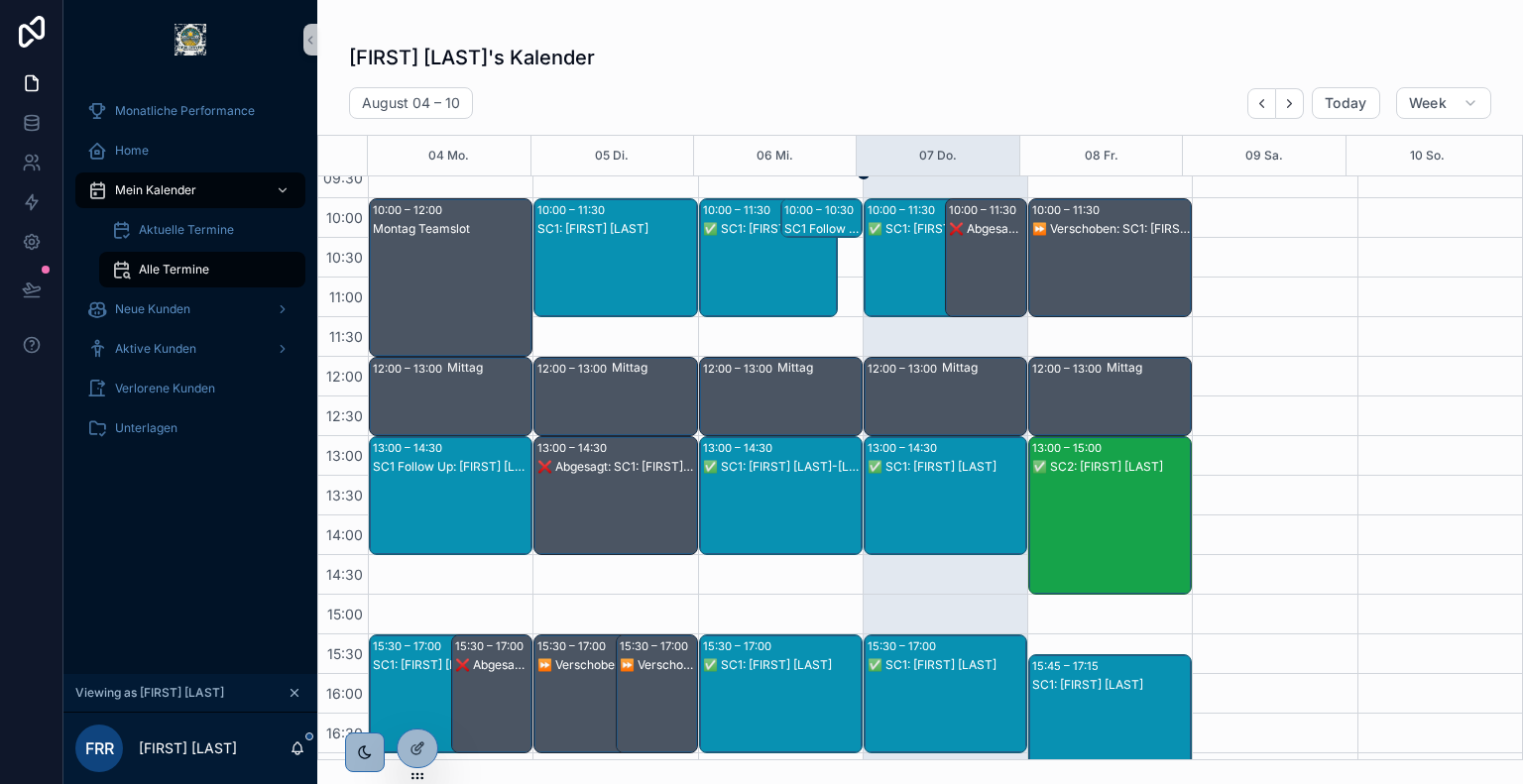 scroll, scrollTop: 303, scrollLeft: 0, axis: vertical 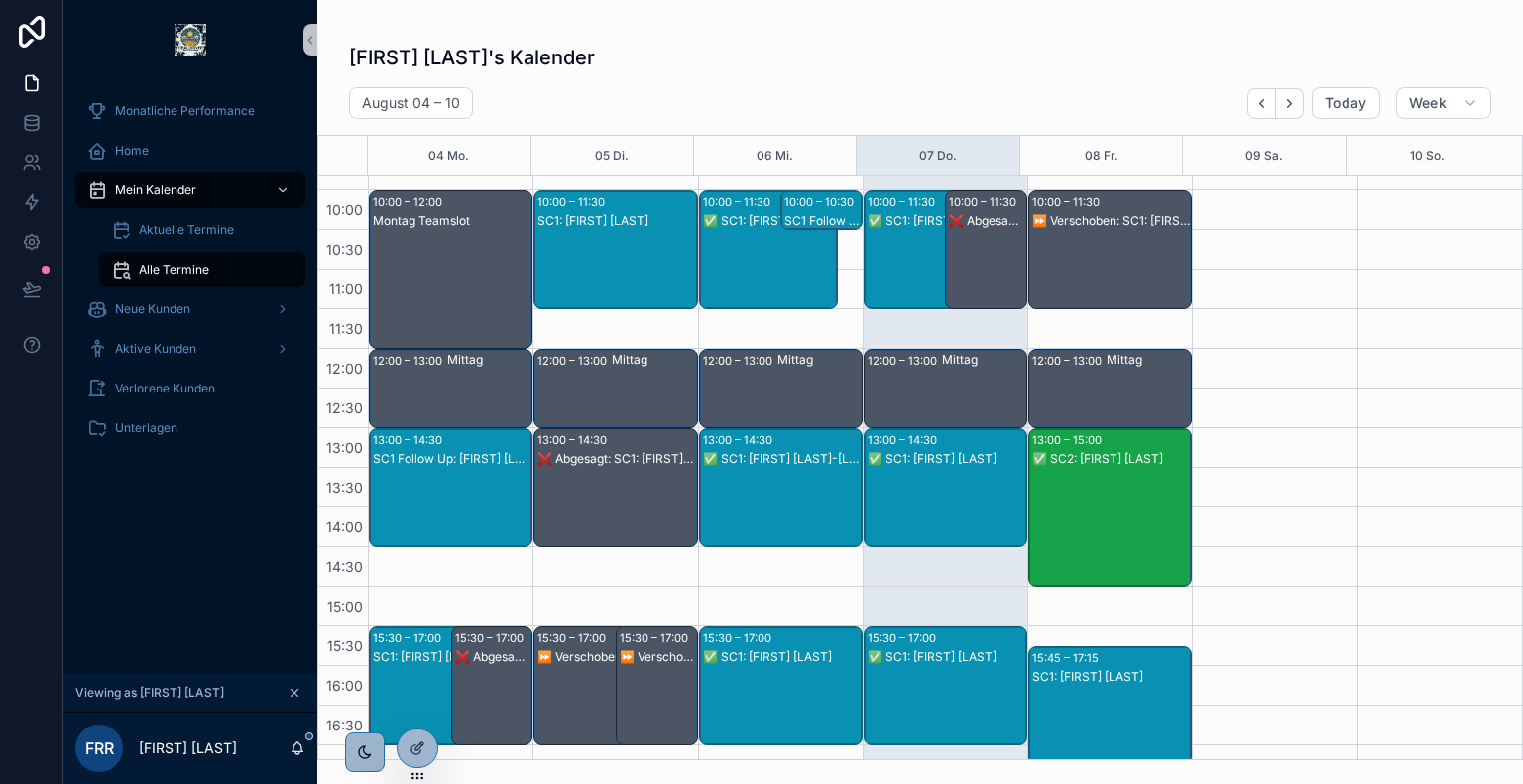 click on "❌ Abgesagt: SC1: Johannes Keller" at bounding box center (987, 270) 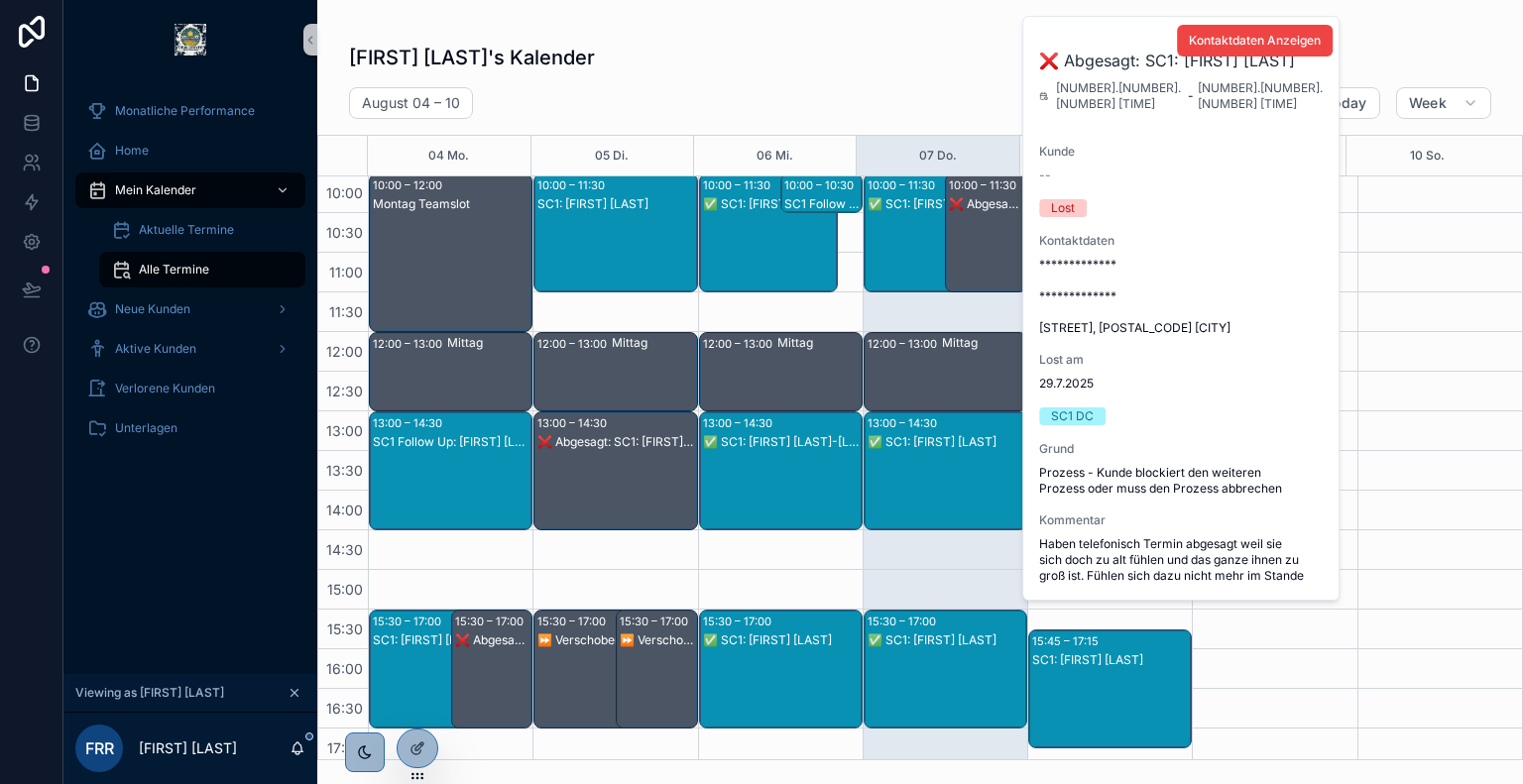 scroll, scrollTop: 297, scrollLeft: 0, axis: vertical 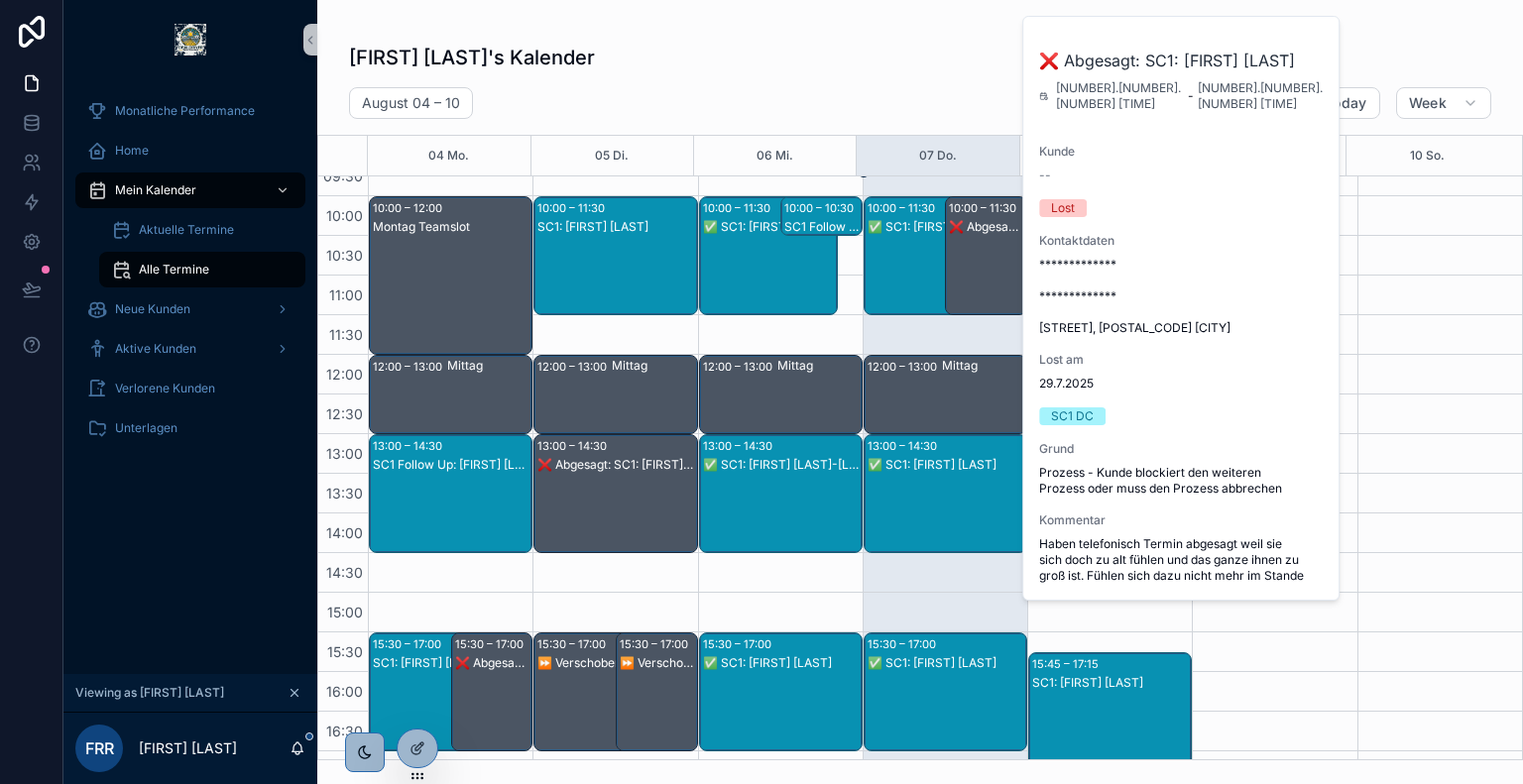 click on "August 04 – 10 Today Week" at bounding box center [920, 103] 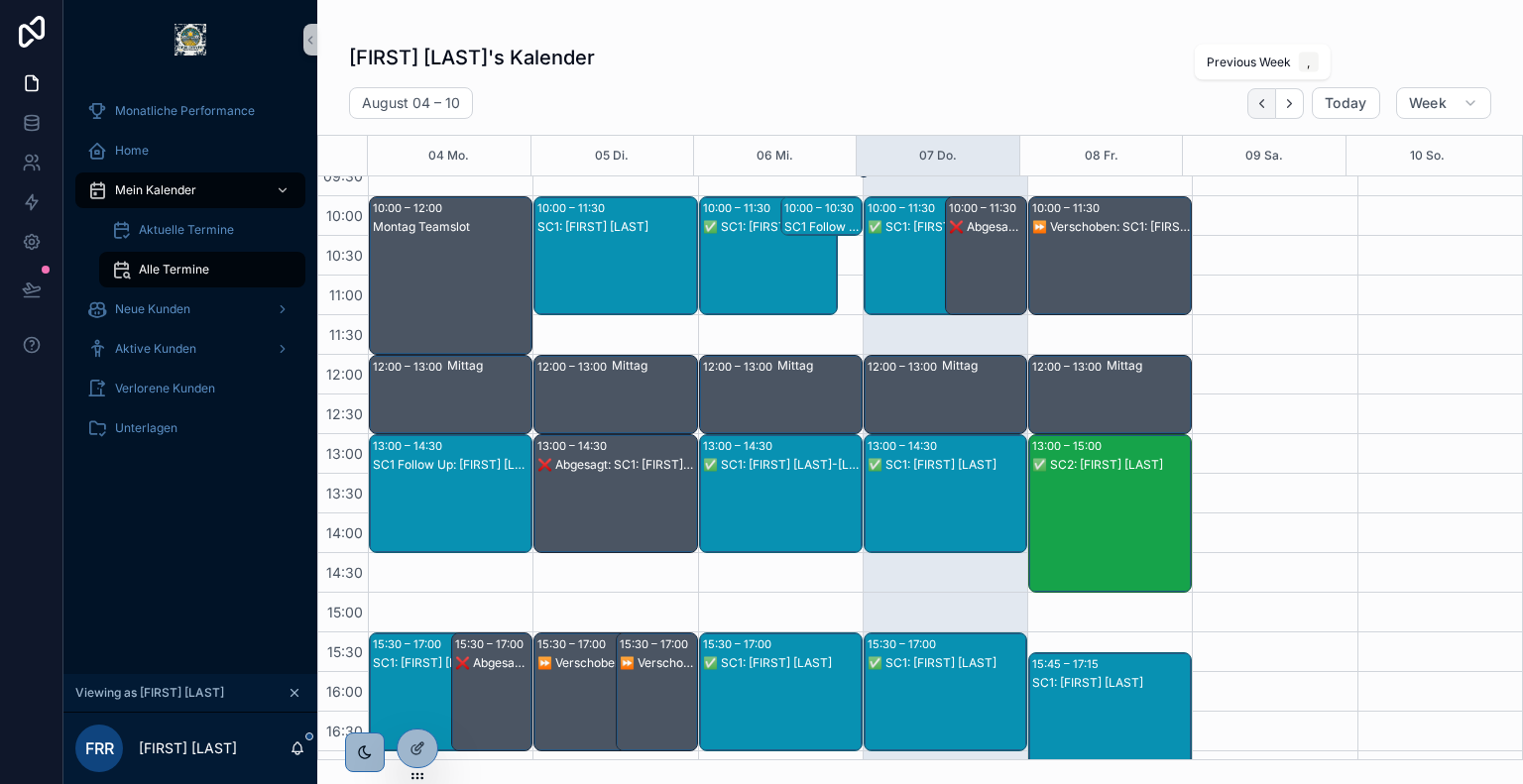 click at bounding box center (1261, 103) 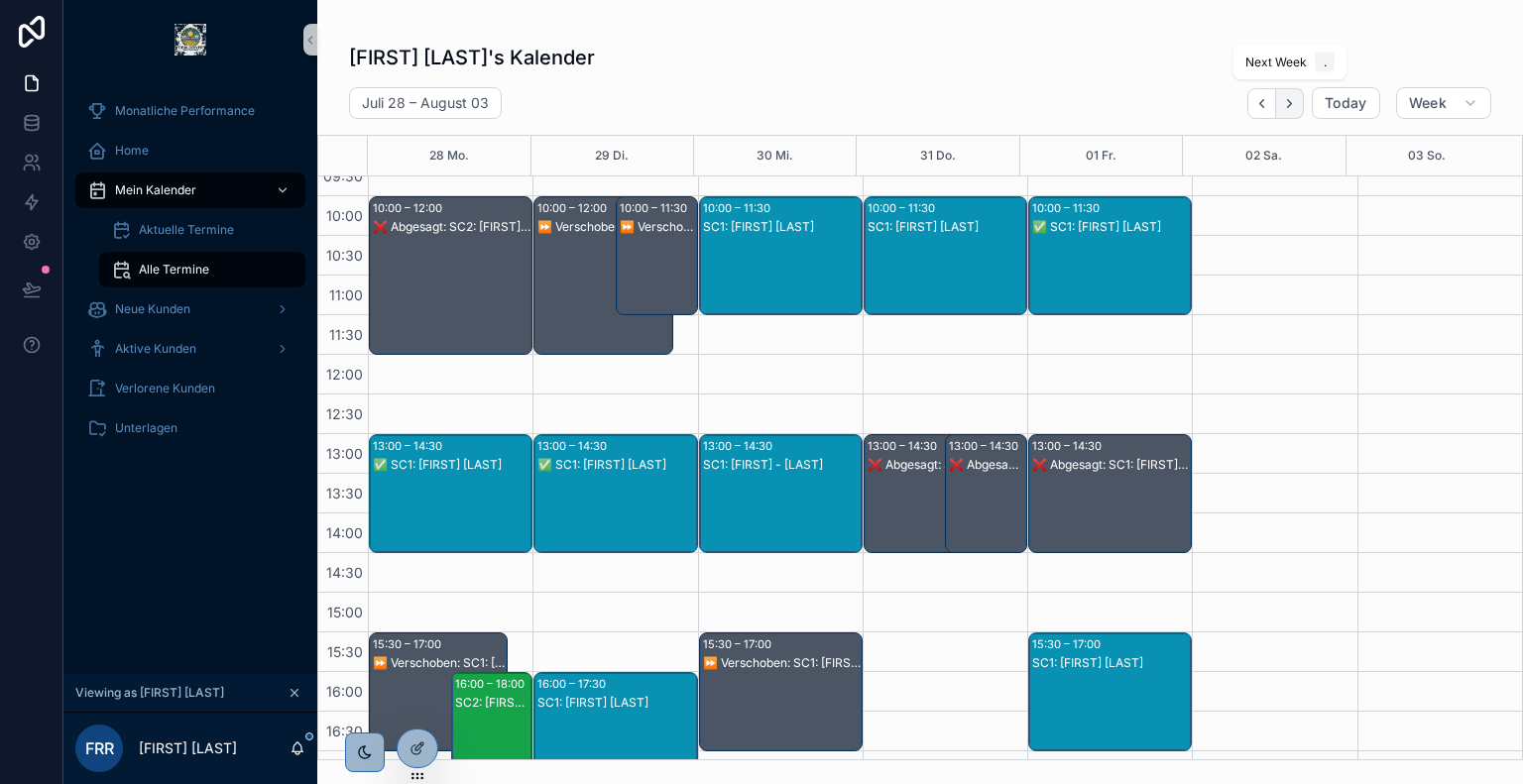 click at bounding box center (1290, 103) 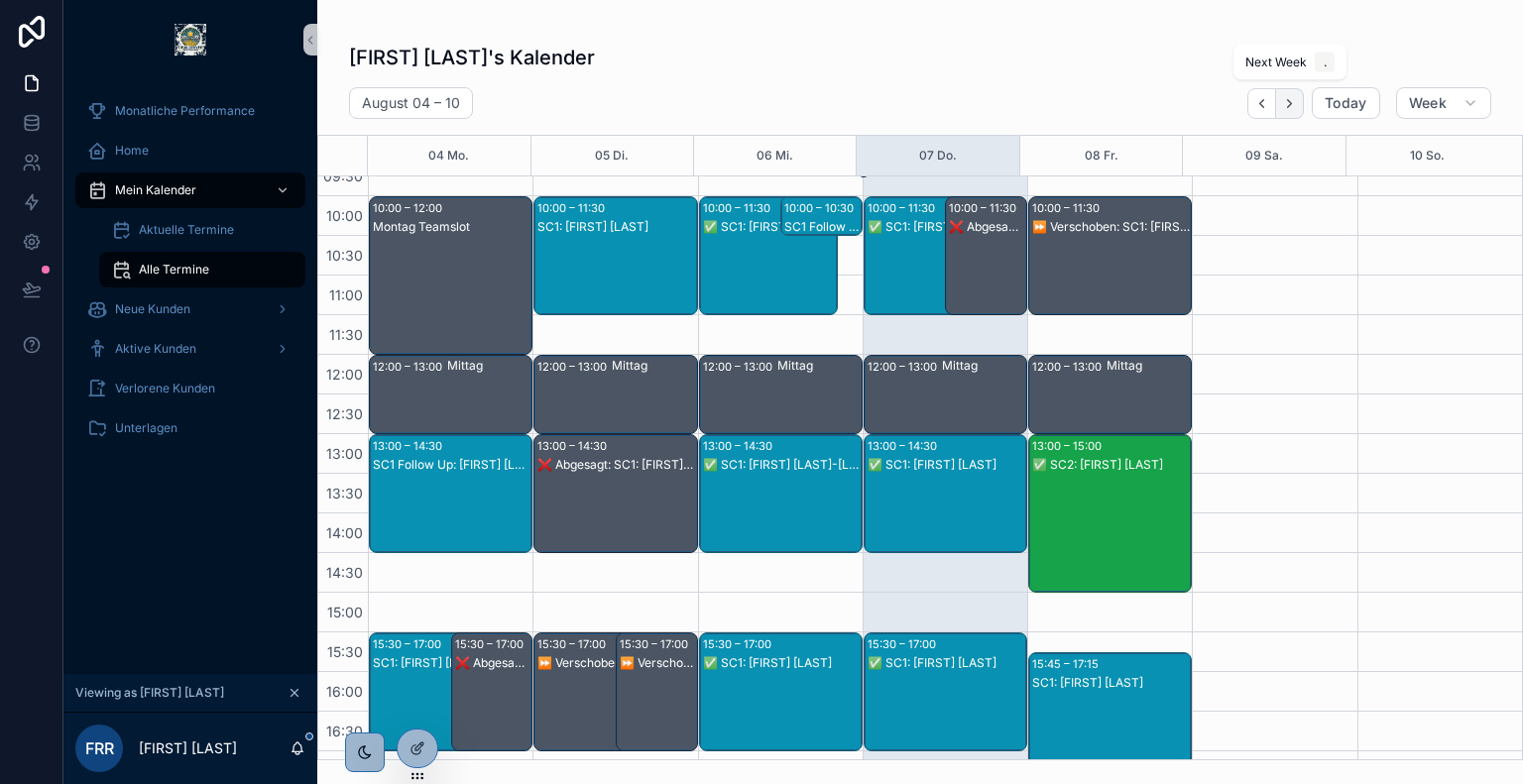 click 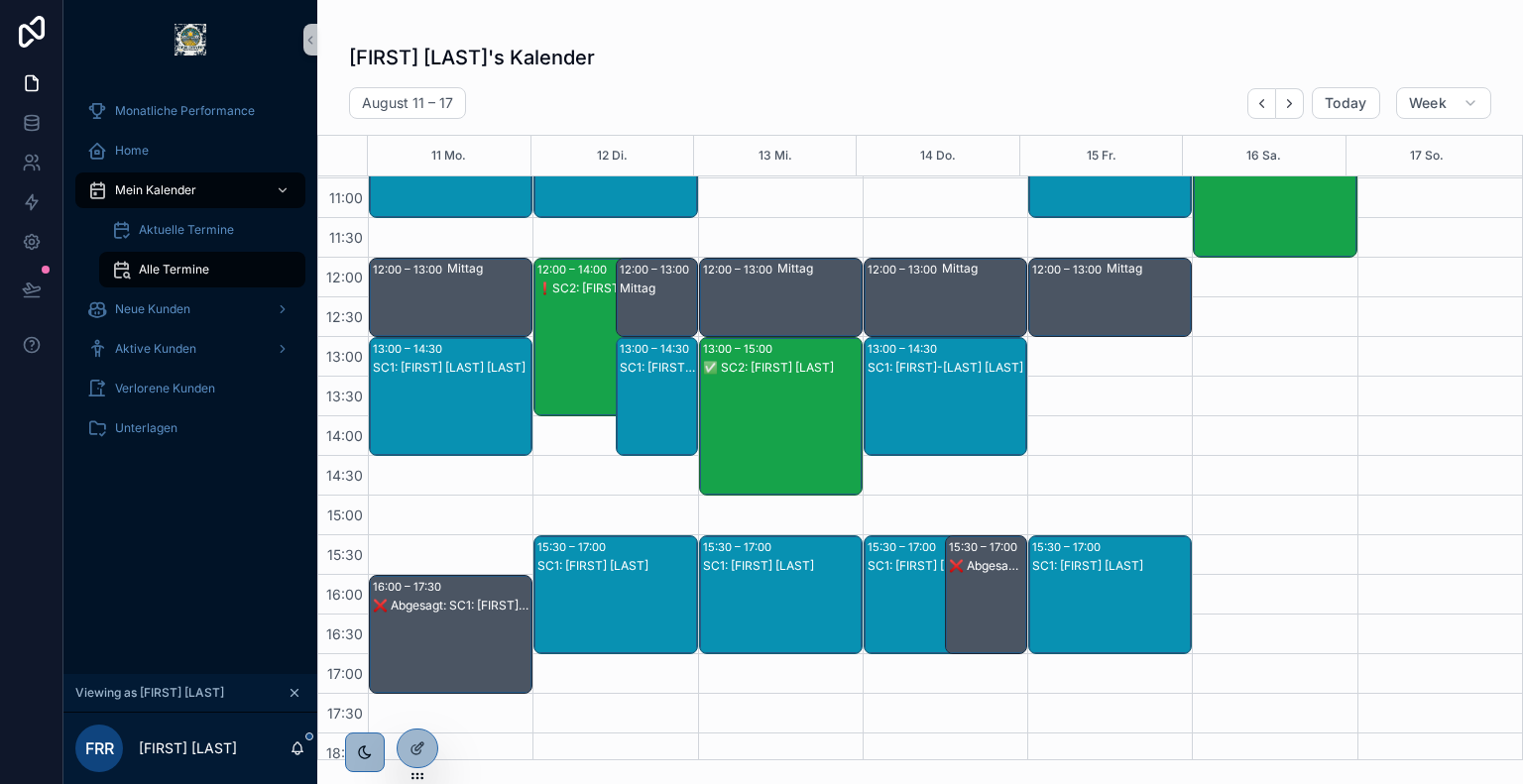 scroll, scrollTop: 395, scrollLeft: 0, axis: vertical 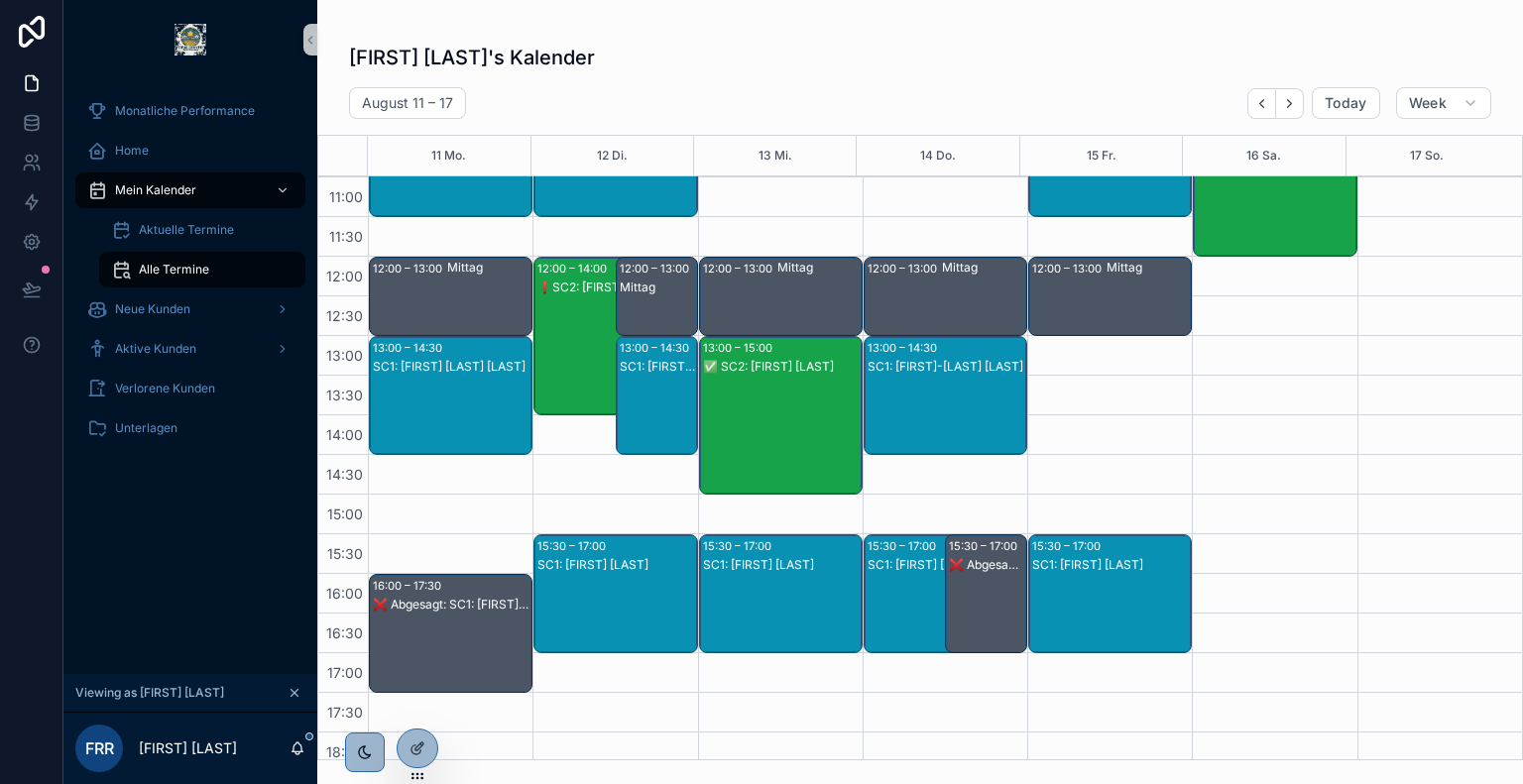 click on "❌ Abgesagt: SC1: Marcus Kurz" at bounding box center (451, 605) 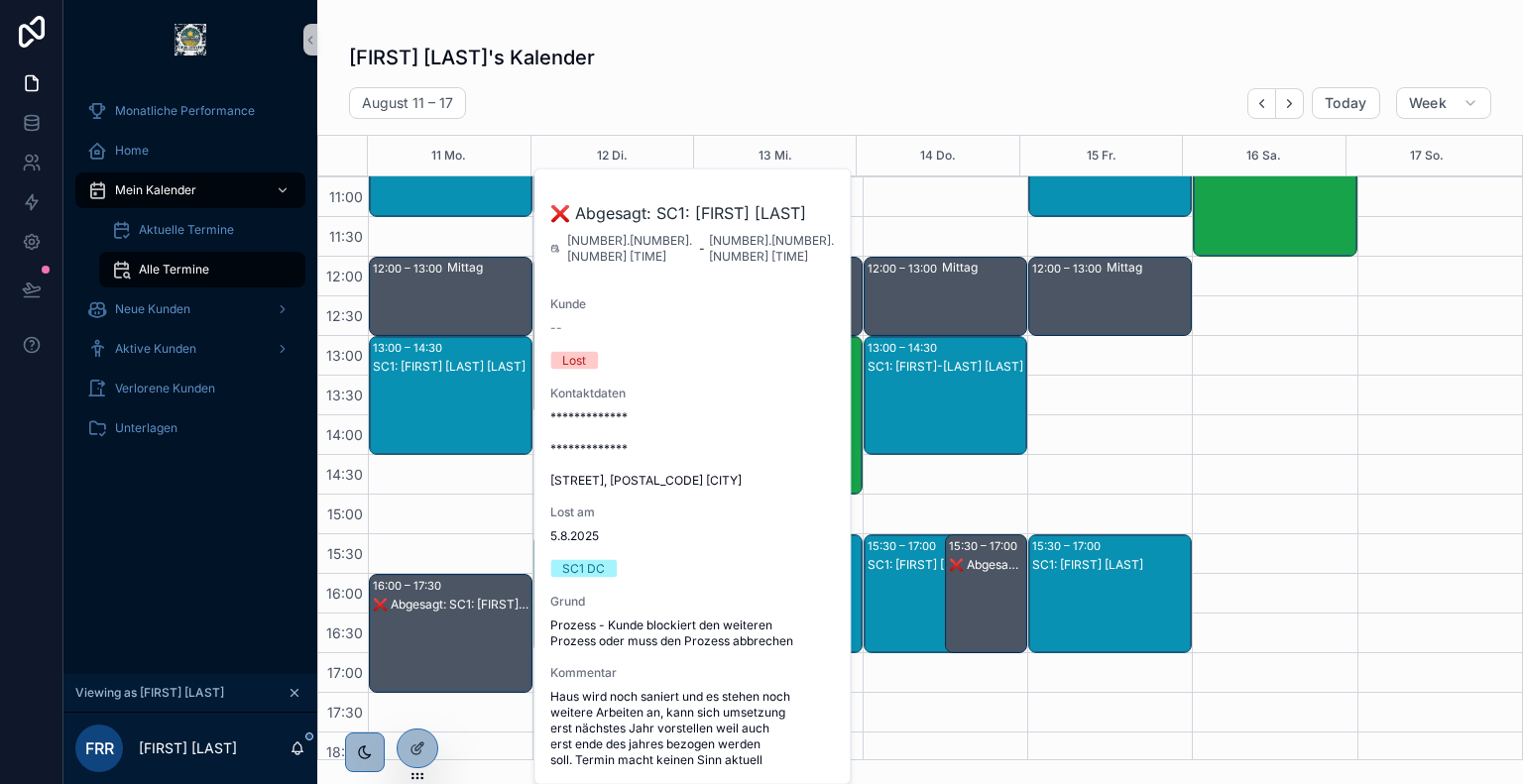 scroll, scrollTop: 244, scrollLeft: 0, axis: vertical 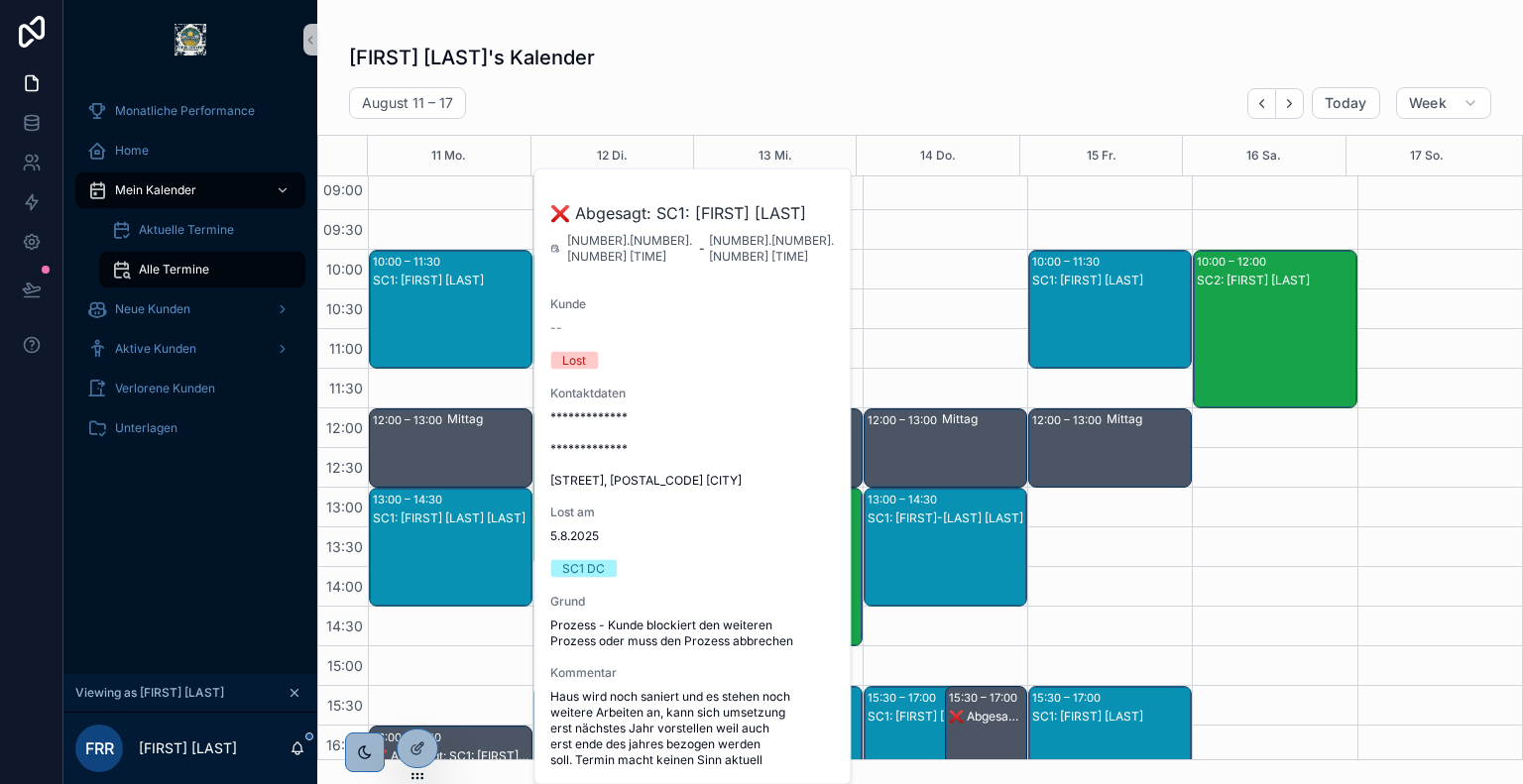 click on "Fabian Riesener's Kalender" at bounding box center (920, 57) 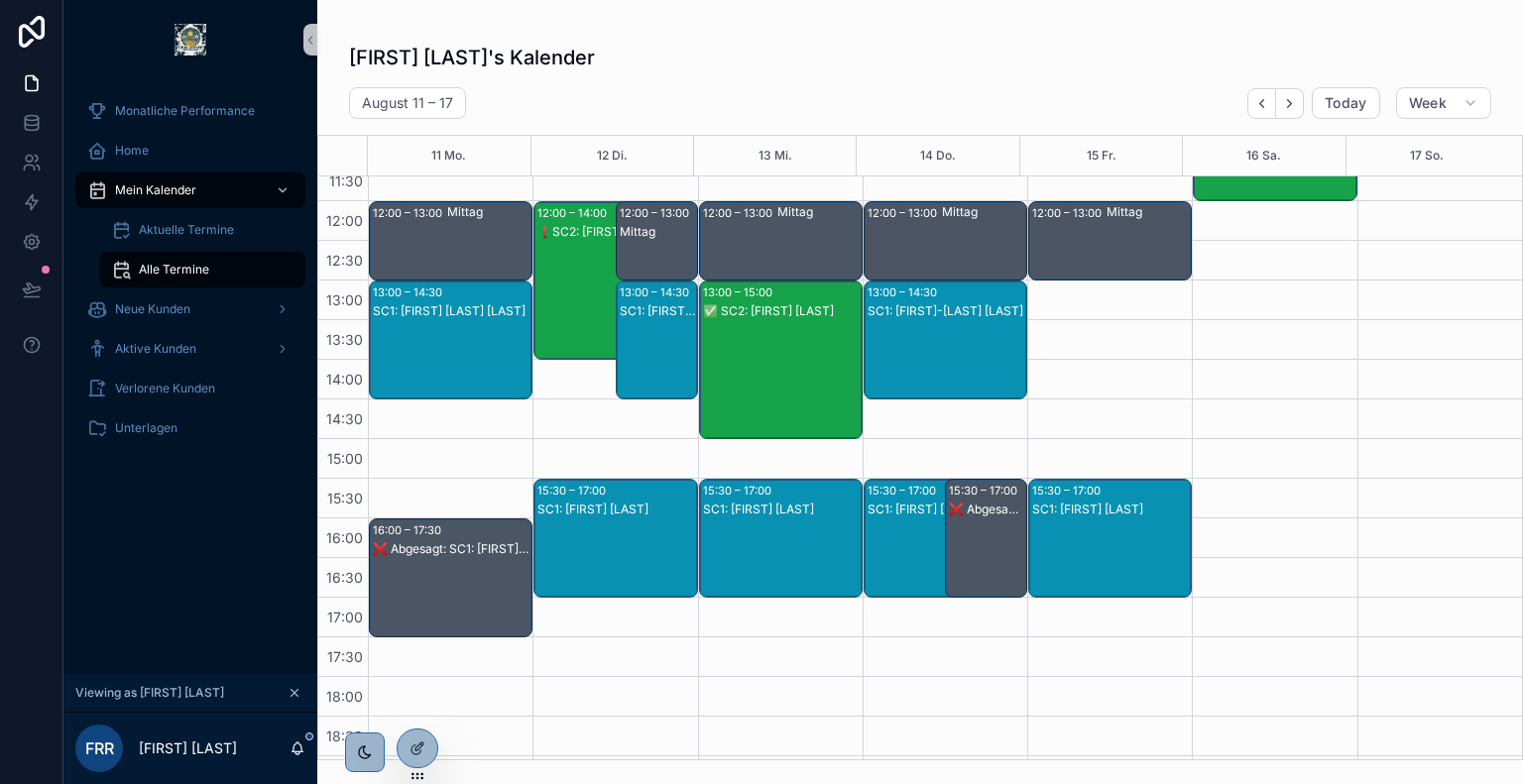 scroll, scrollTop: 455, scrollLeft: 0, axis: vertical 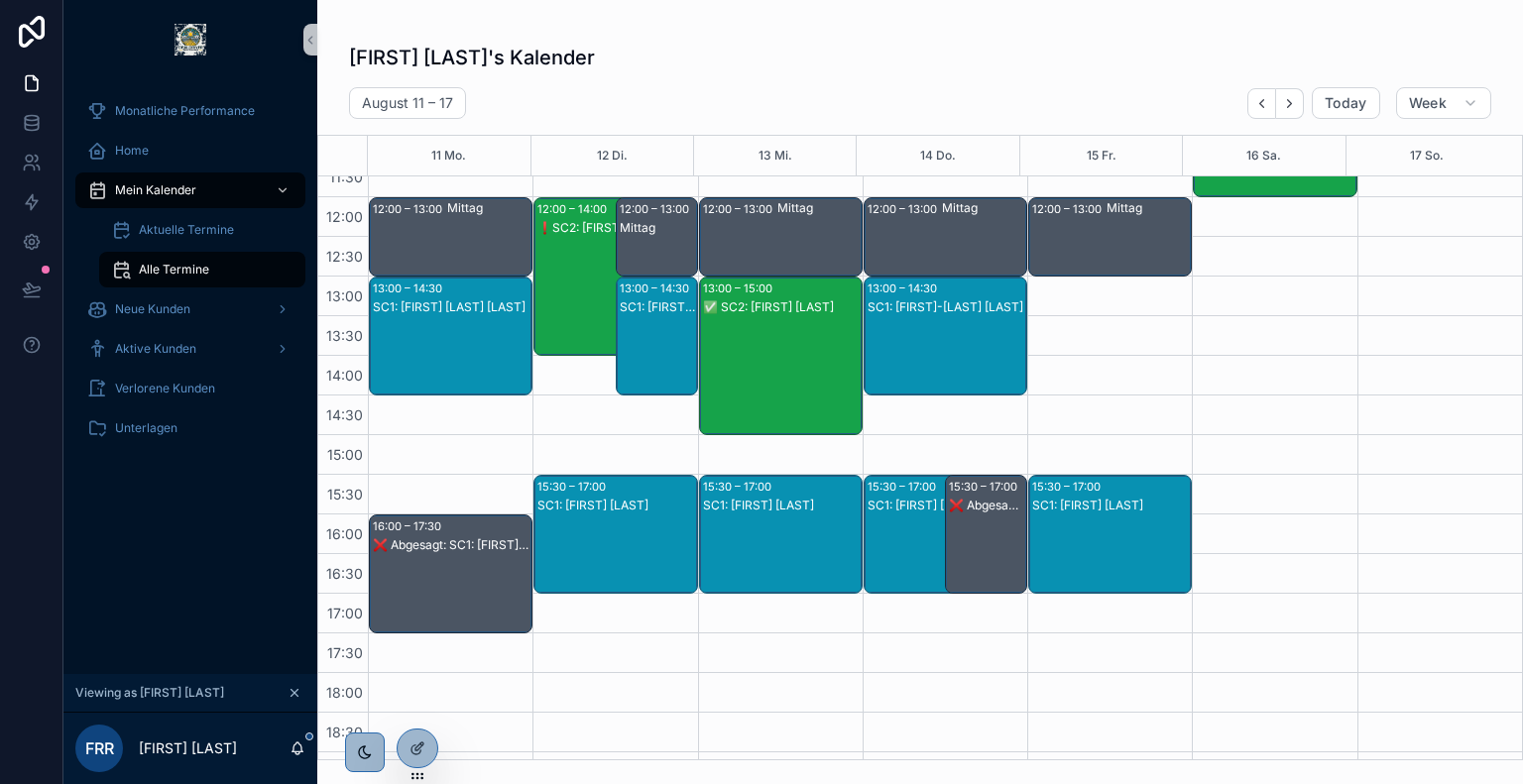 click on "SC1: Tino Peters" at bounding box center (1111, 505) 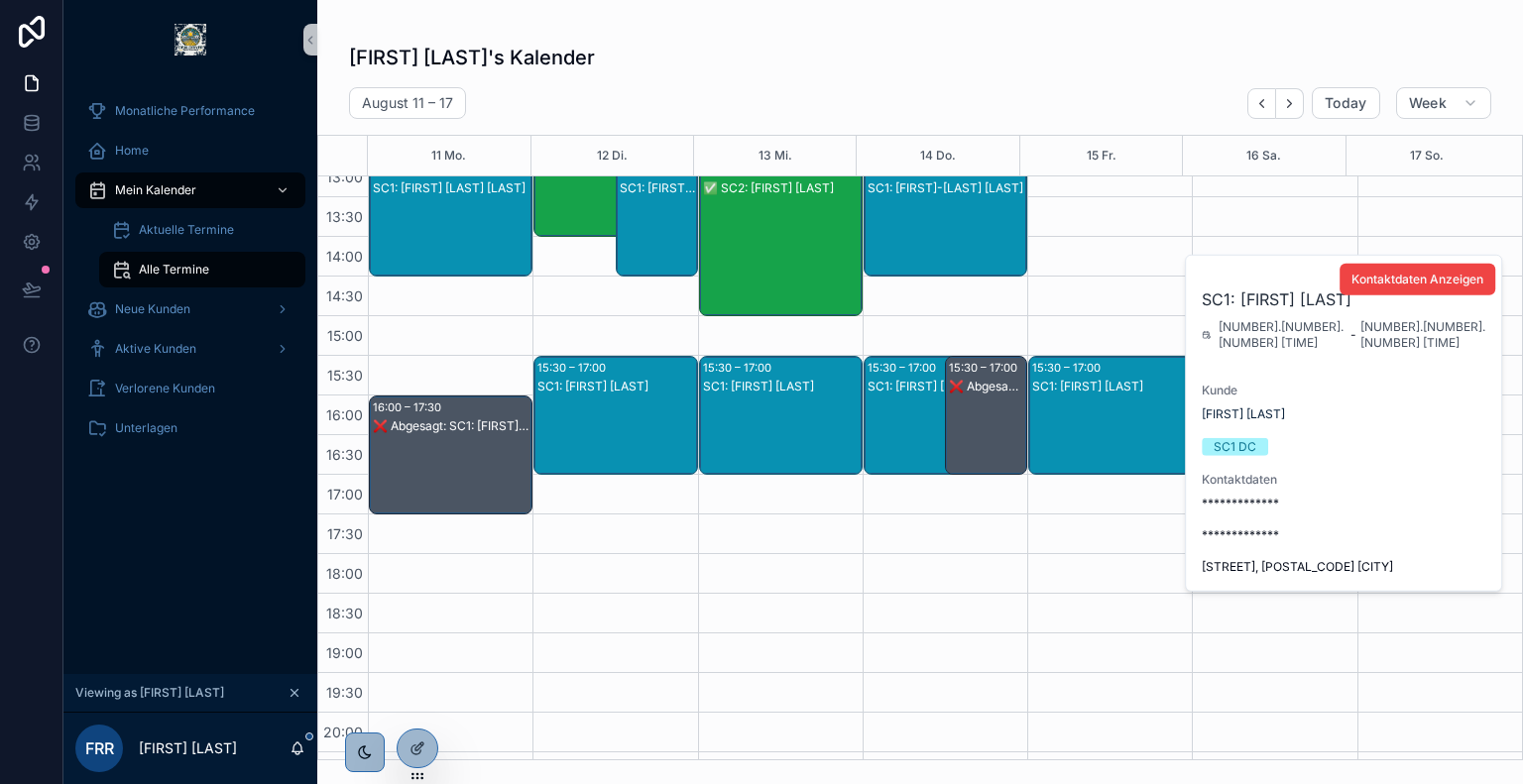 scroll, scrollTop: 685, scrollLeft: 0, axis: vertical 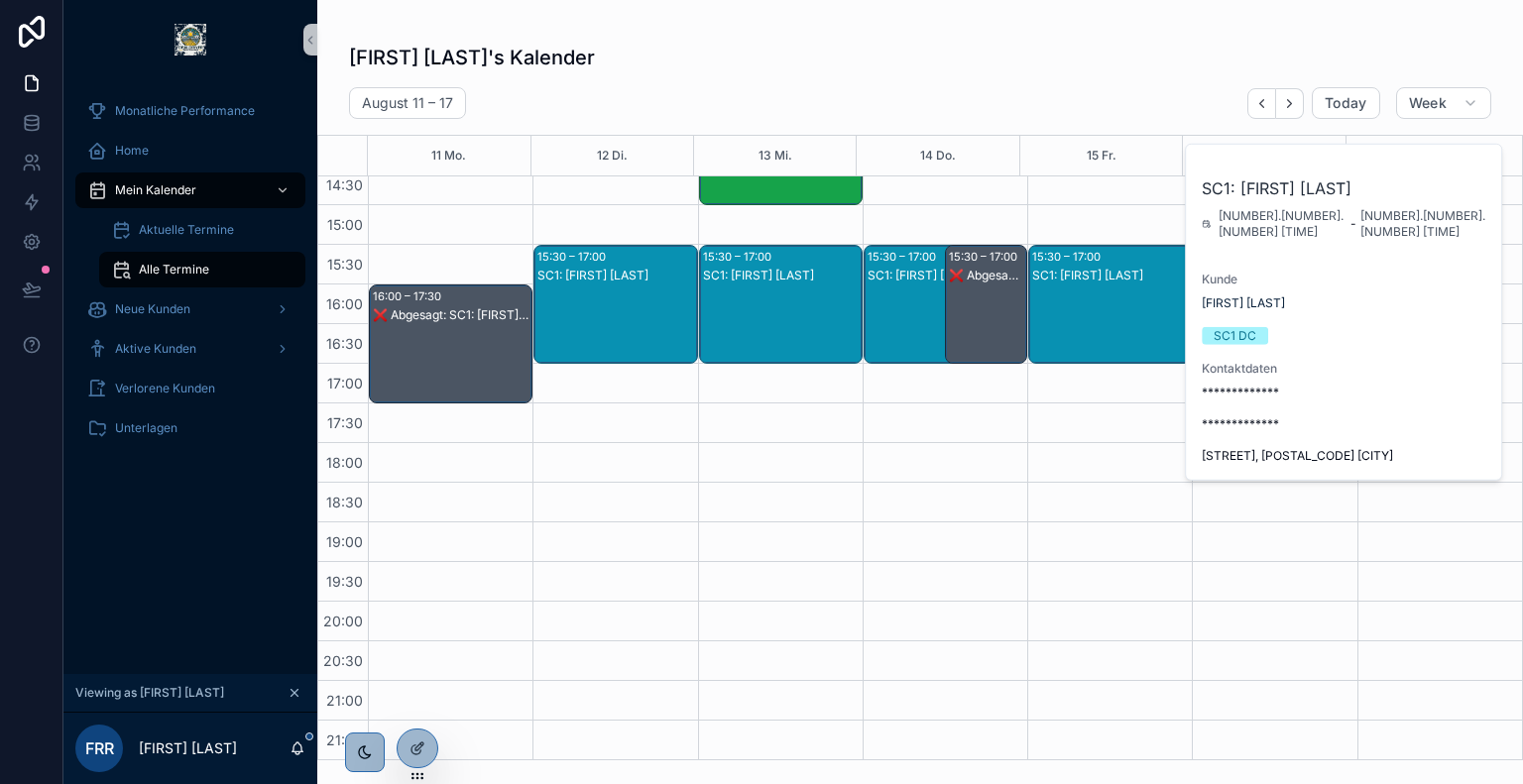 click on "August 11 – 17 Today Week" at bounding box center (920, 103) 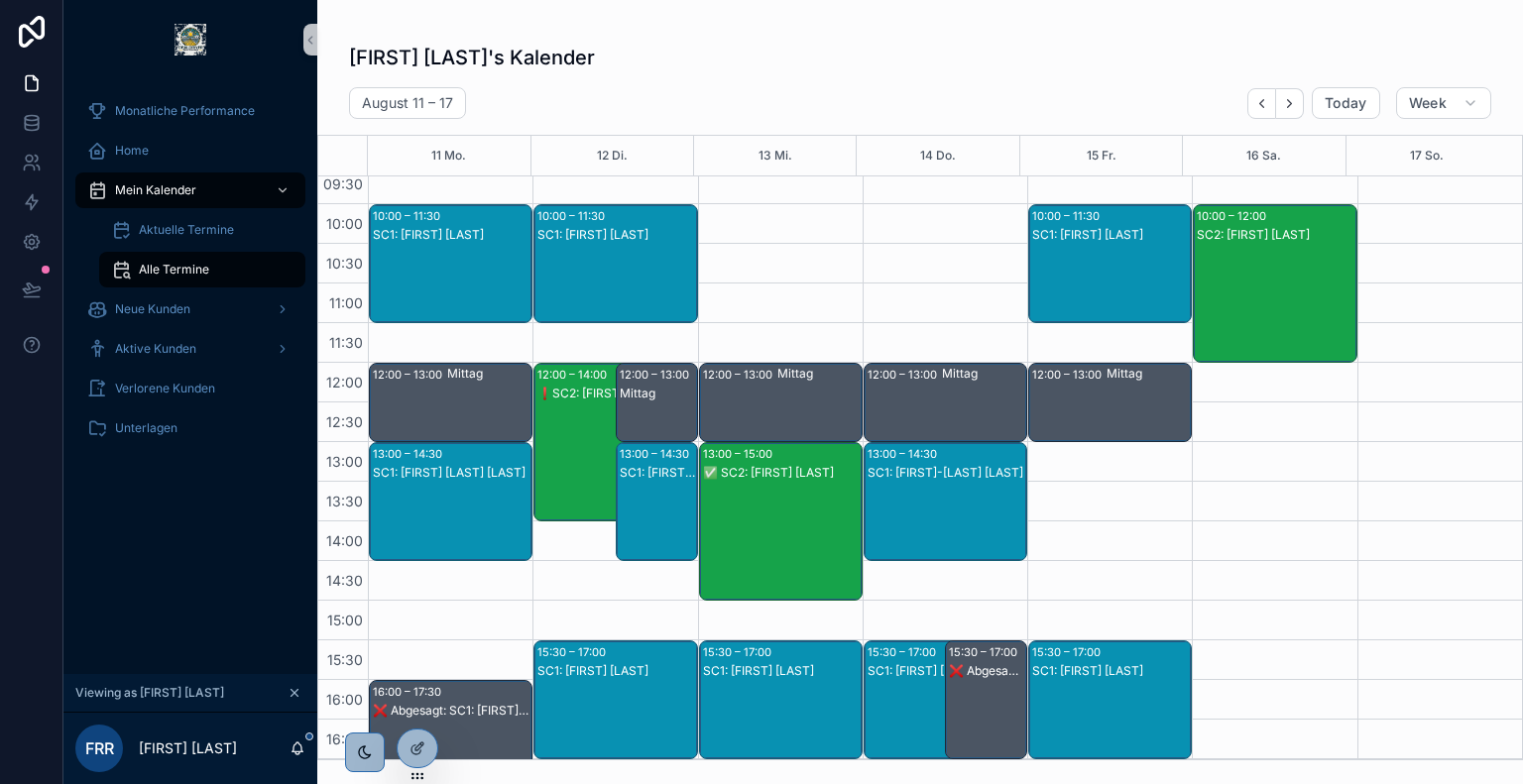 scroll, scrollTop: 271, scrollLeft: 0, axis: vertical 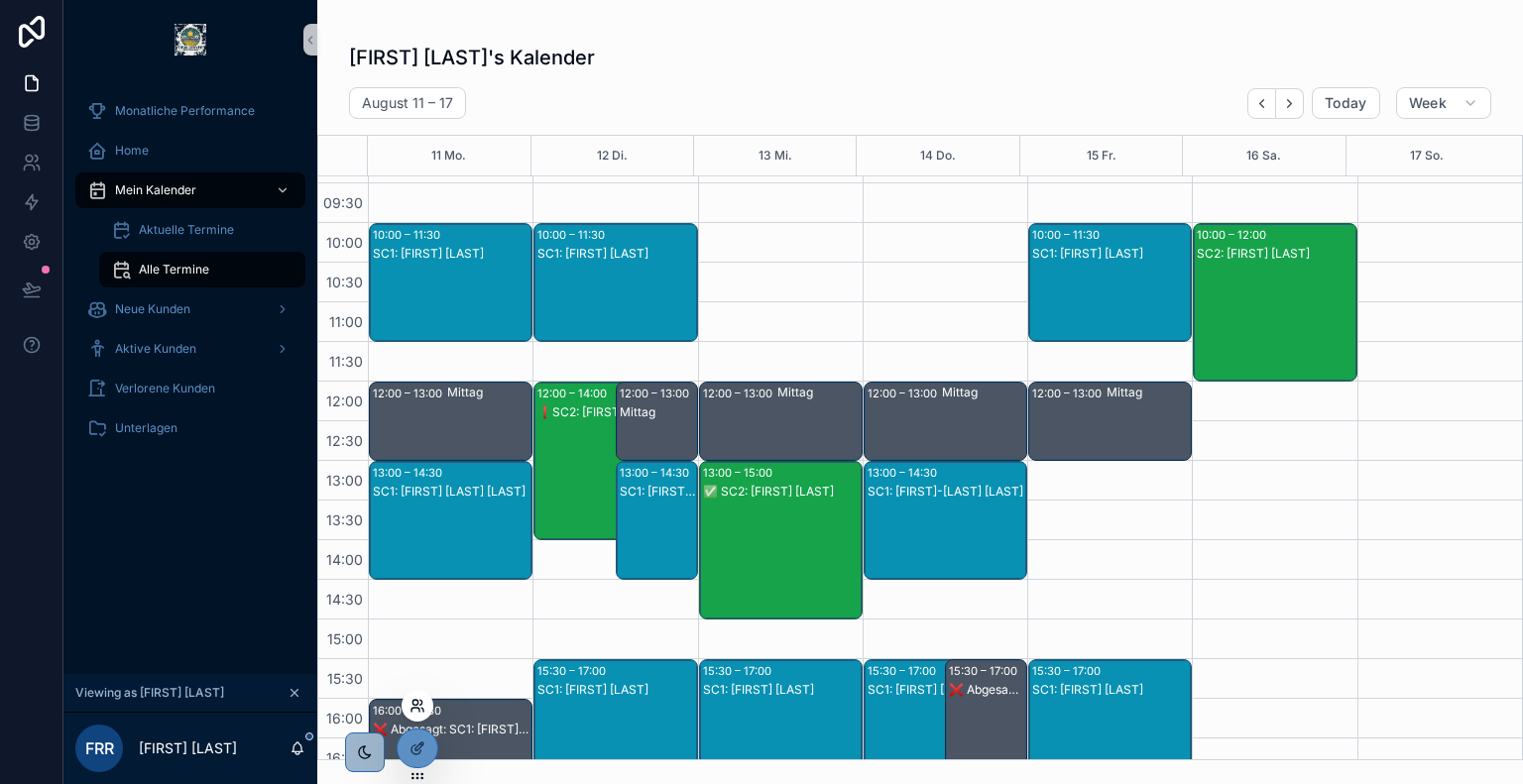 click 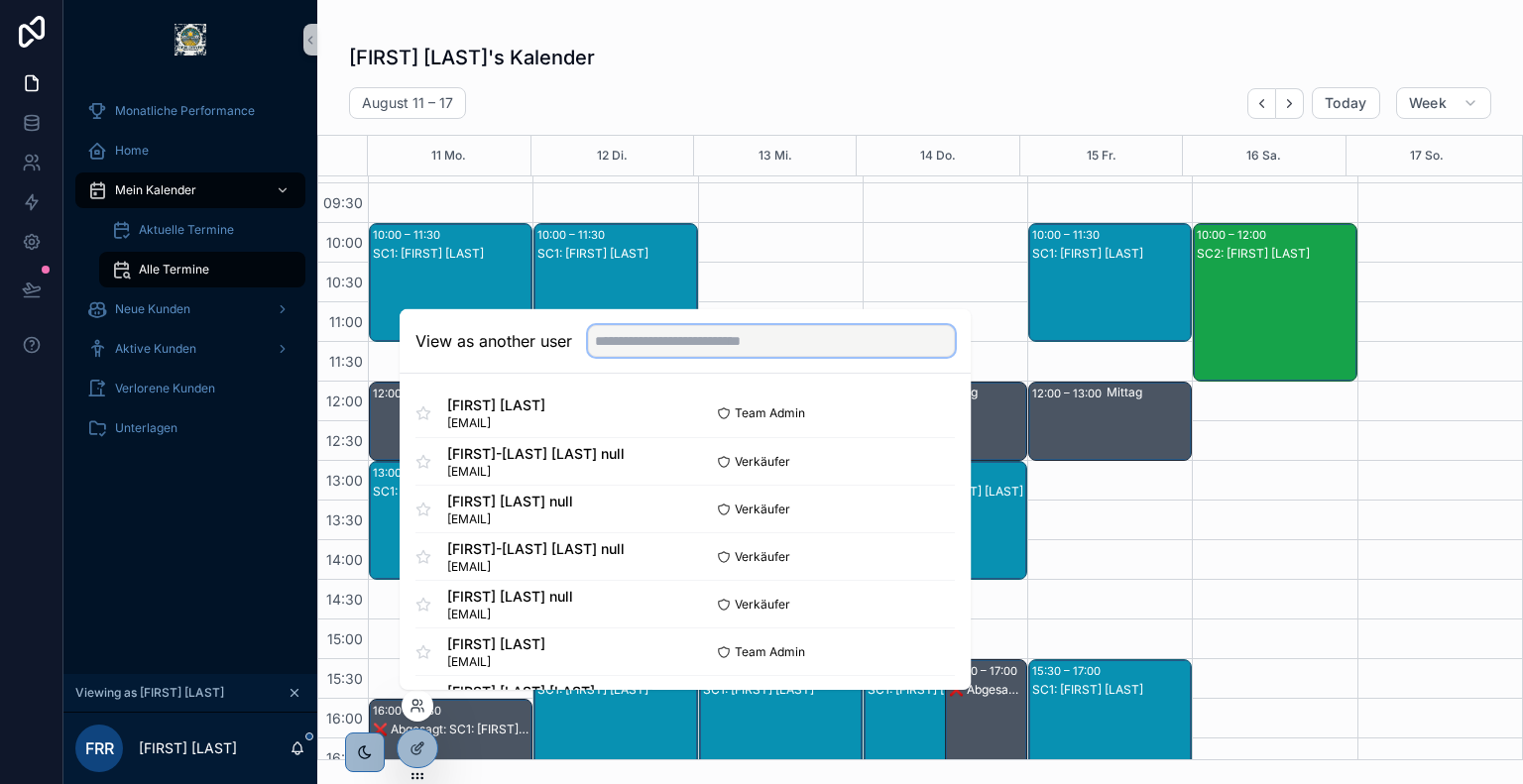 click at bounding box center (771, 341) 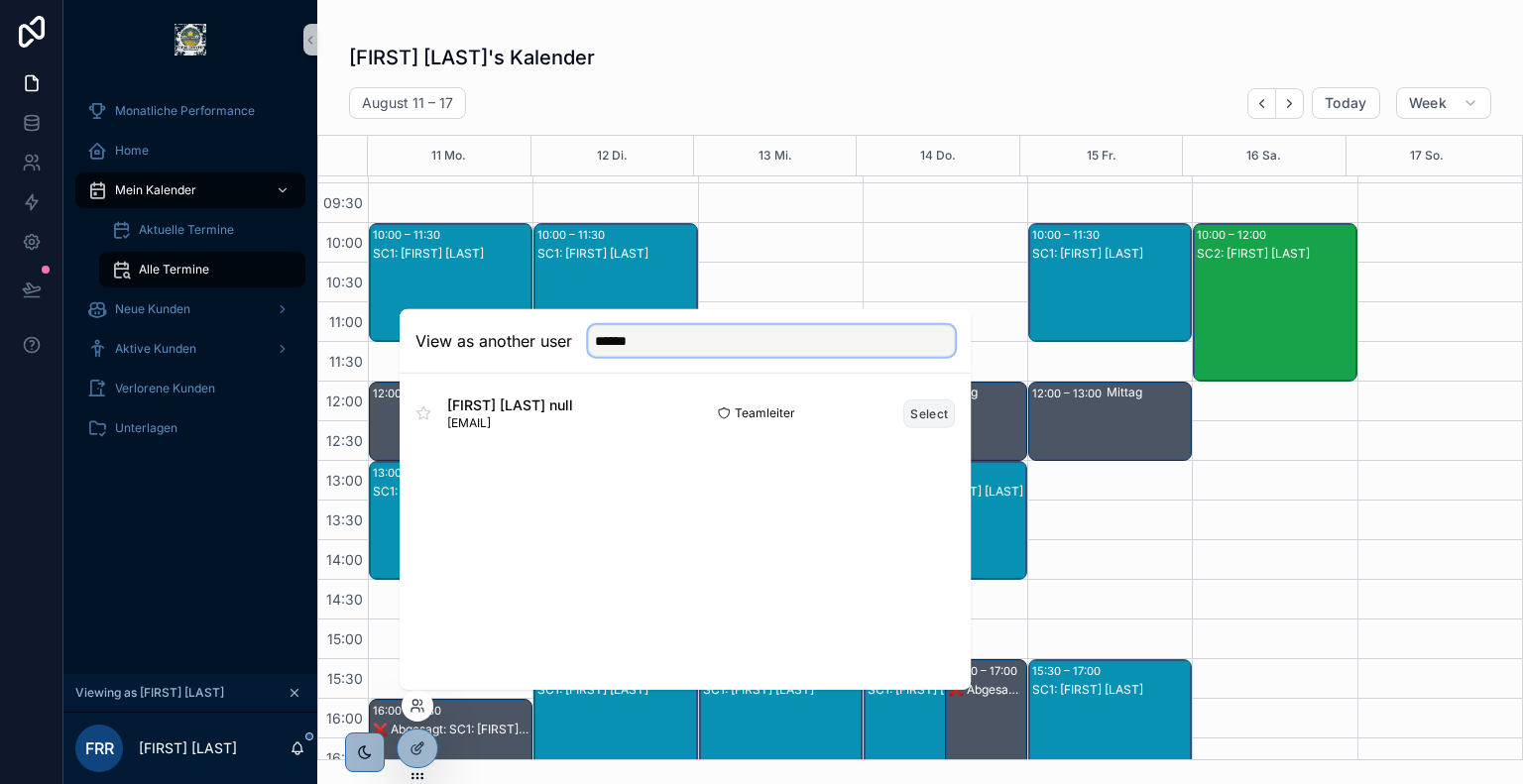 type on "******" 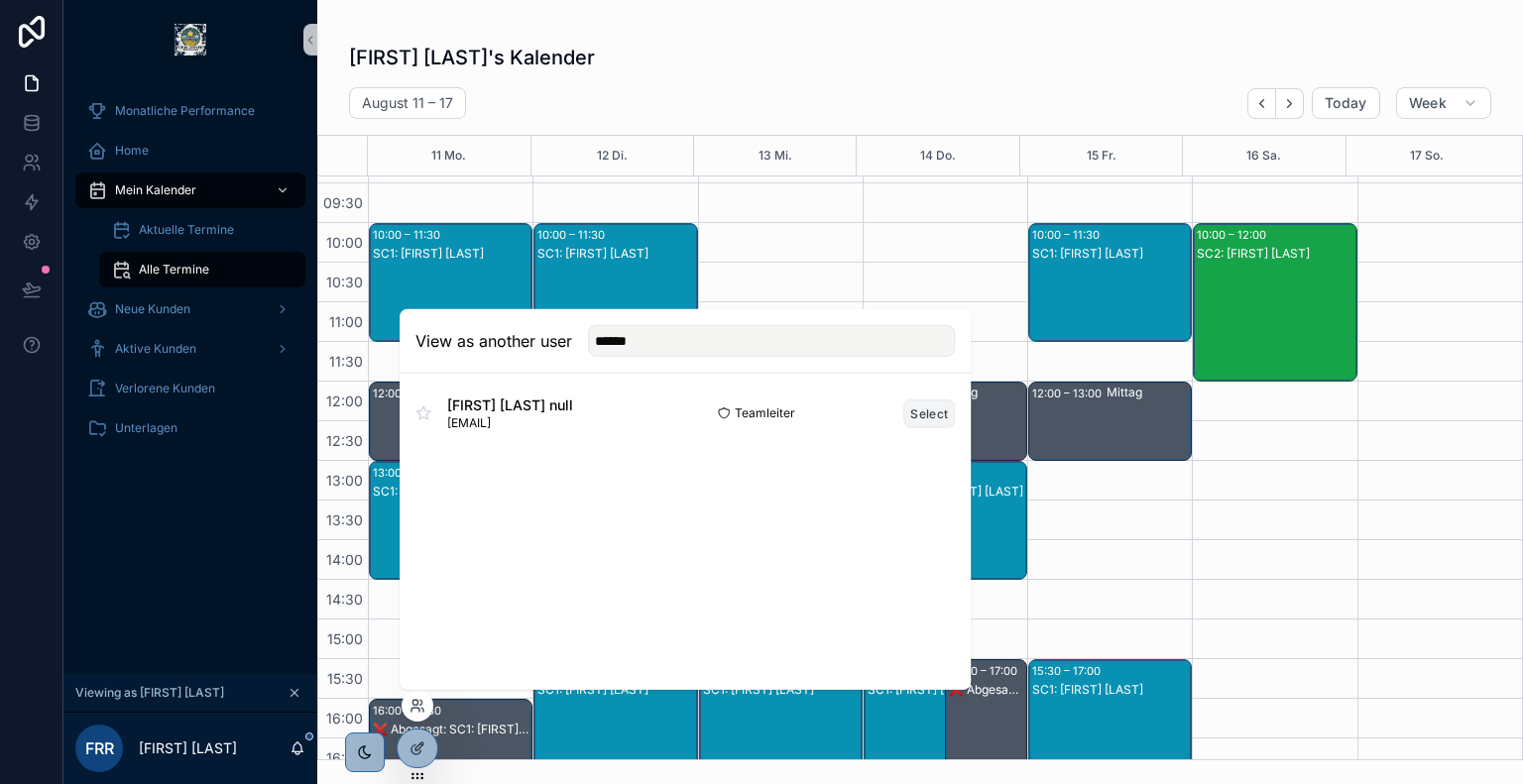 click on "Select" at bounding box center [929, 412] 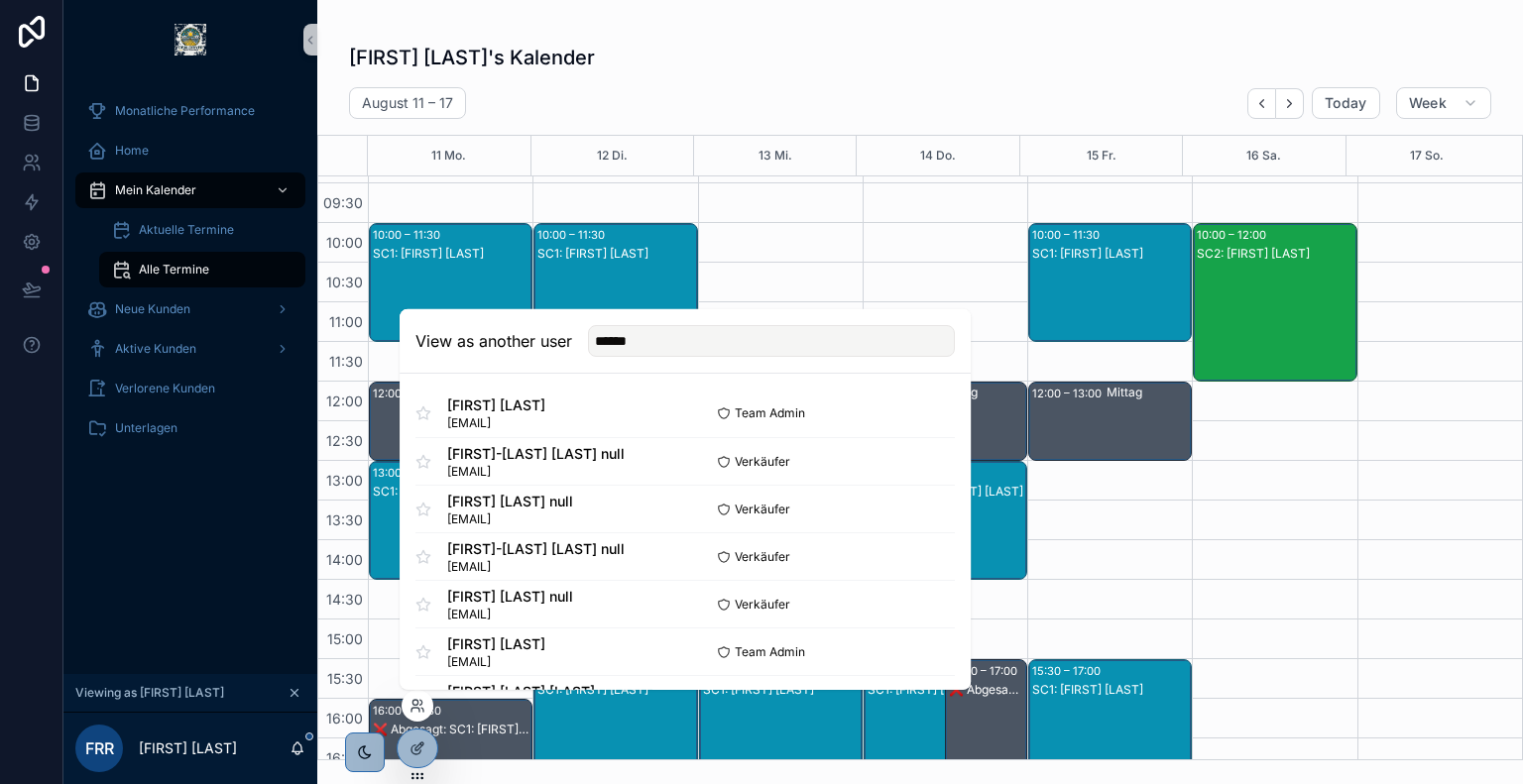 type 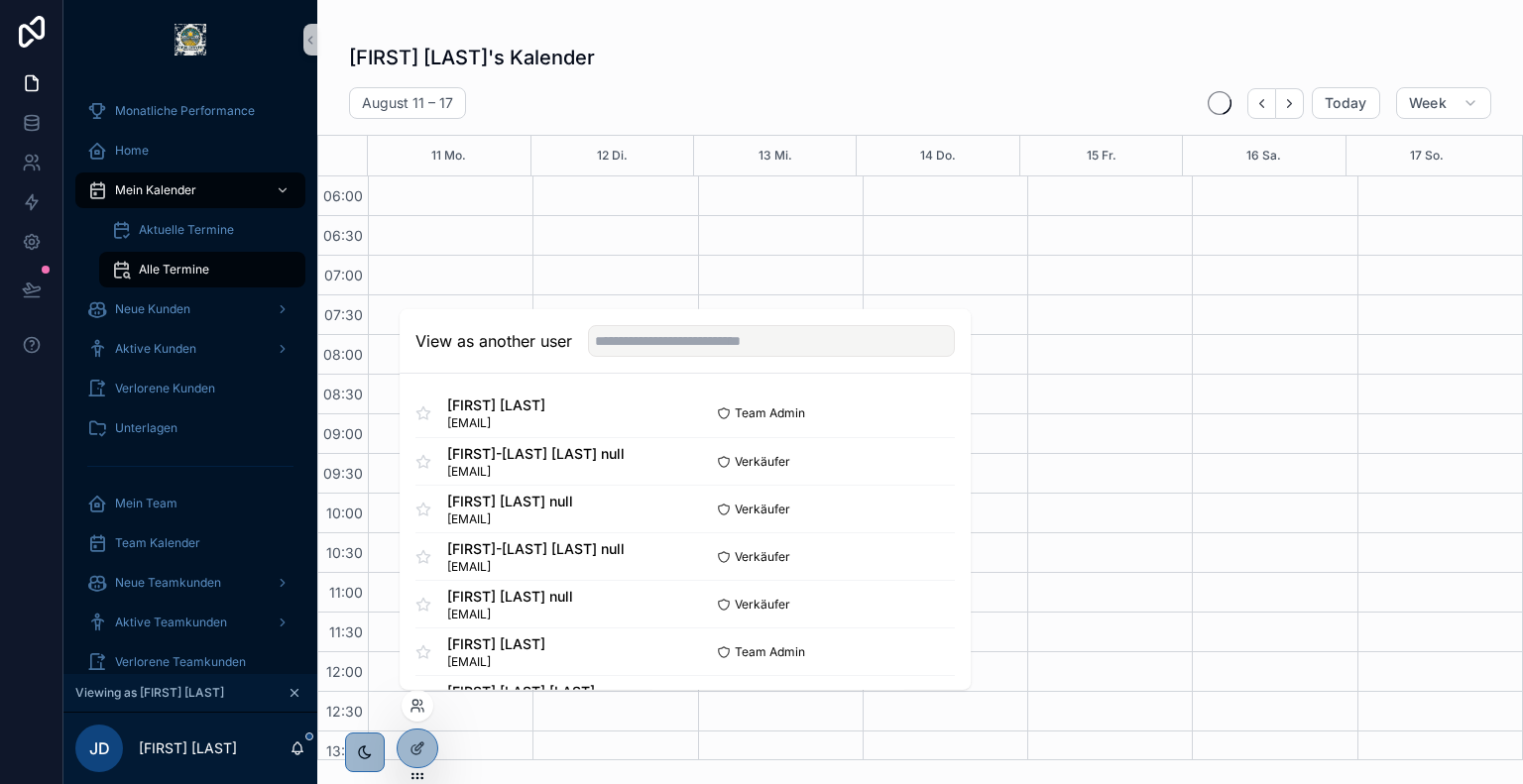 scroll, scrollTop: 476, scrollLeft: 0, axis: vertical 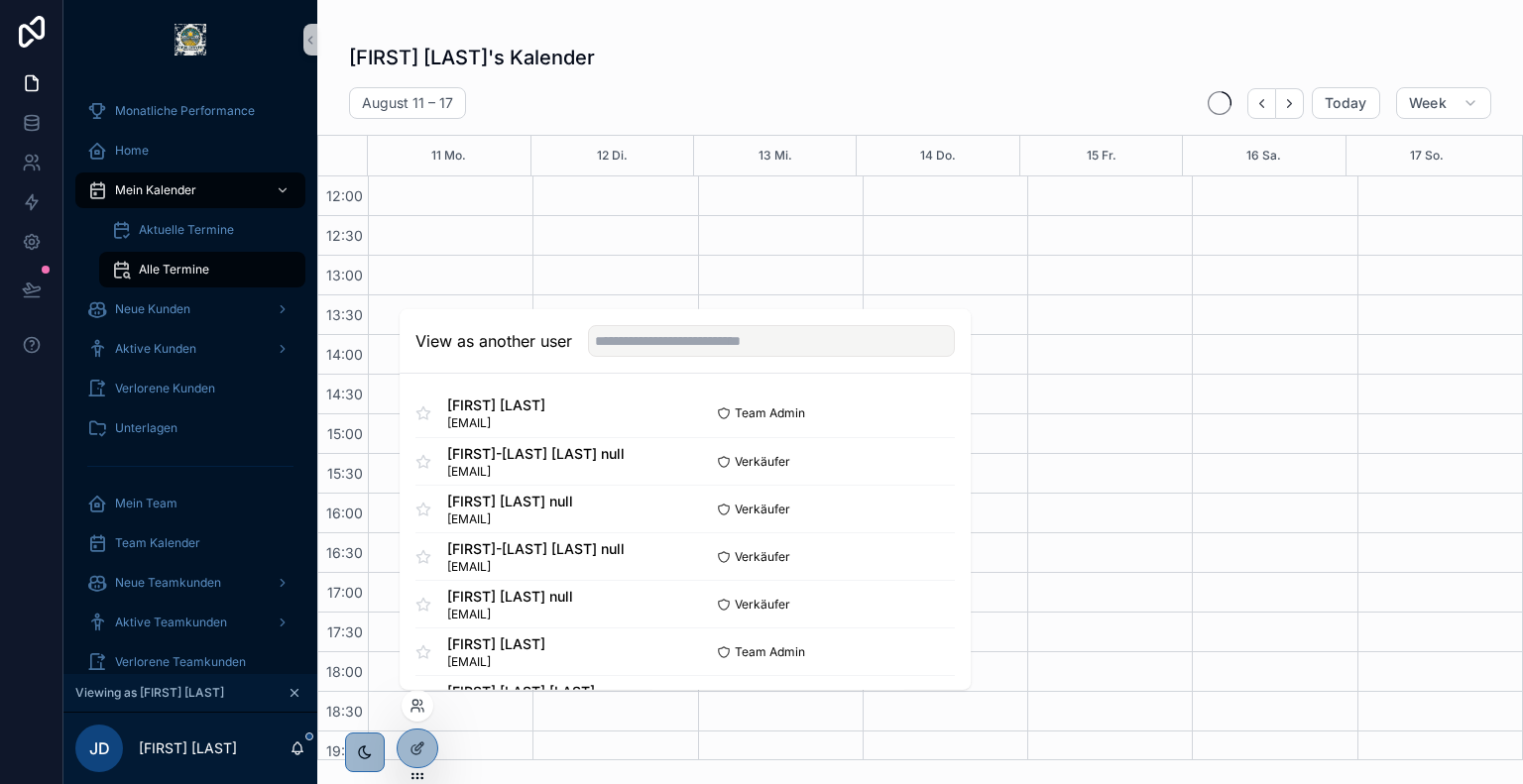 click on "August 11 – 17 Today Week" at bounding box center (920, 103) 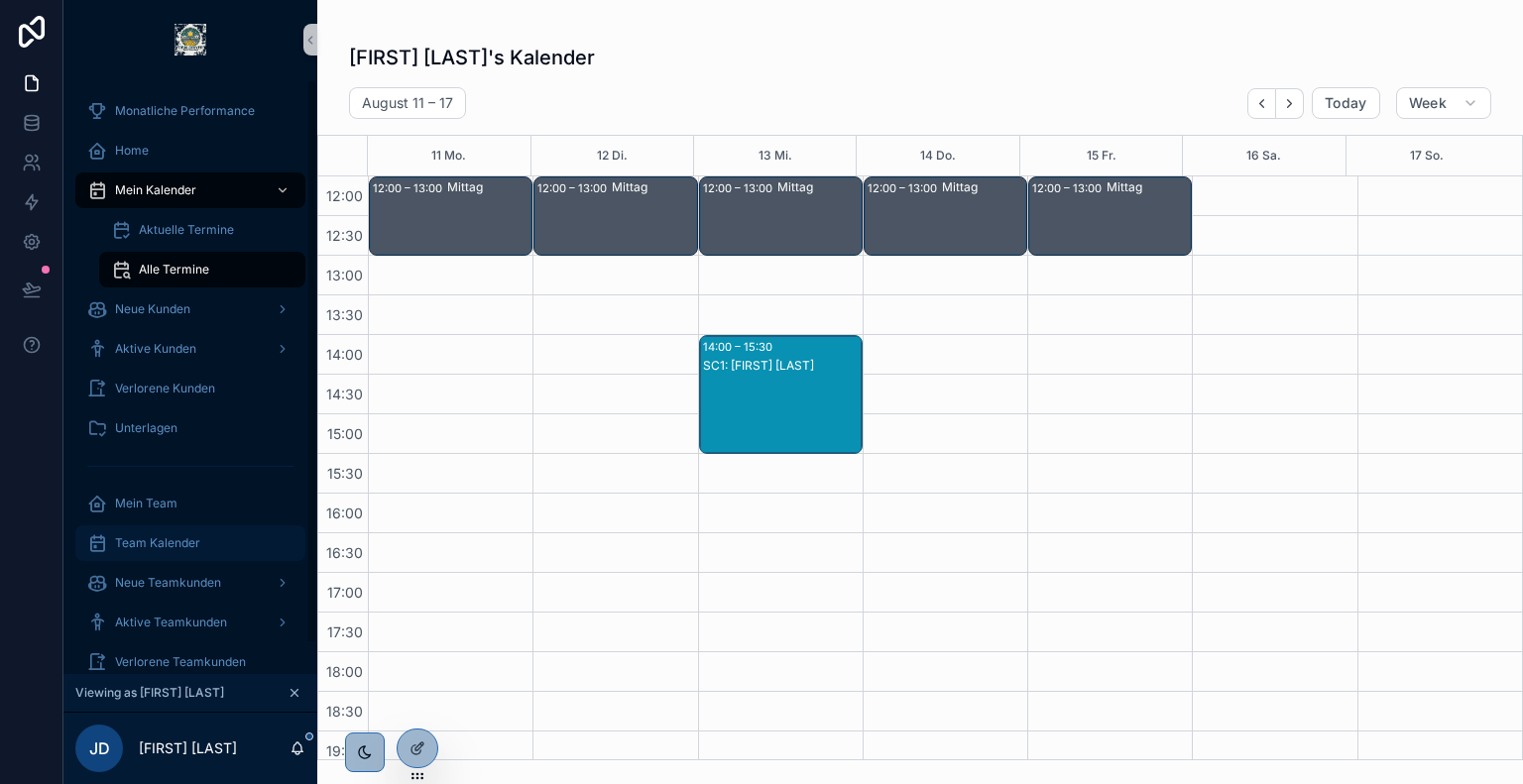 click on "Team Kalender" at bounding box center (158, 543) 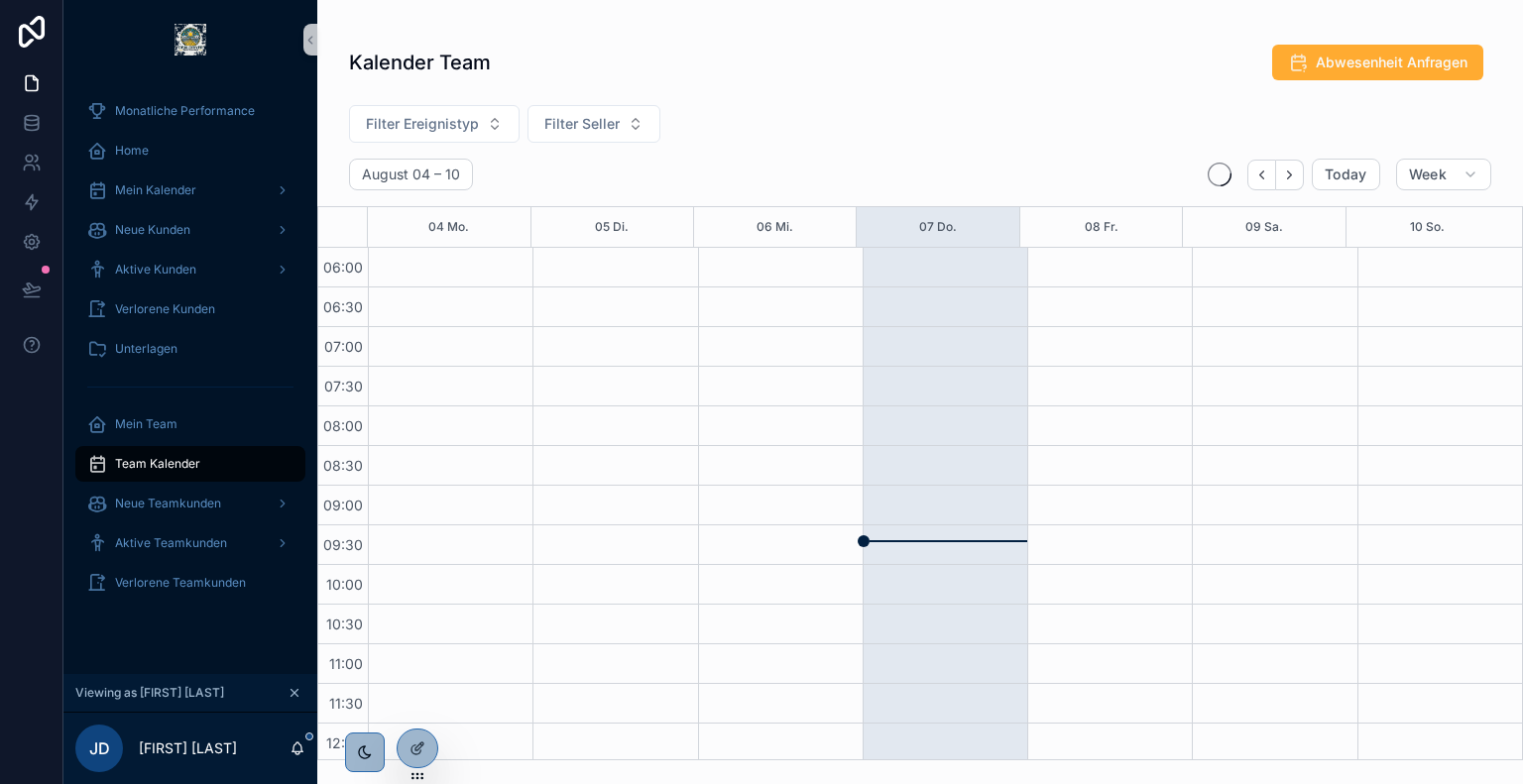 scroll, scrollTop: 476, scrollLeft: 0, axis: vertical 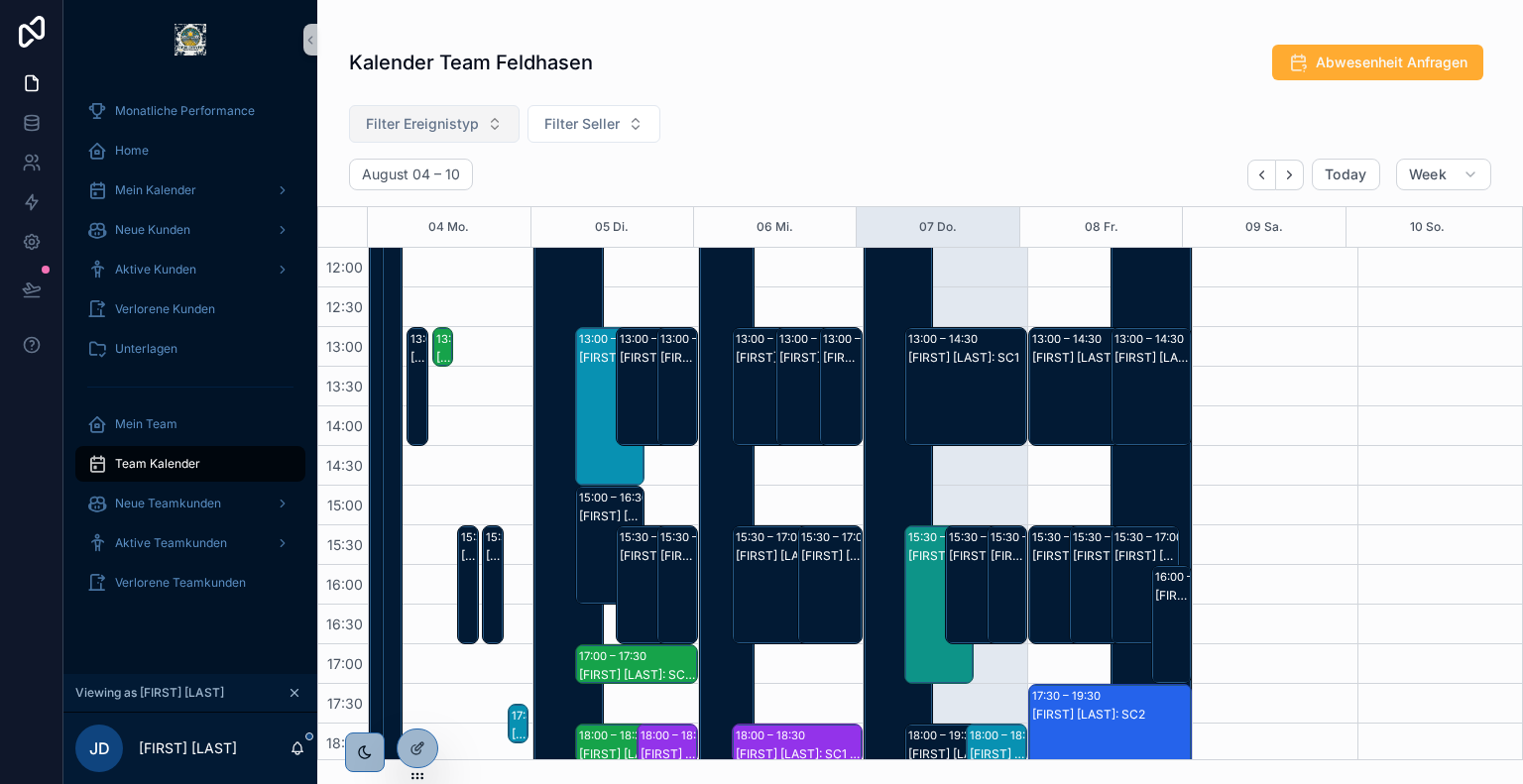 click on "Filter Ereignistyp" at bounding box center (422, 124) 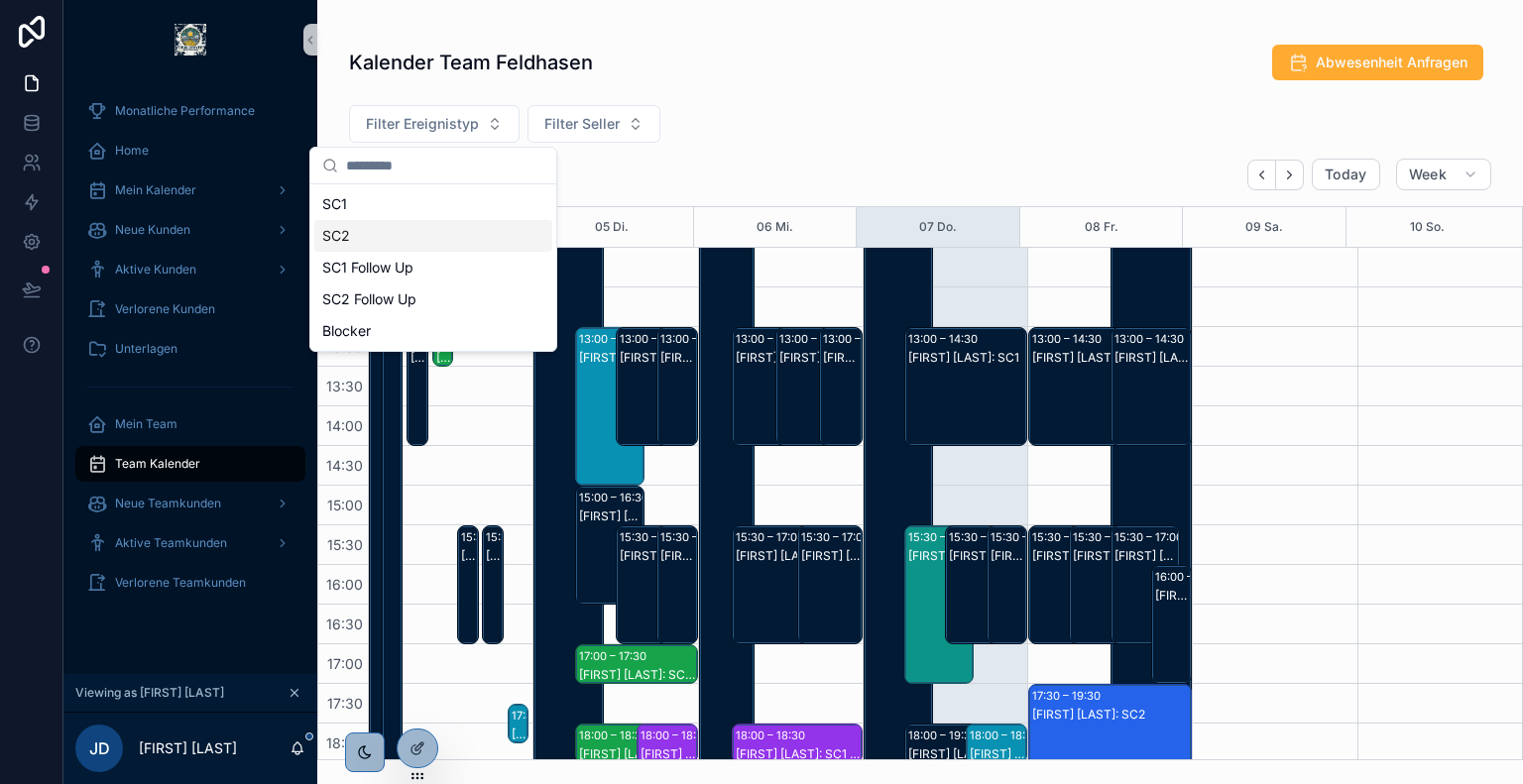 click on "SC2" at bounding box center (433, 236) 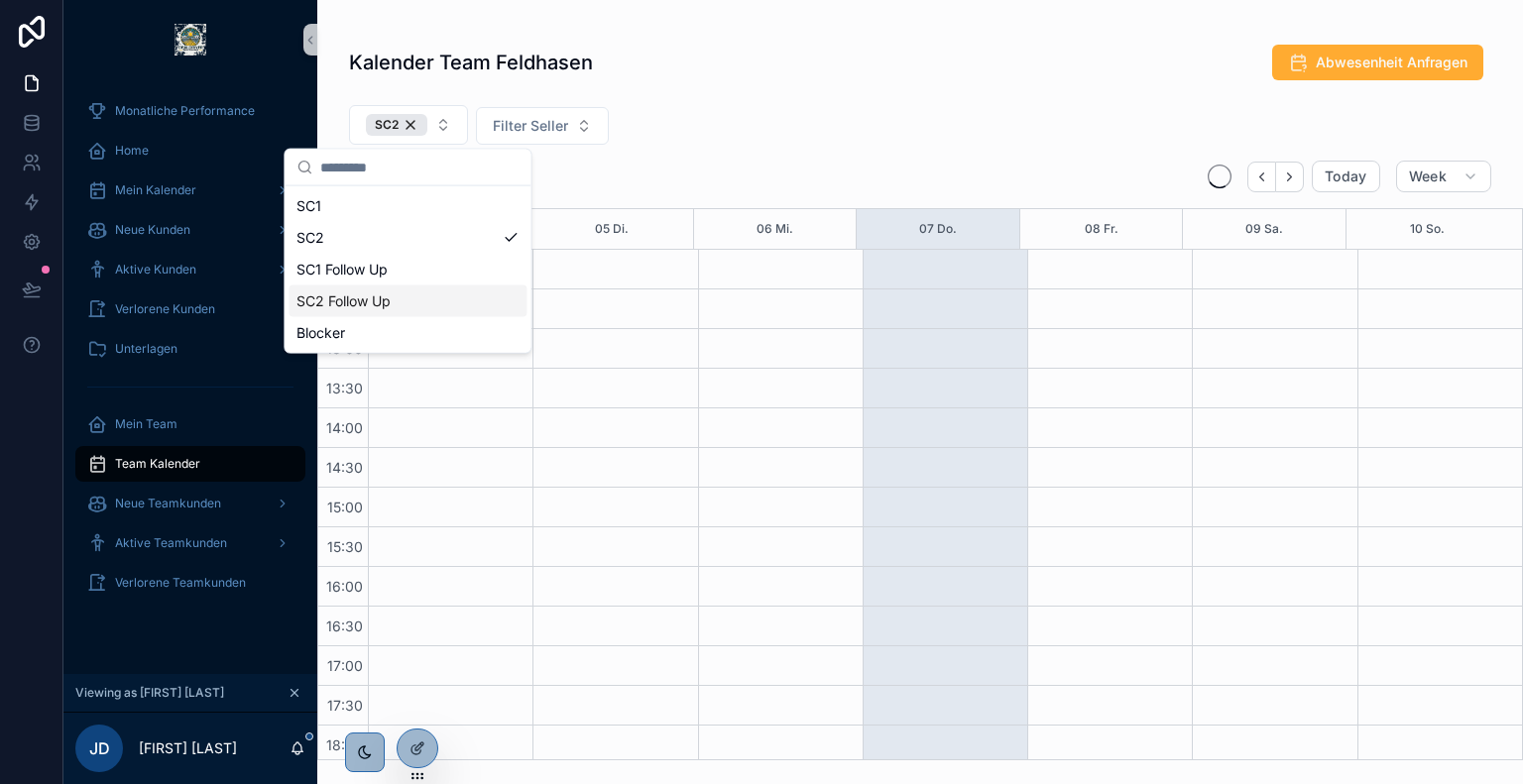 click on "SC2 Follow Up" at bounding box center (408, 301) 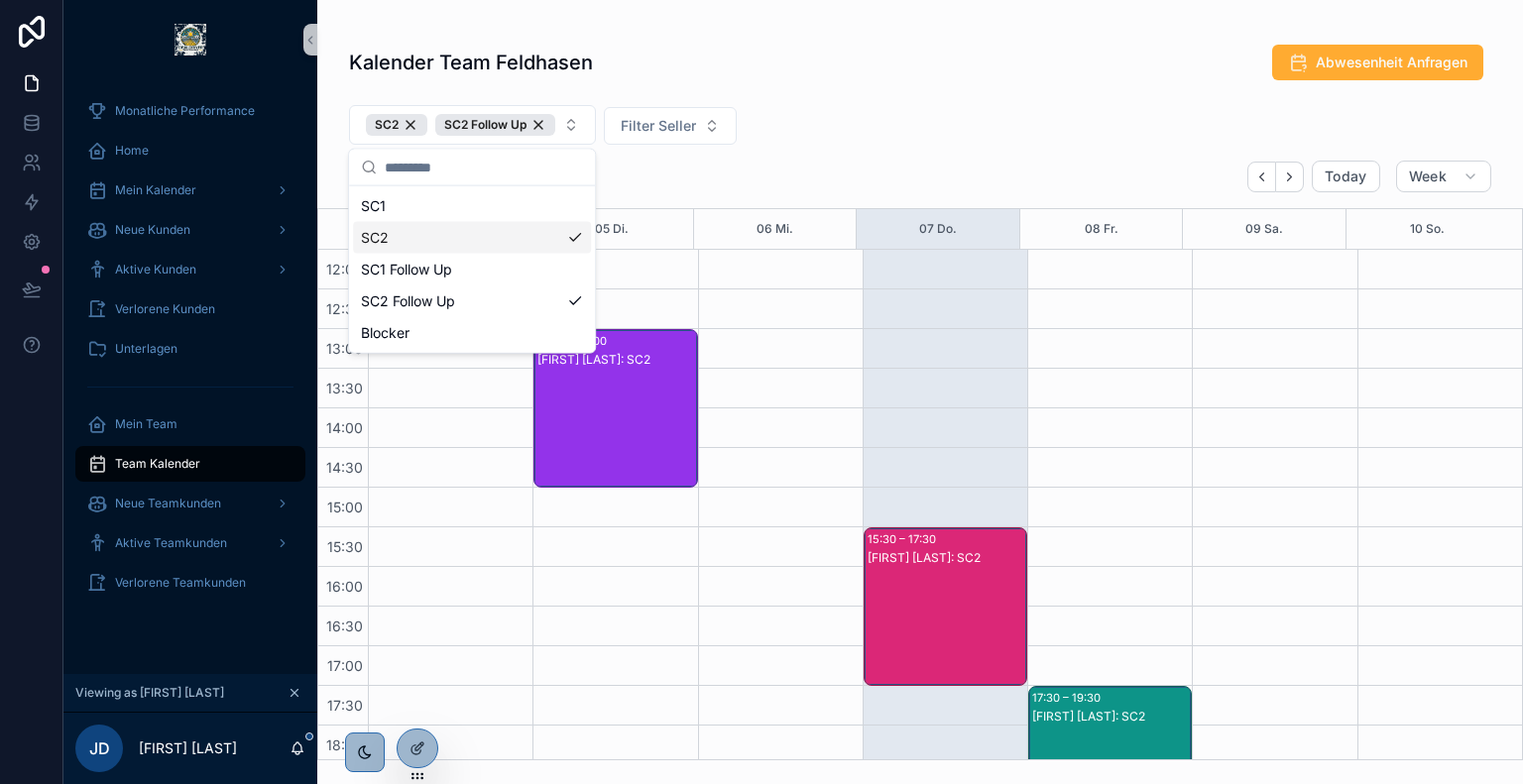 click on "Kalender Team Feldhasen Abwesenheit Anfragen" at bounding box center [920, 62] 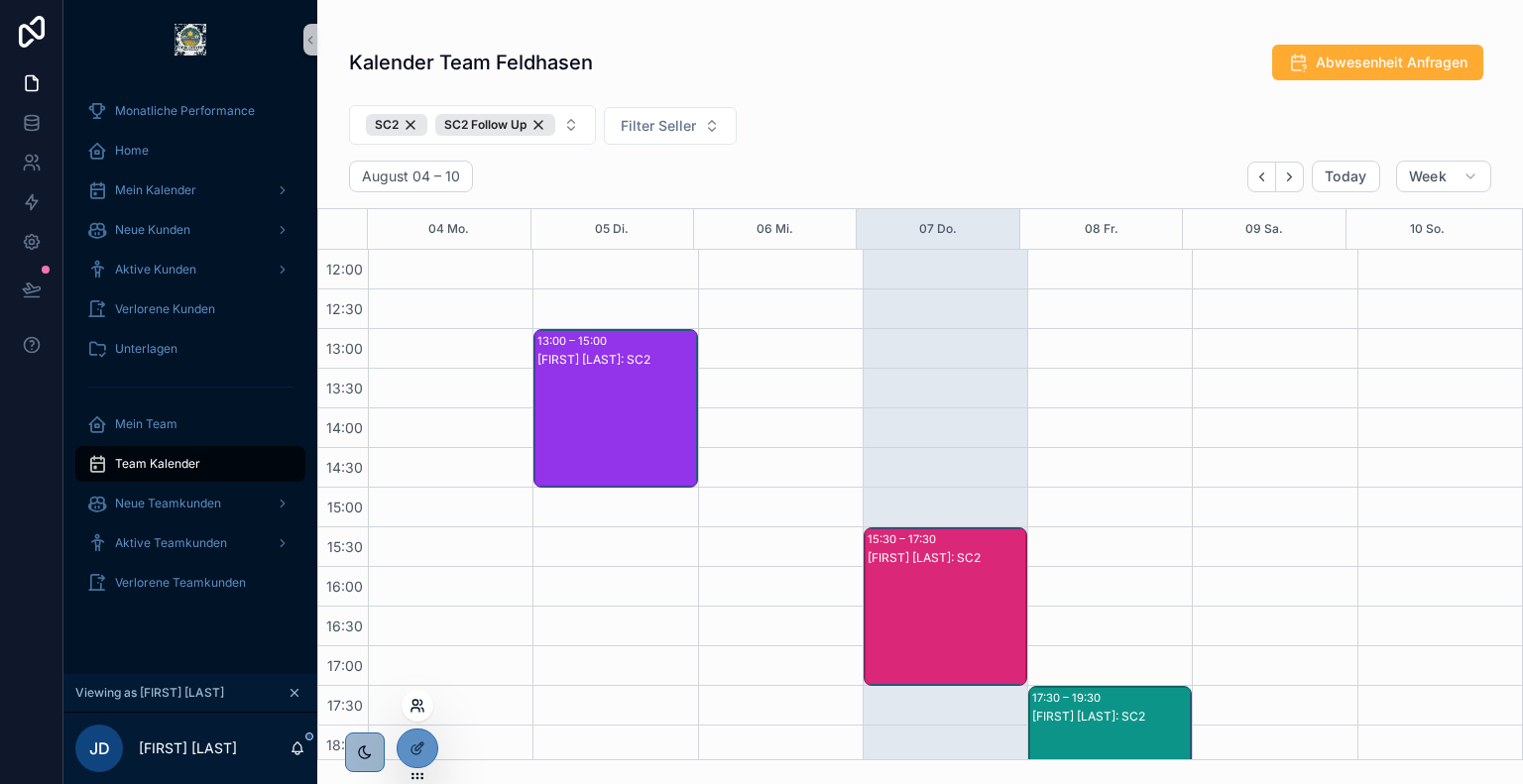 click 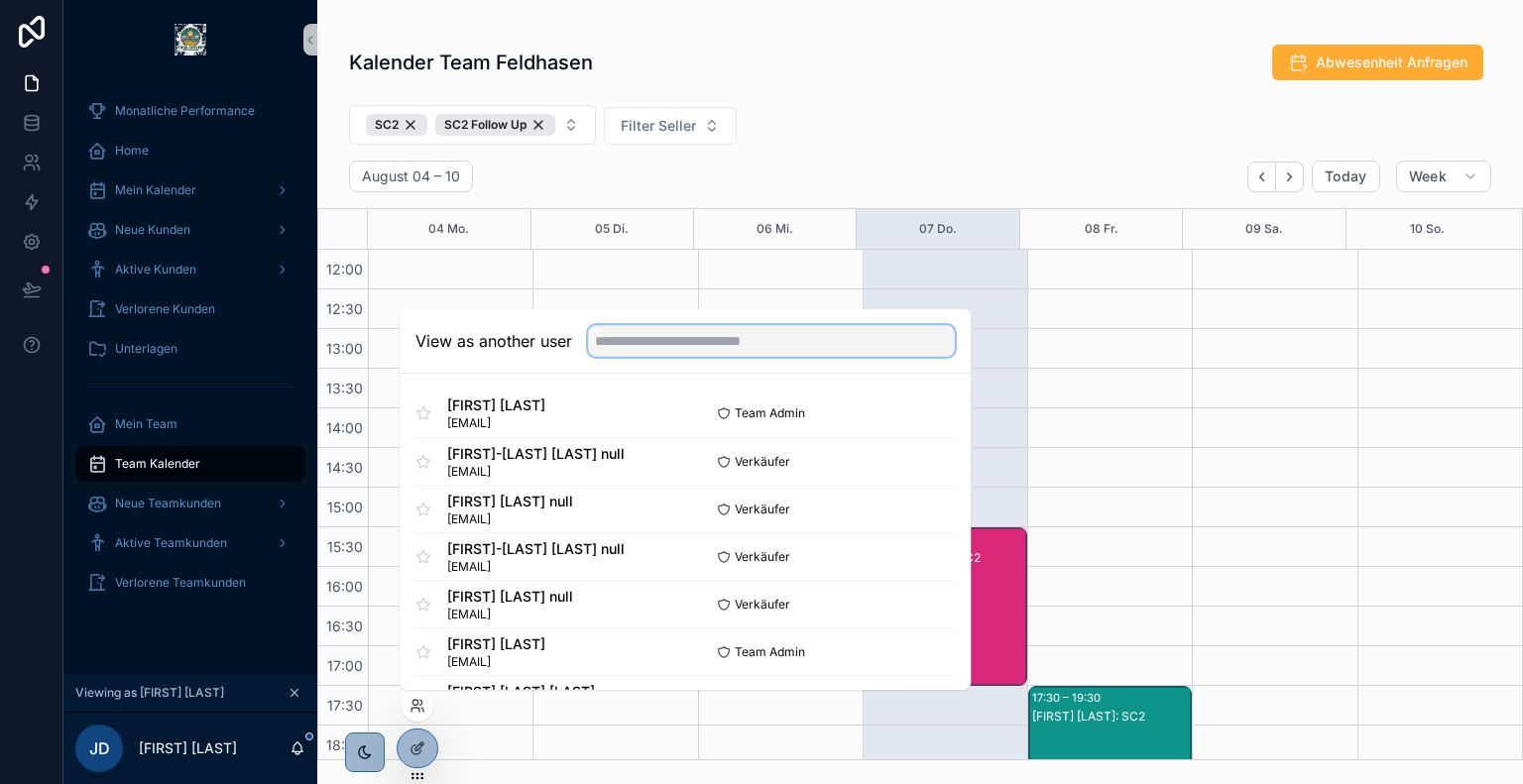 click at bounding box center (771, 341) 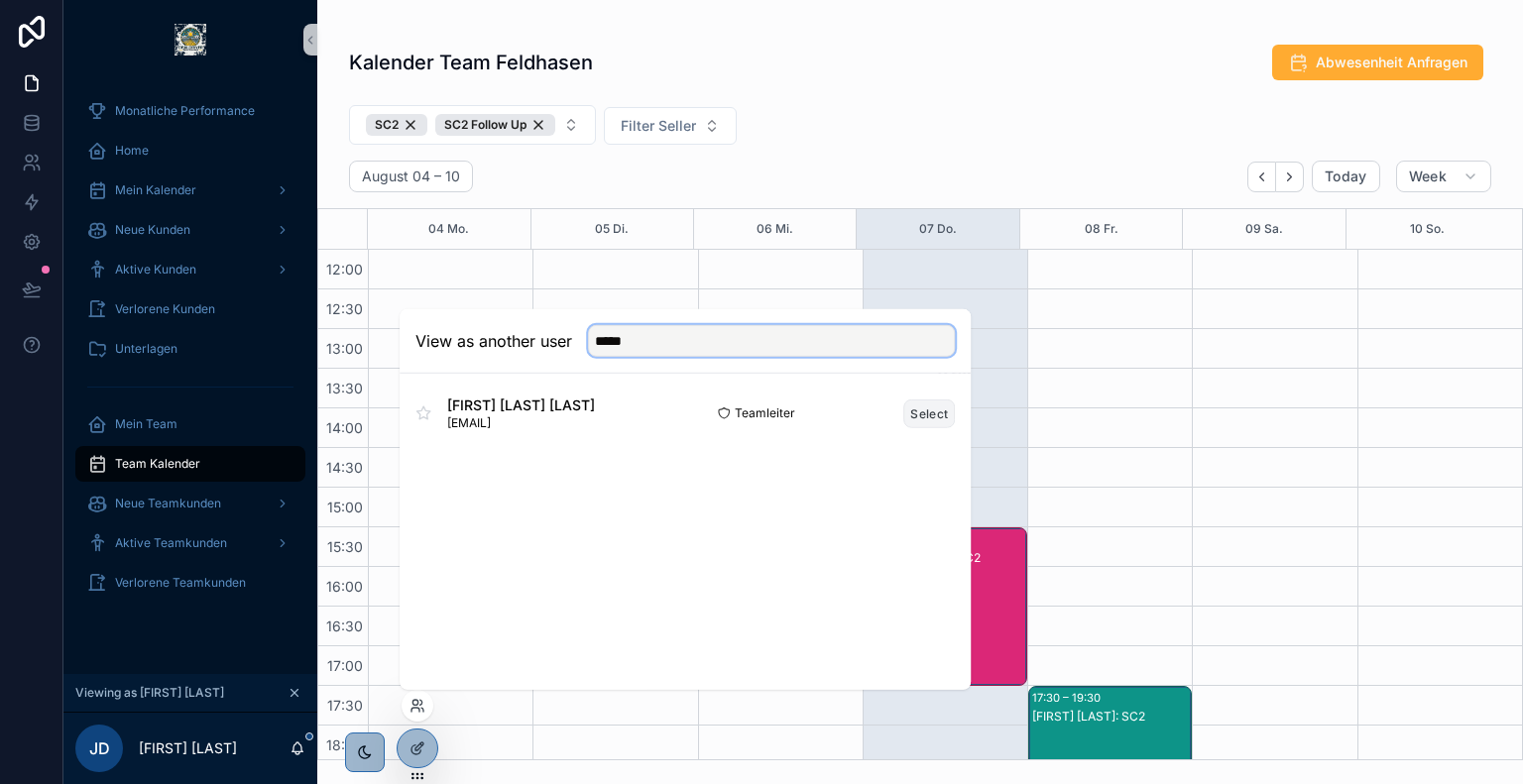 type on "*****" 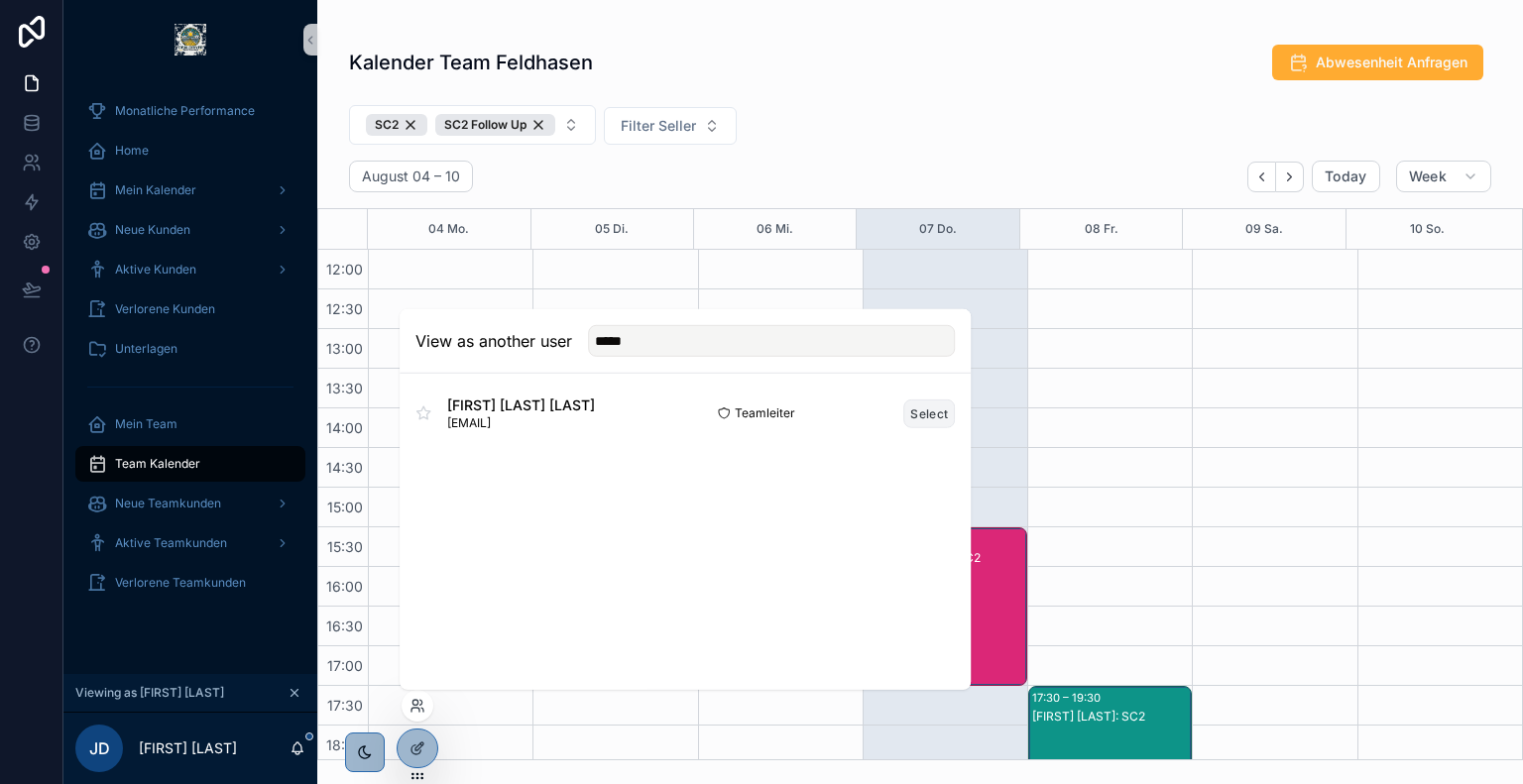 click on "Select" at bounding box center [929, 412] 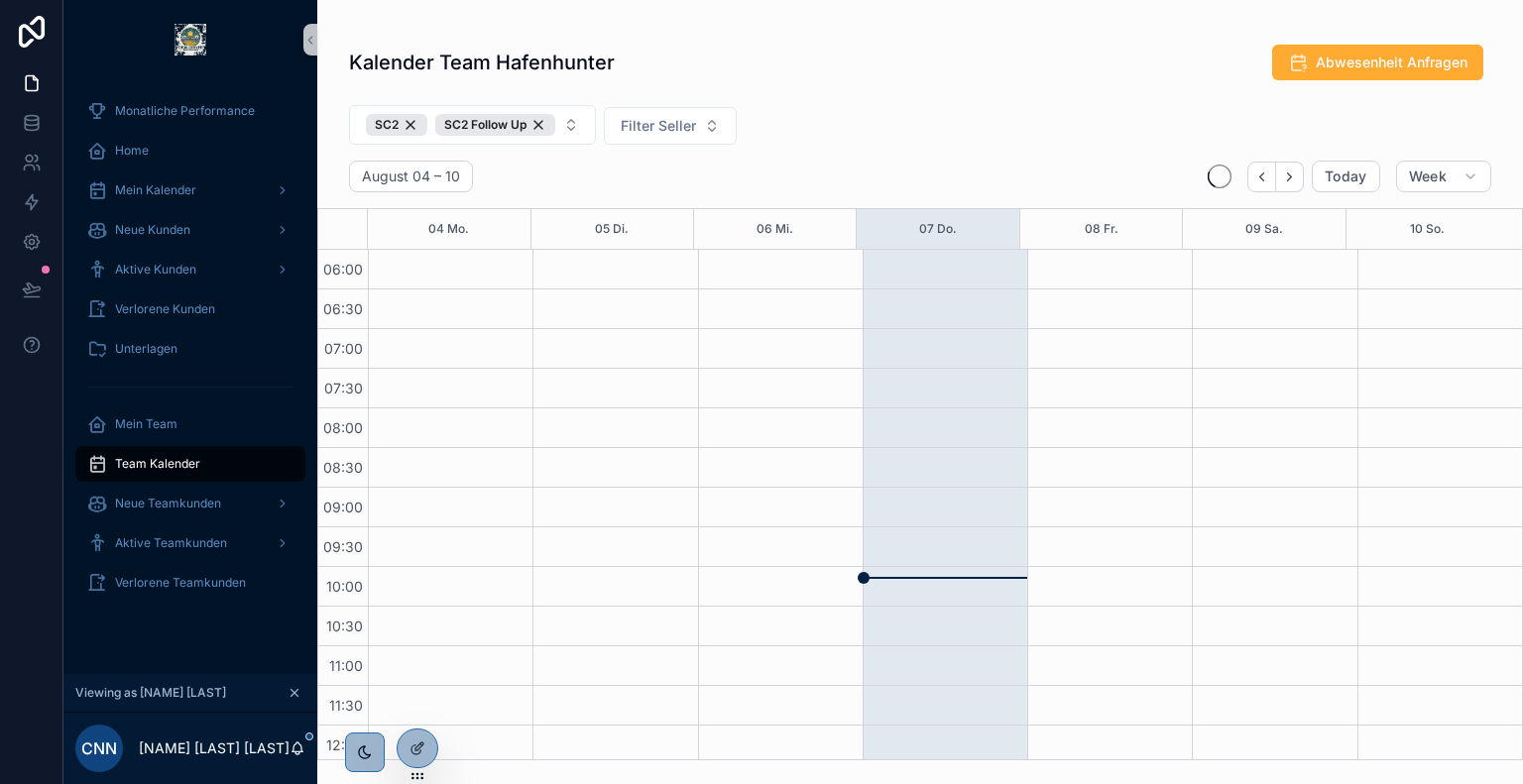 scroll, scrollTop: 0, scrollLeft: 0, axis: both 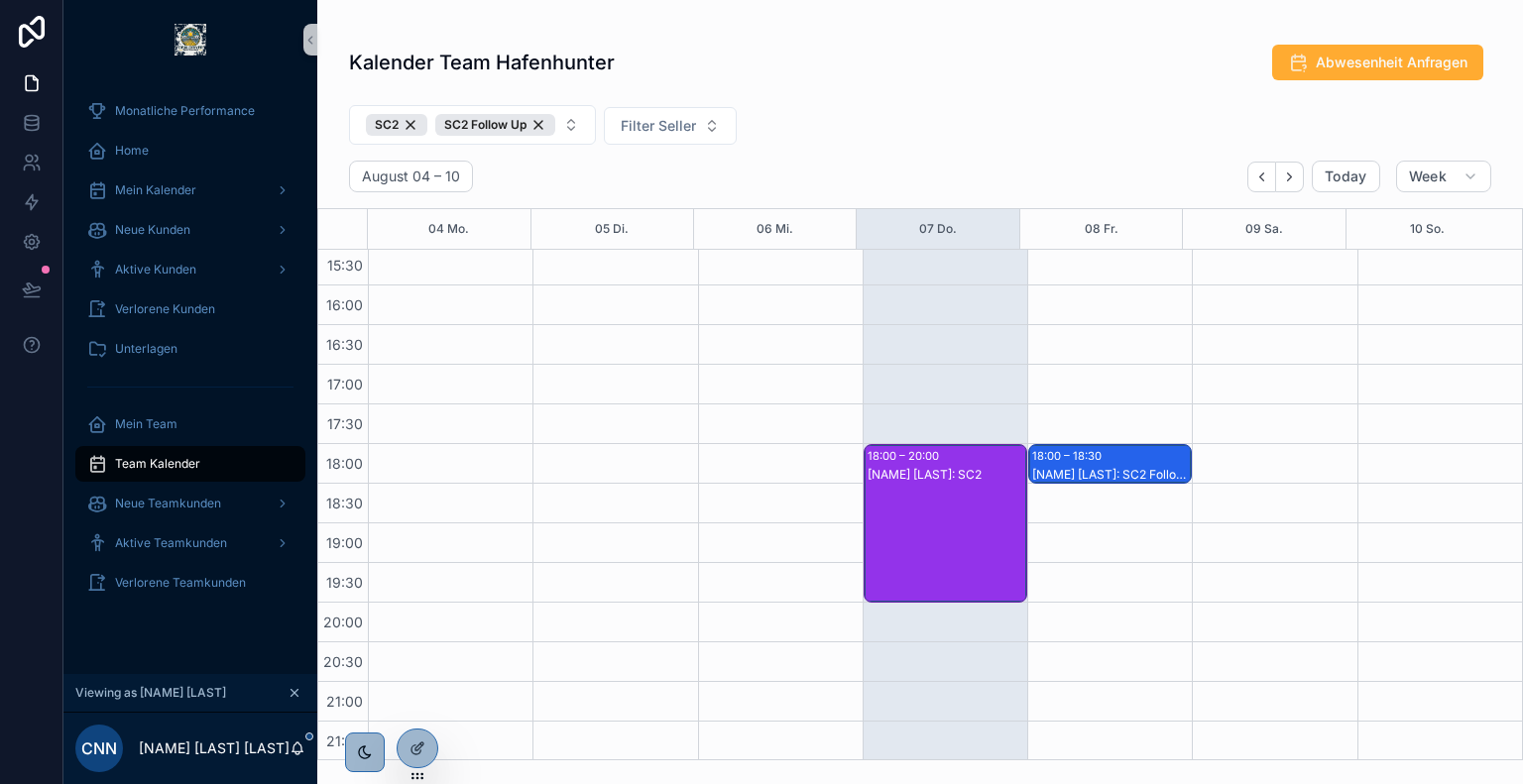 click on "Noel Krieger: SC2" at bounding box center [946, 543] 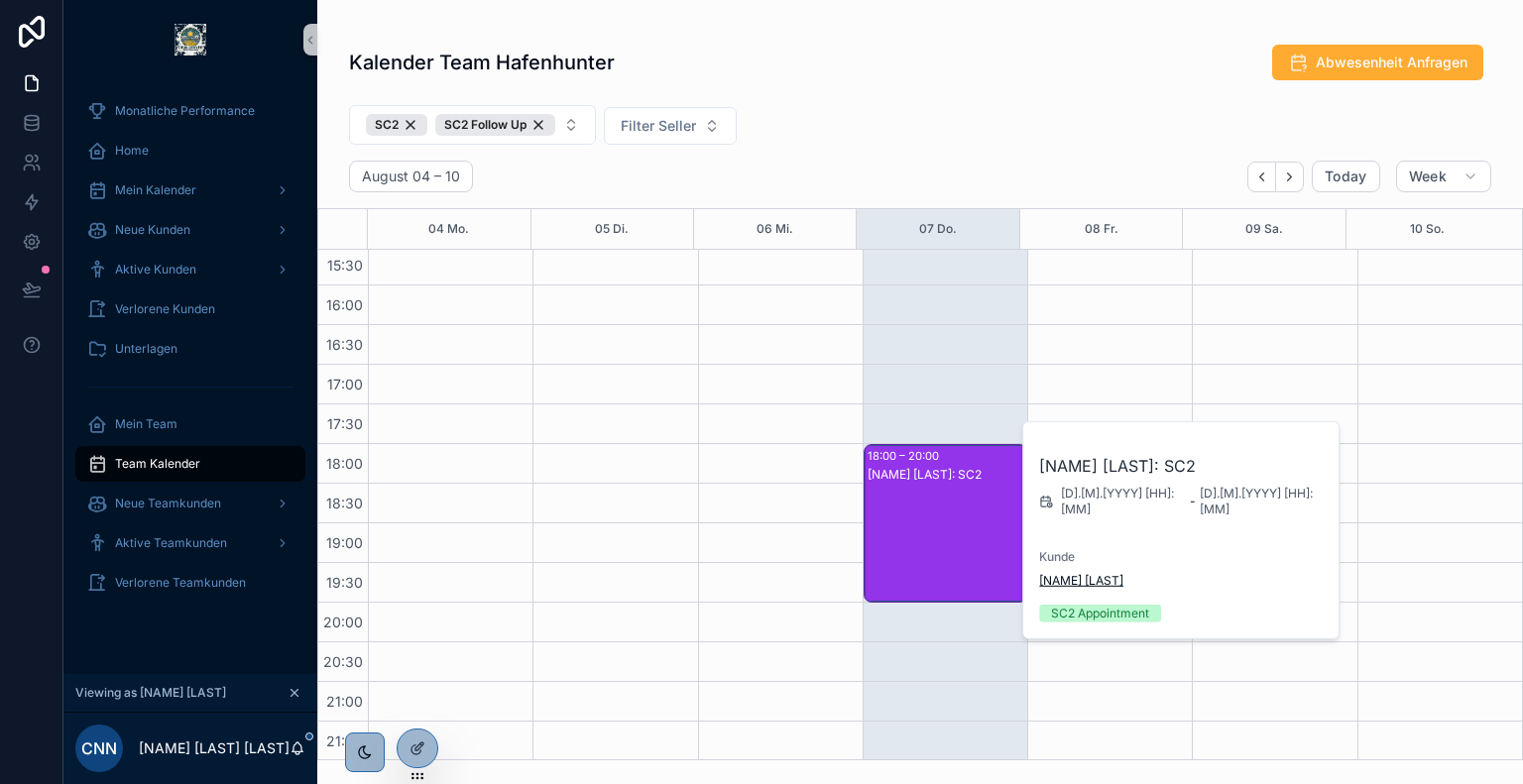 click on "Sebastian thomsen" at bounding box center [1081, 581] 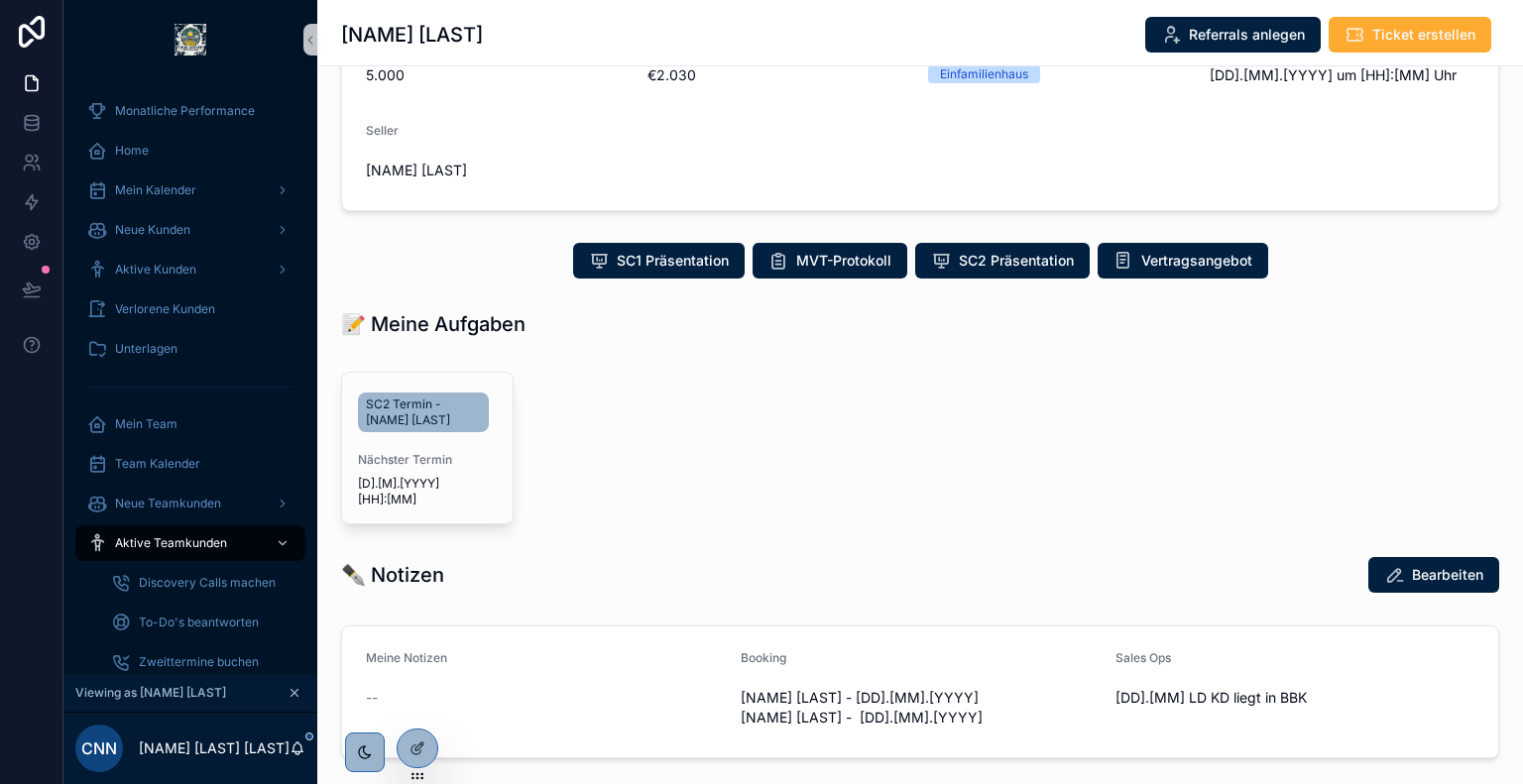 scroll, scrollTop: 295, scrollLeft: 0, axis: vertical 